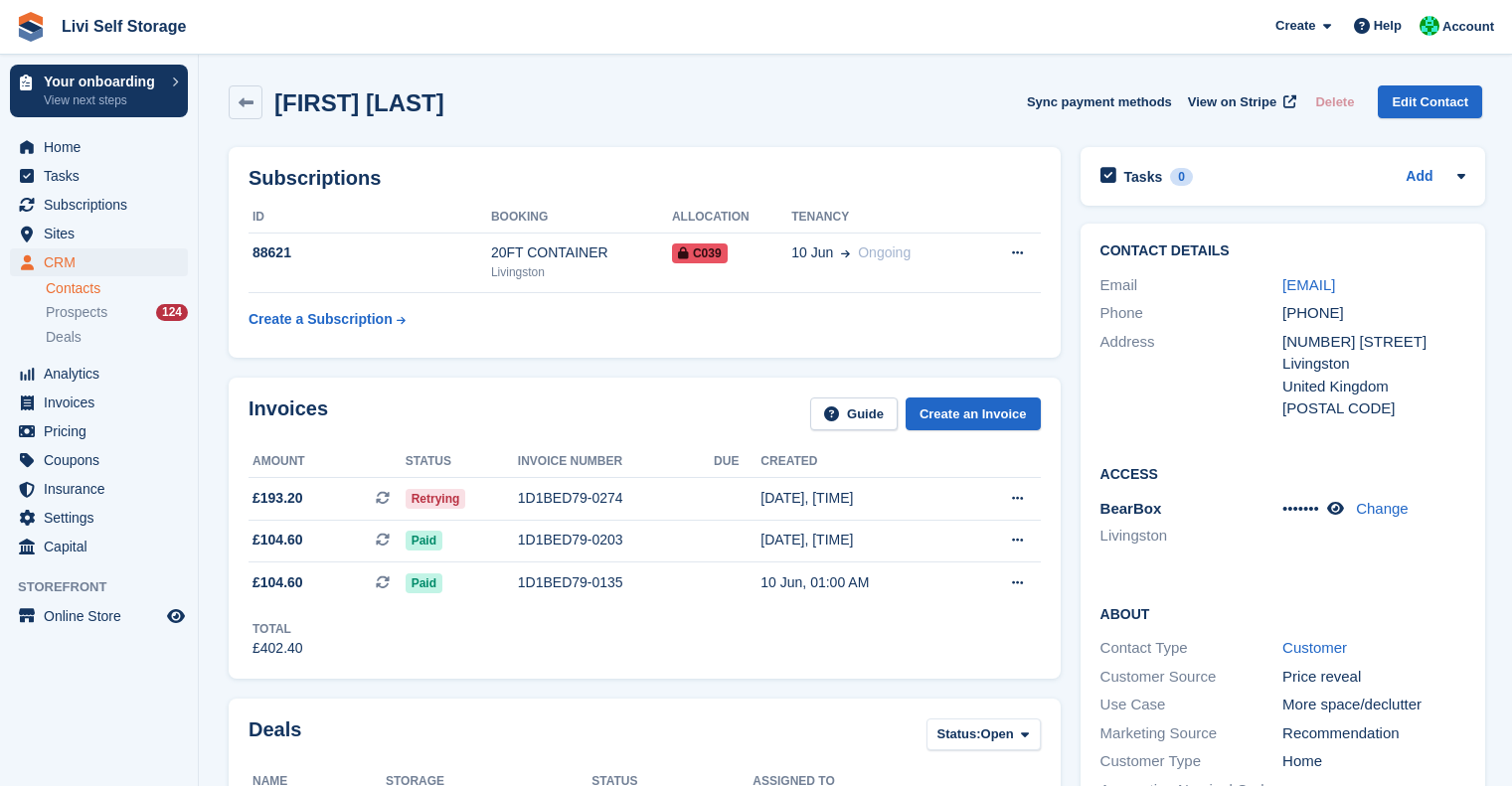 click at bounding box center (246, 102) 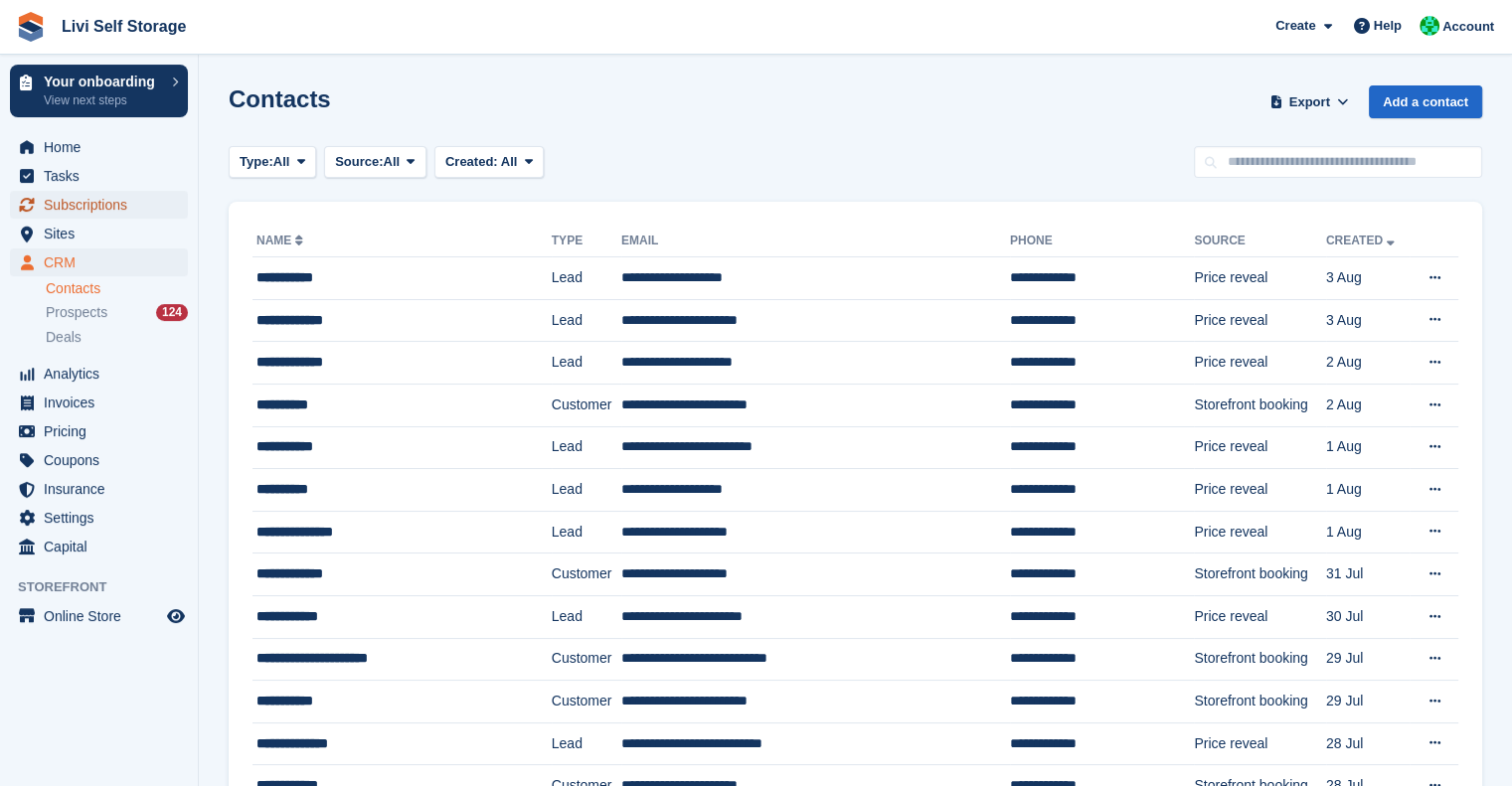 click on "Subscriptions" at bounding box center (103, 205) 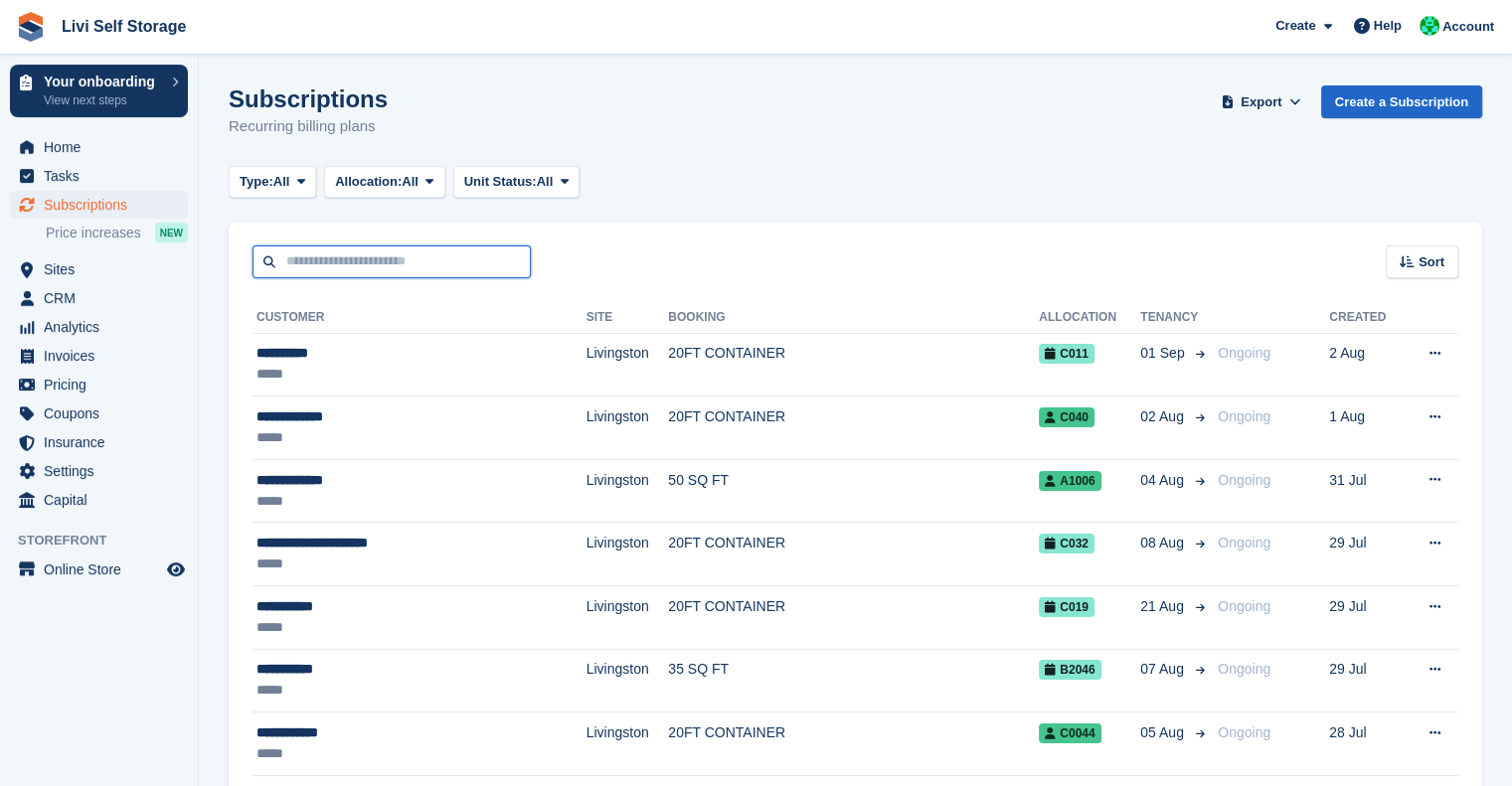click at bounding box center (392, 261) 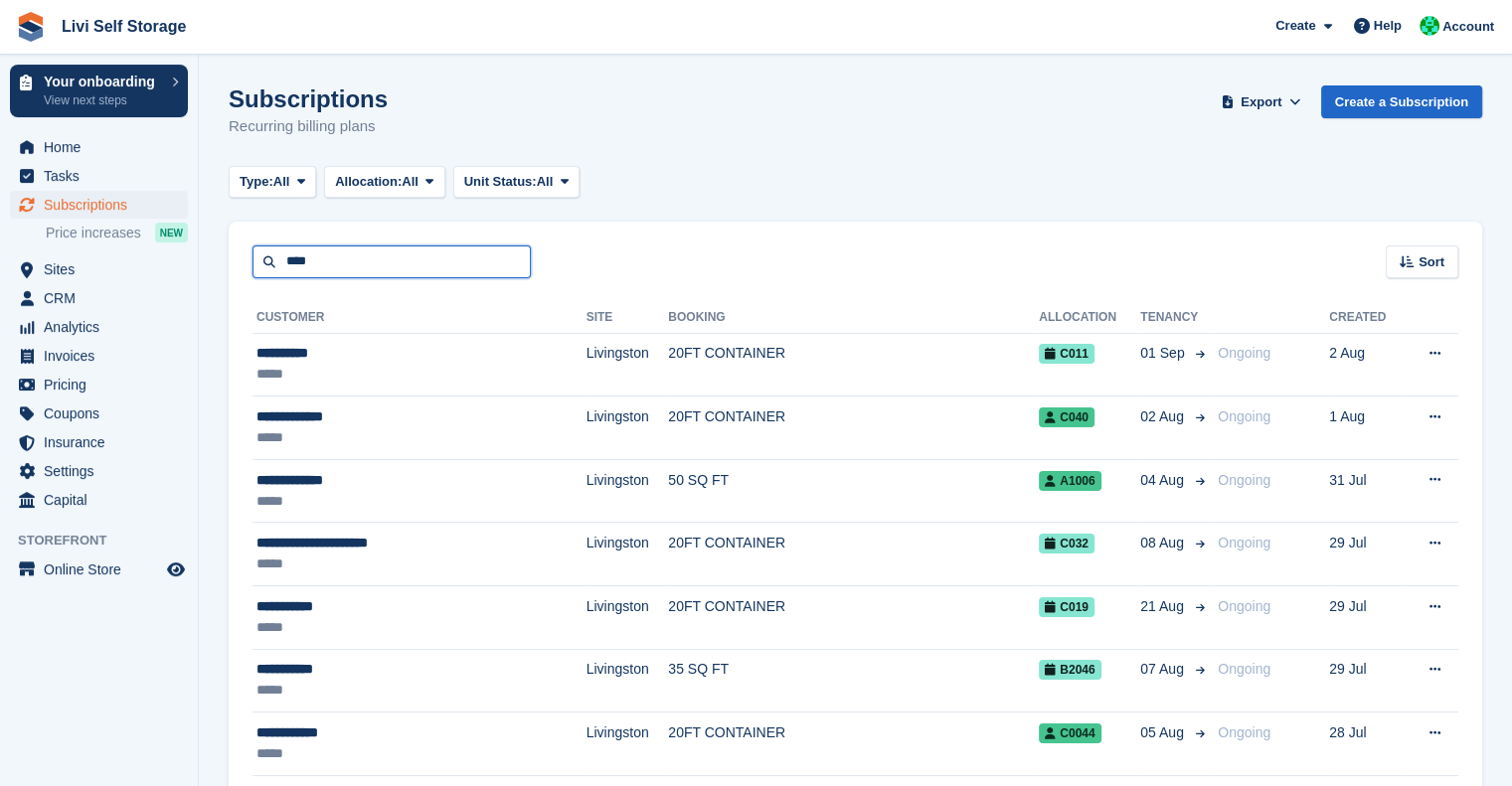type on "****" 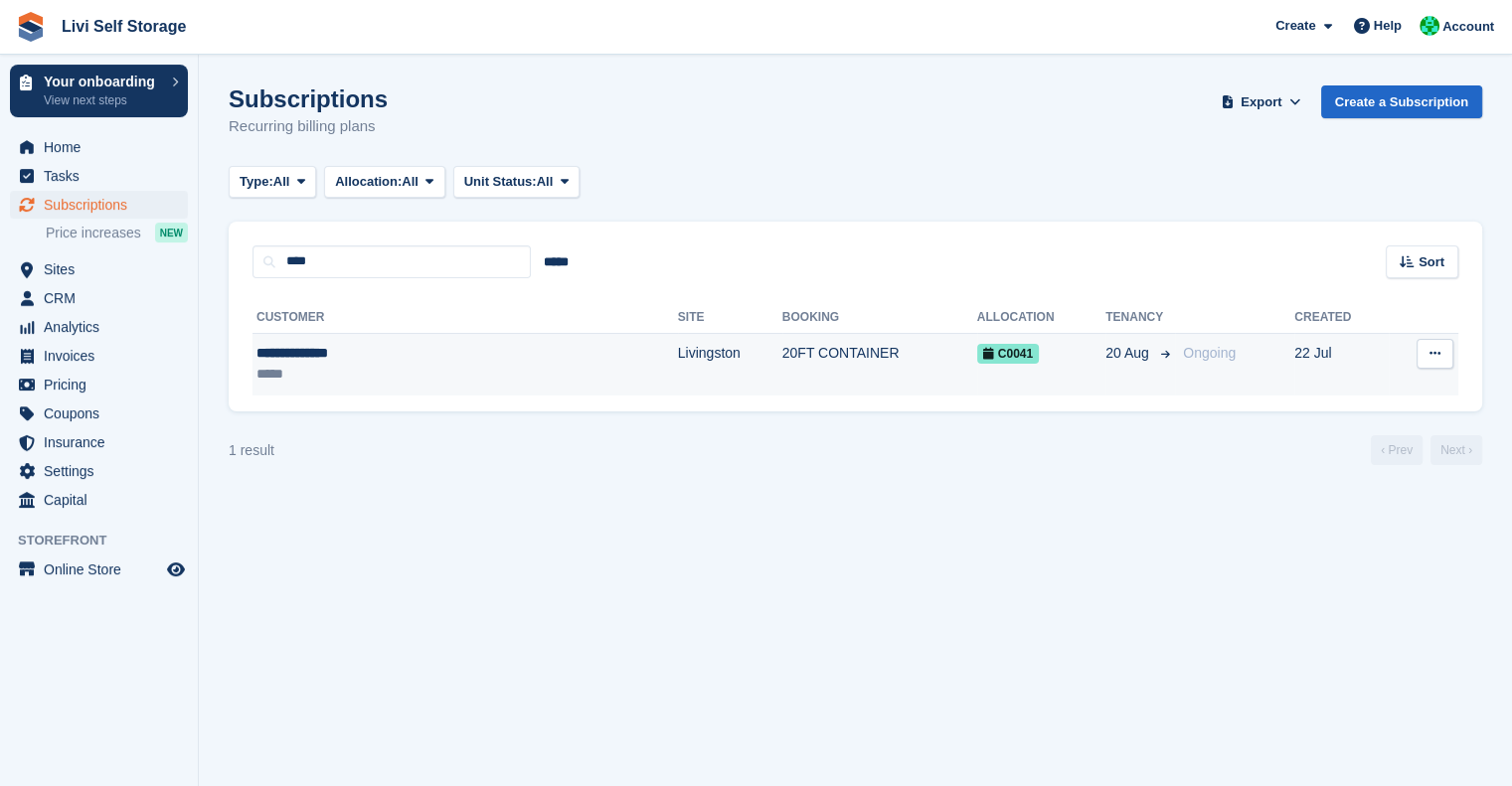 click at bounding box center [1434, 354] 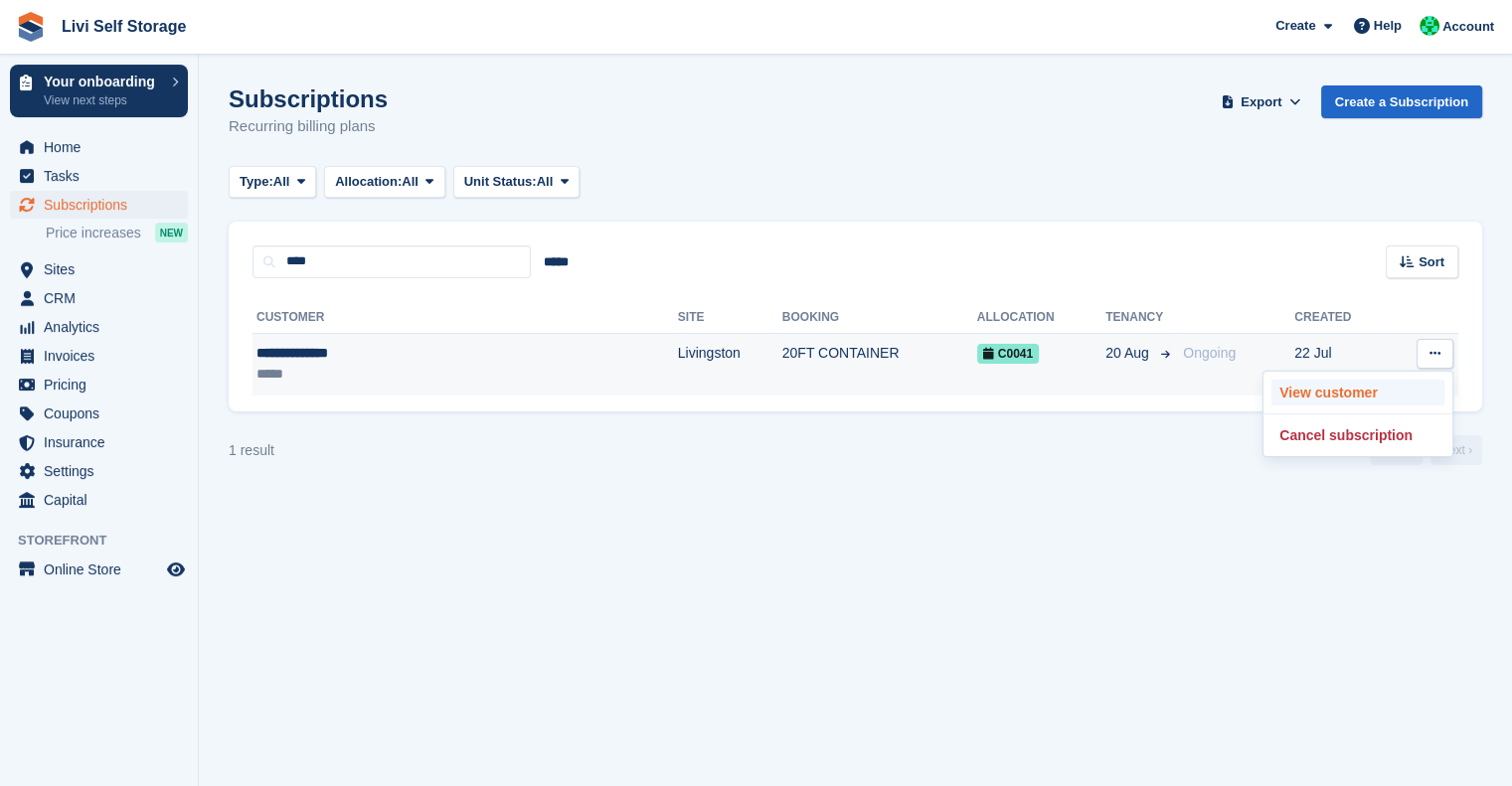 click on "View customer" at bounding box center (1358, 393) 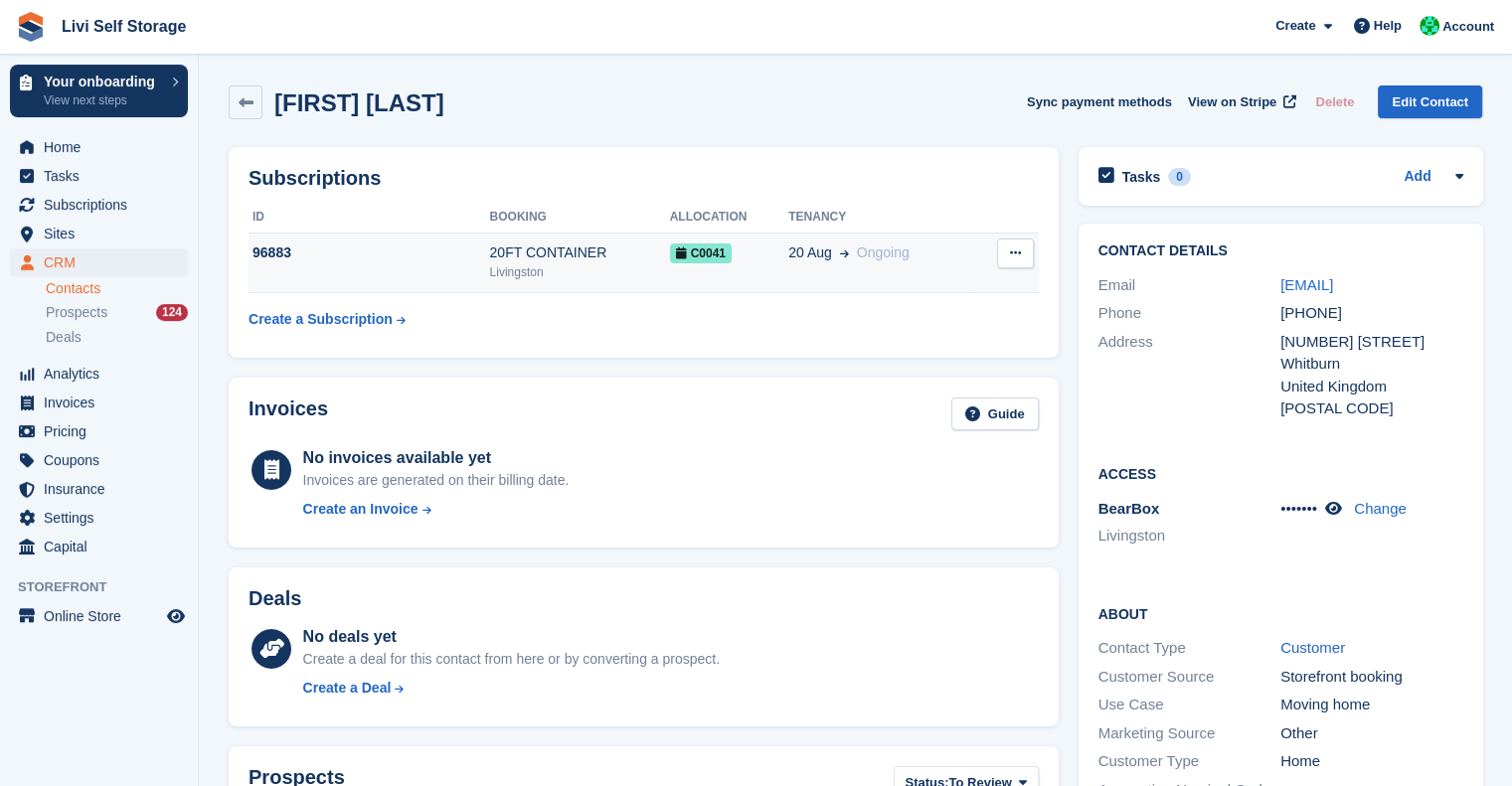 click at bounding box center [1015, 253] 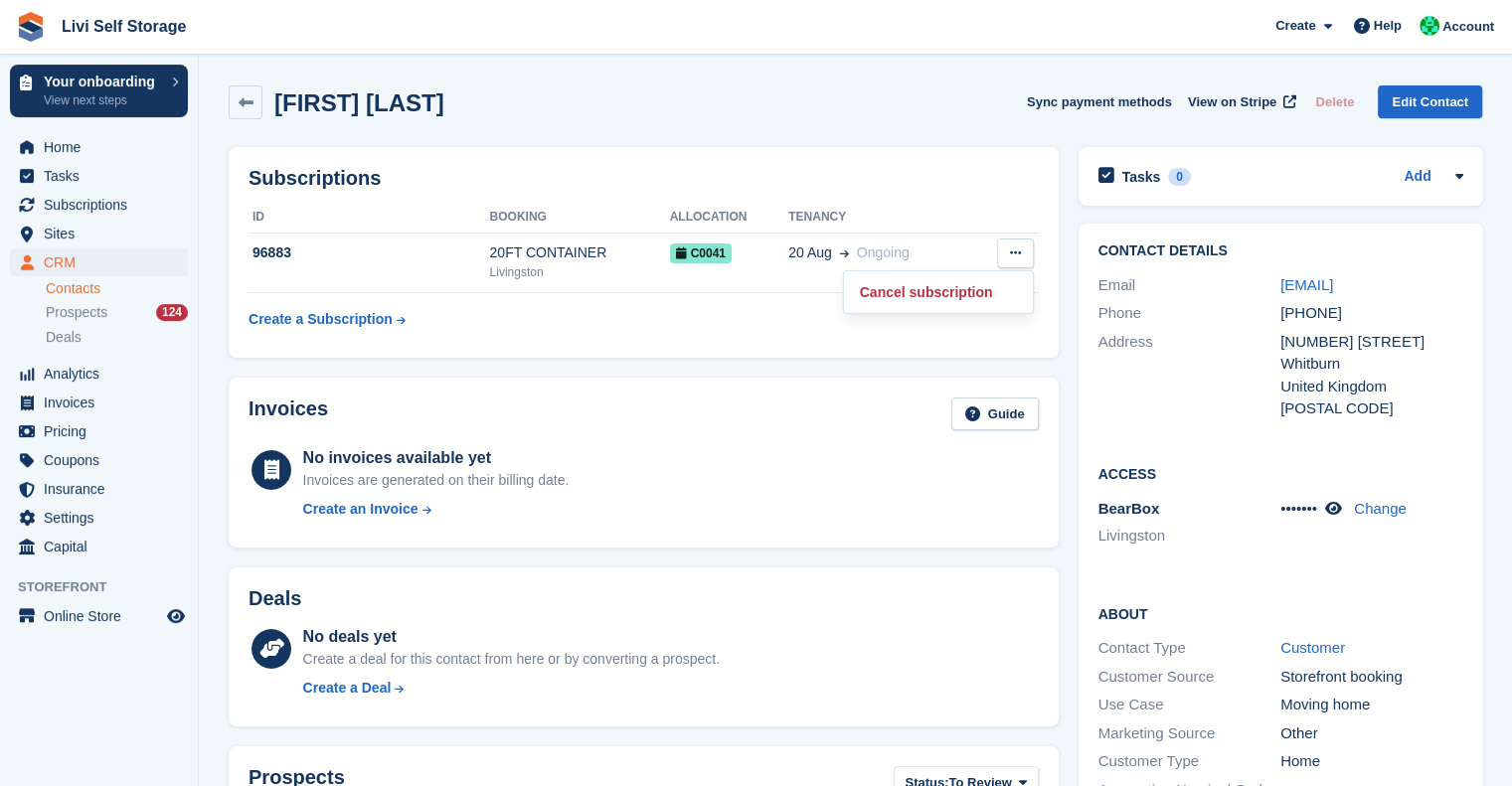 drag, startPoint x: 1314, startPoint y: 307, endPoint x: 1264, endPoint y: 295, distance: 51.41984 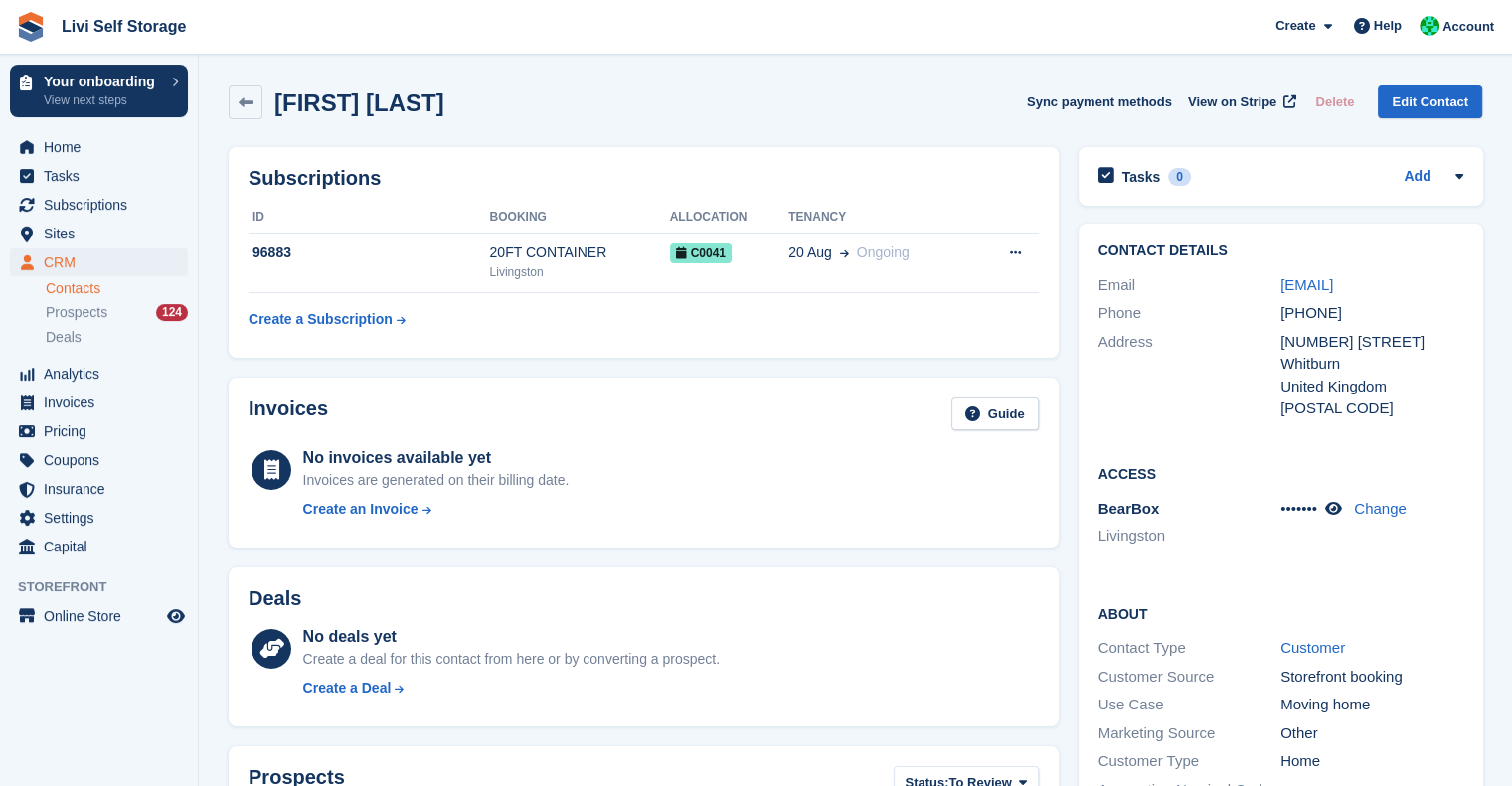 copy on "rossmccormack82@gmail.com" 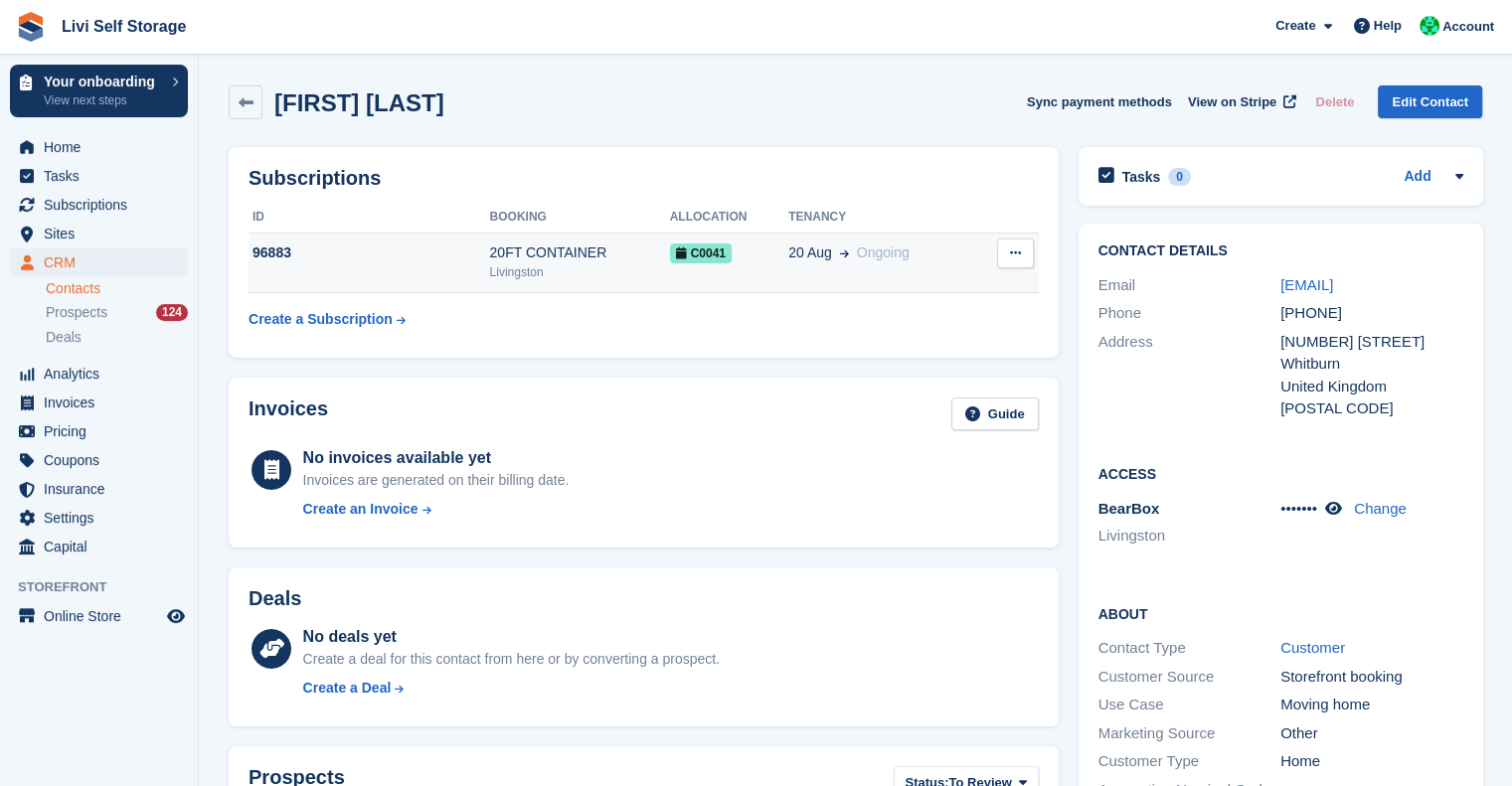 click at bounding box center (1015, 252) 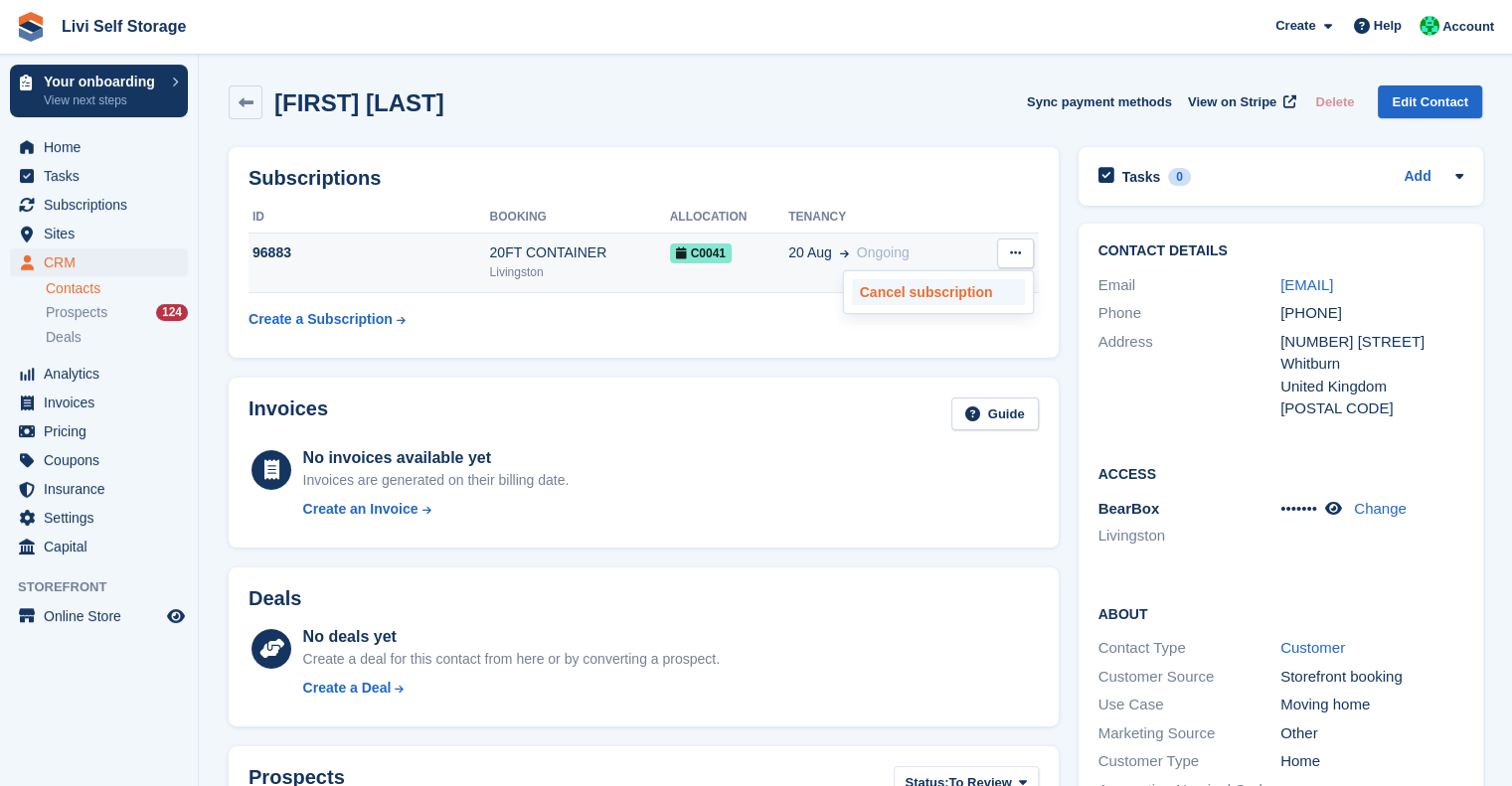 click on "Cancel subscription" at bounding box center [938, 292] 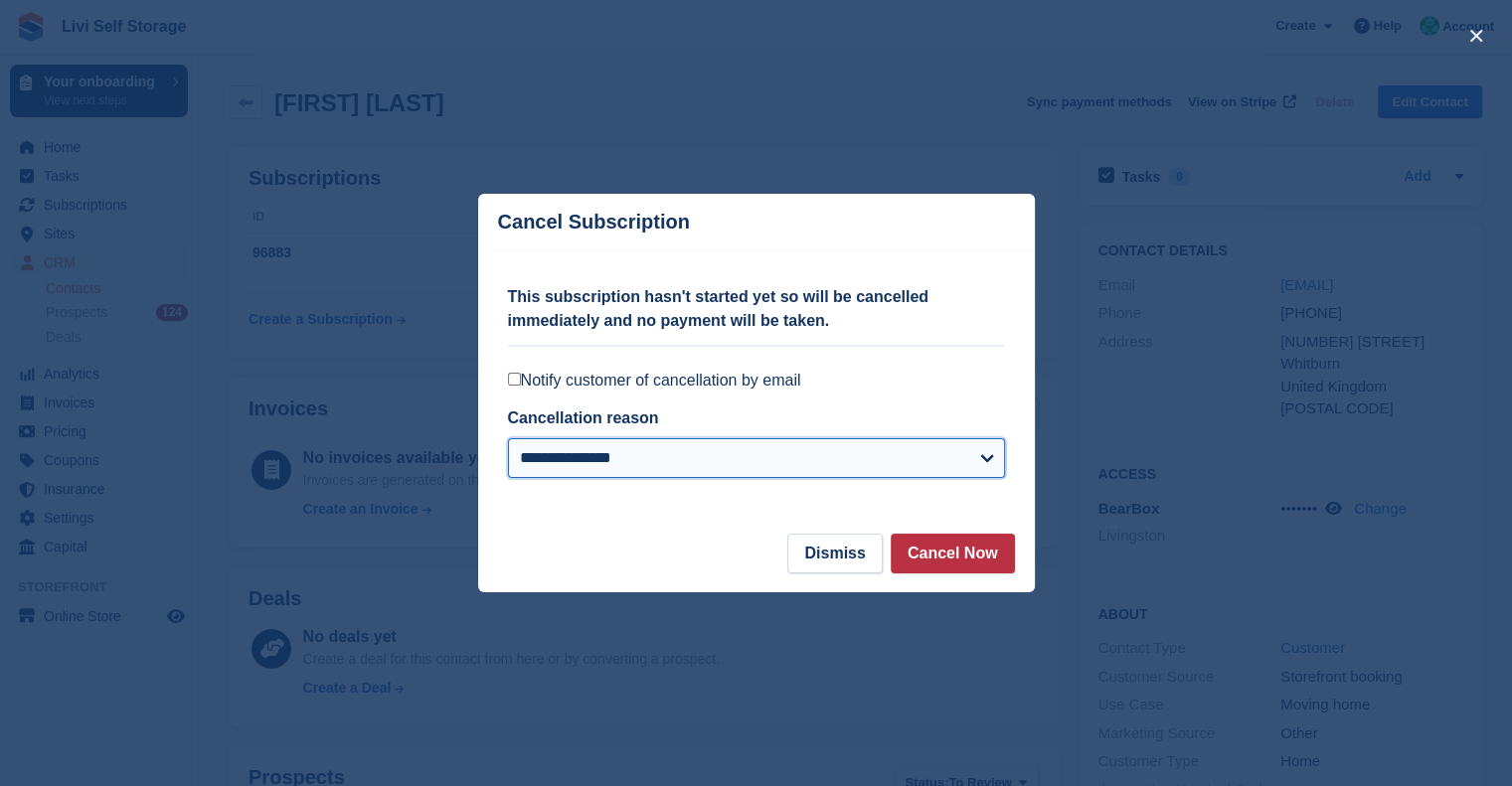 click on "**********" at bounding box center (756, 458) 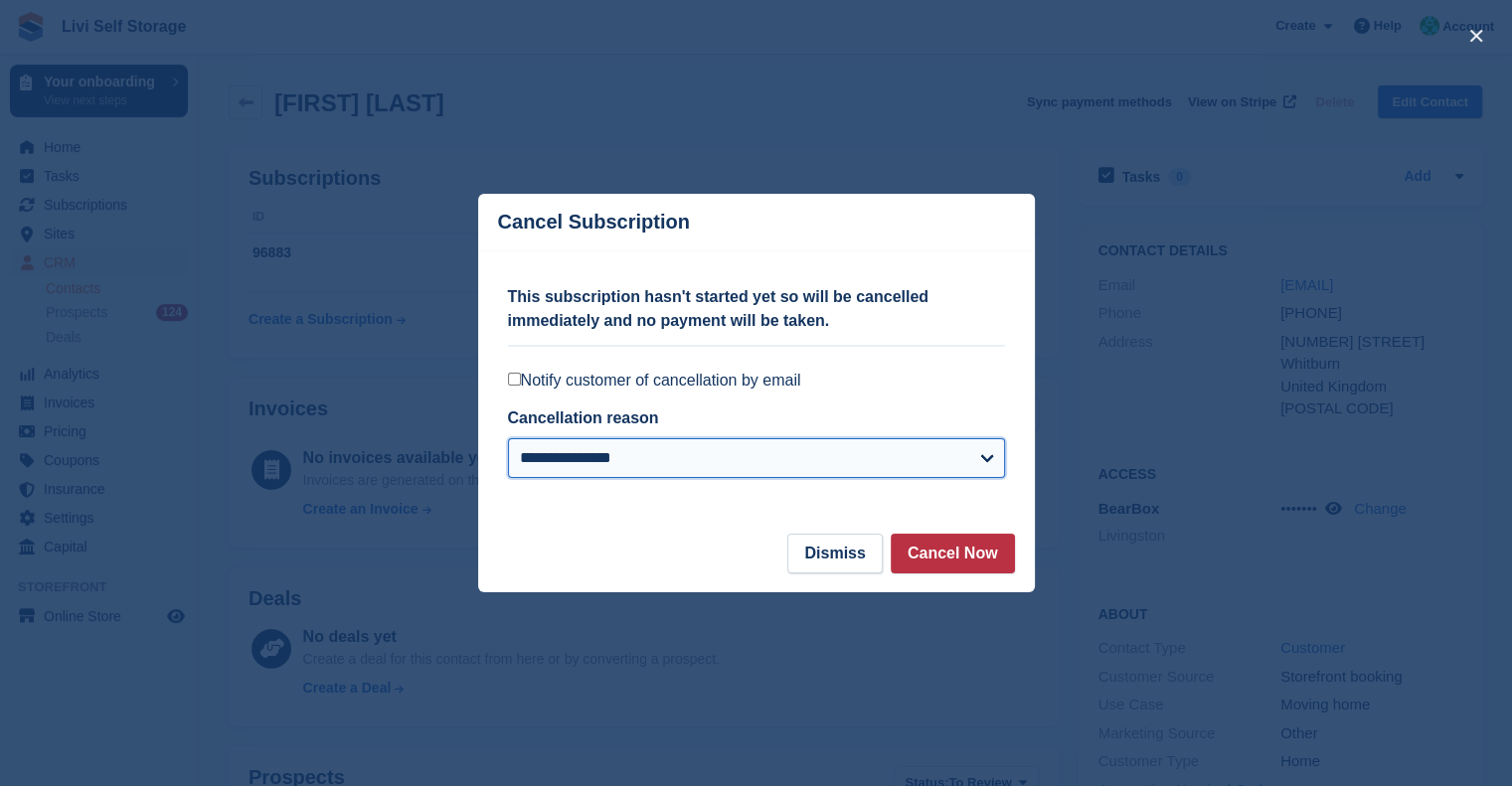 select on "**********" 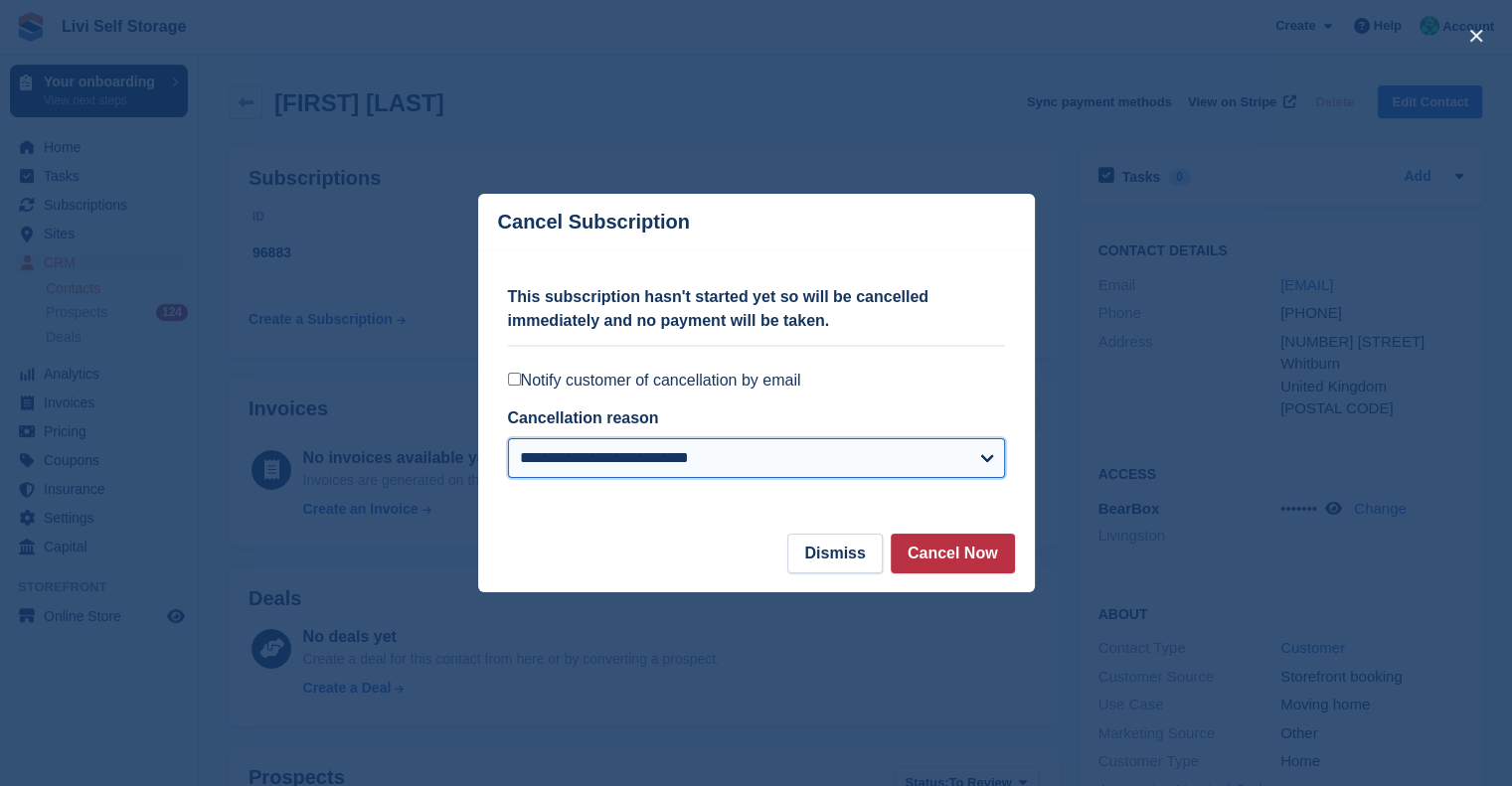 click on "**********" at bounding box center (756, 458) 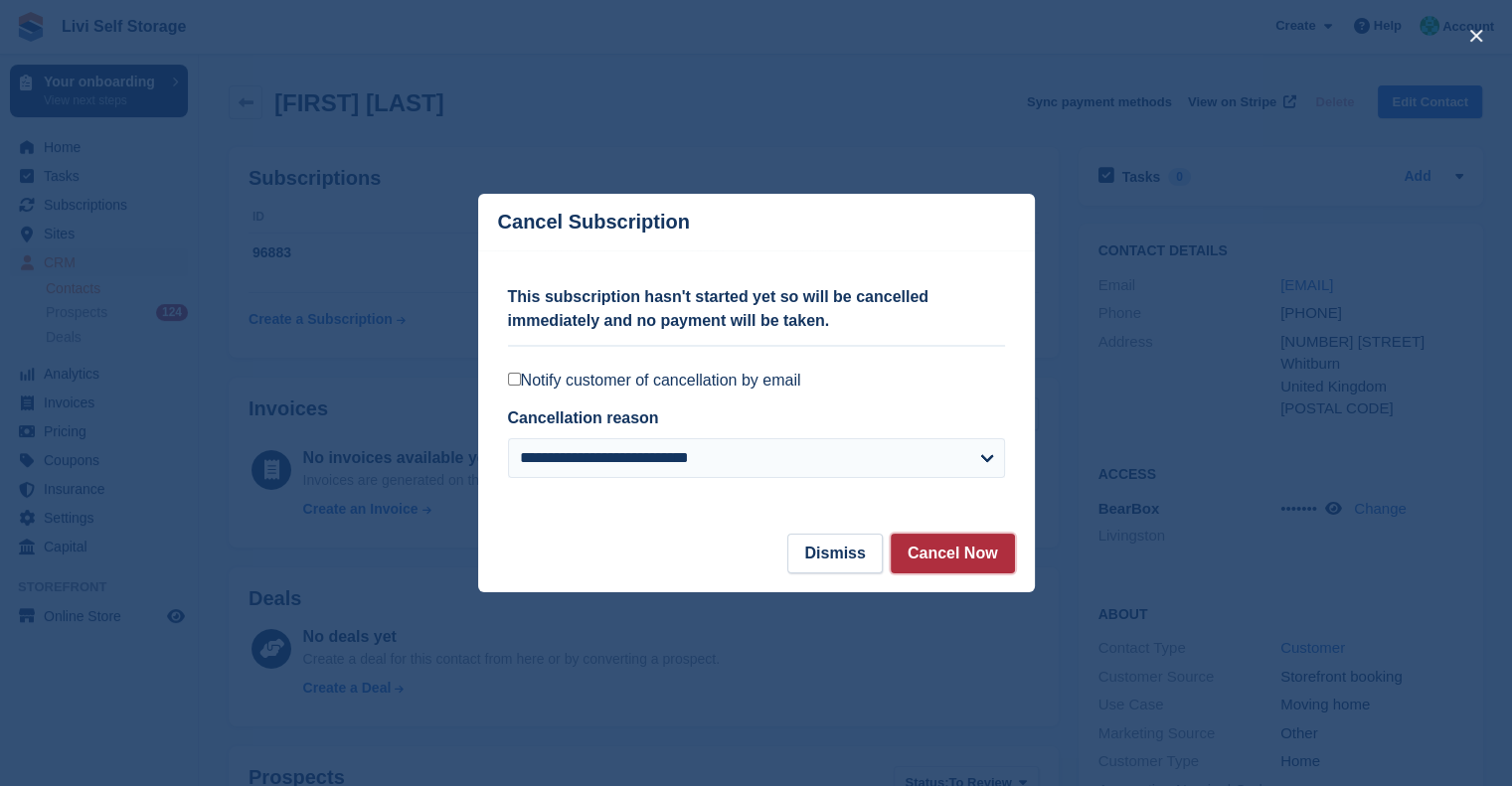 click on "Cancel Now" at bounding box center [952, 553] 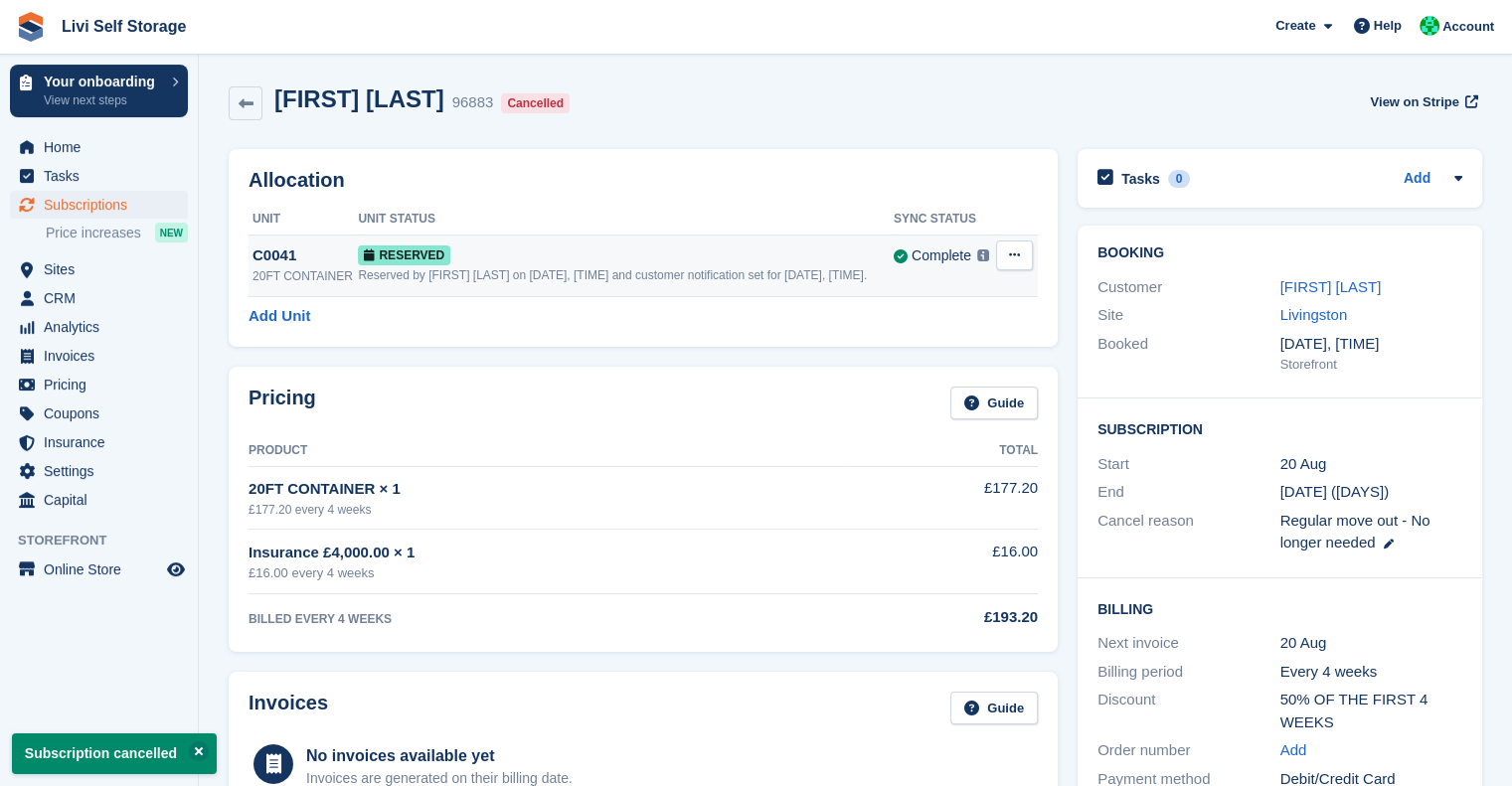 click at bounding box center [1014, 254] 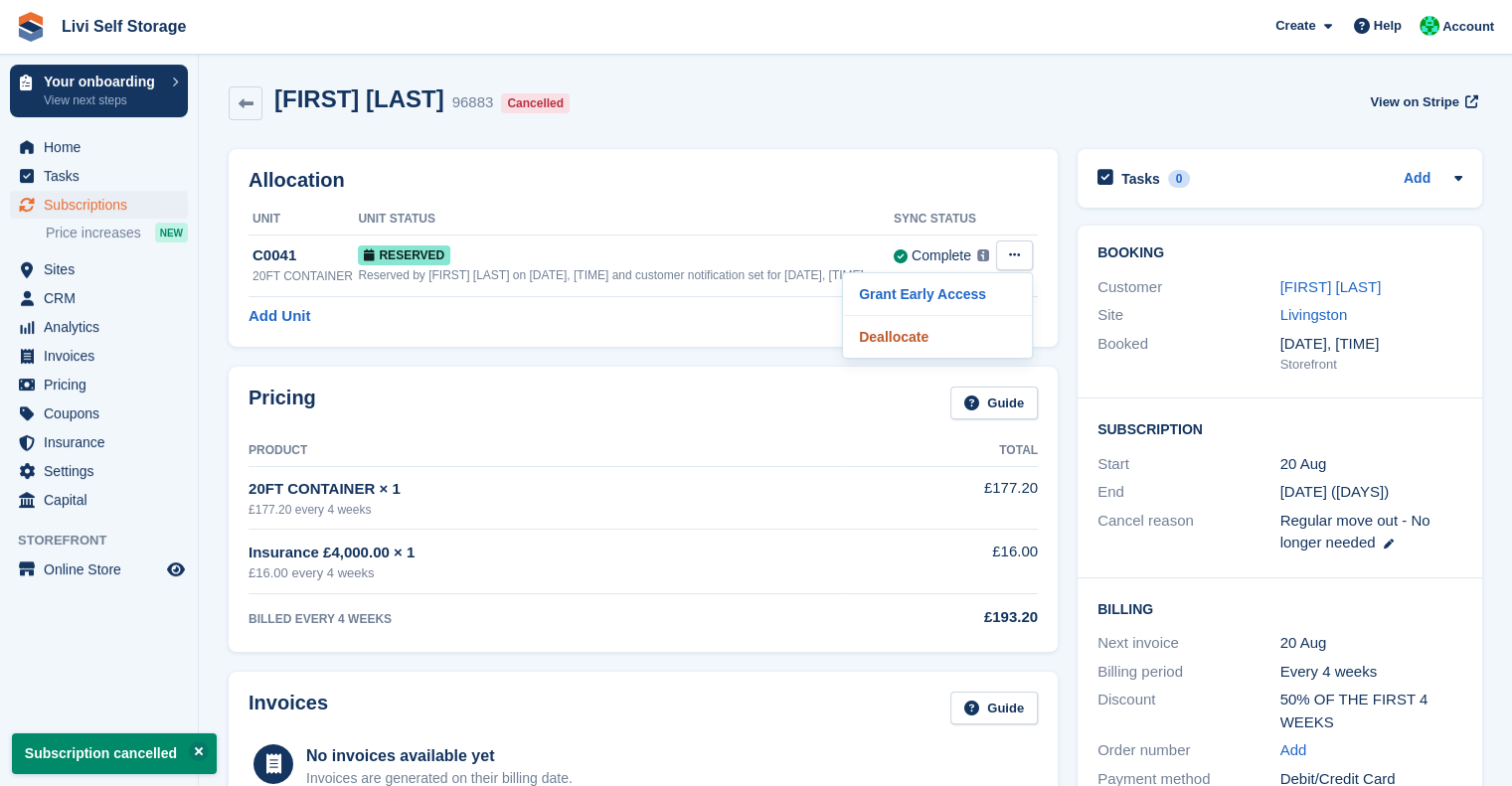 drag, startPoint x: 917, startPoint y: 338, endPoint x: 839, endPoint y: 67, distance: 282.0018 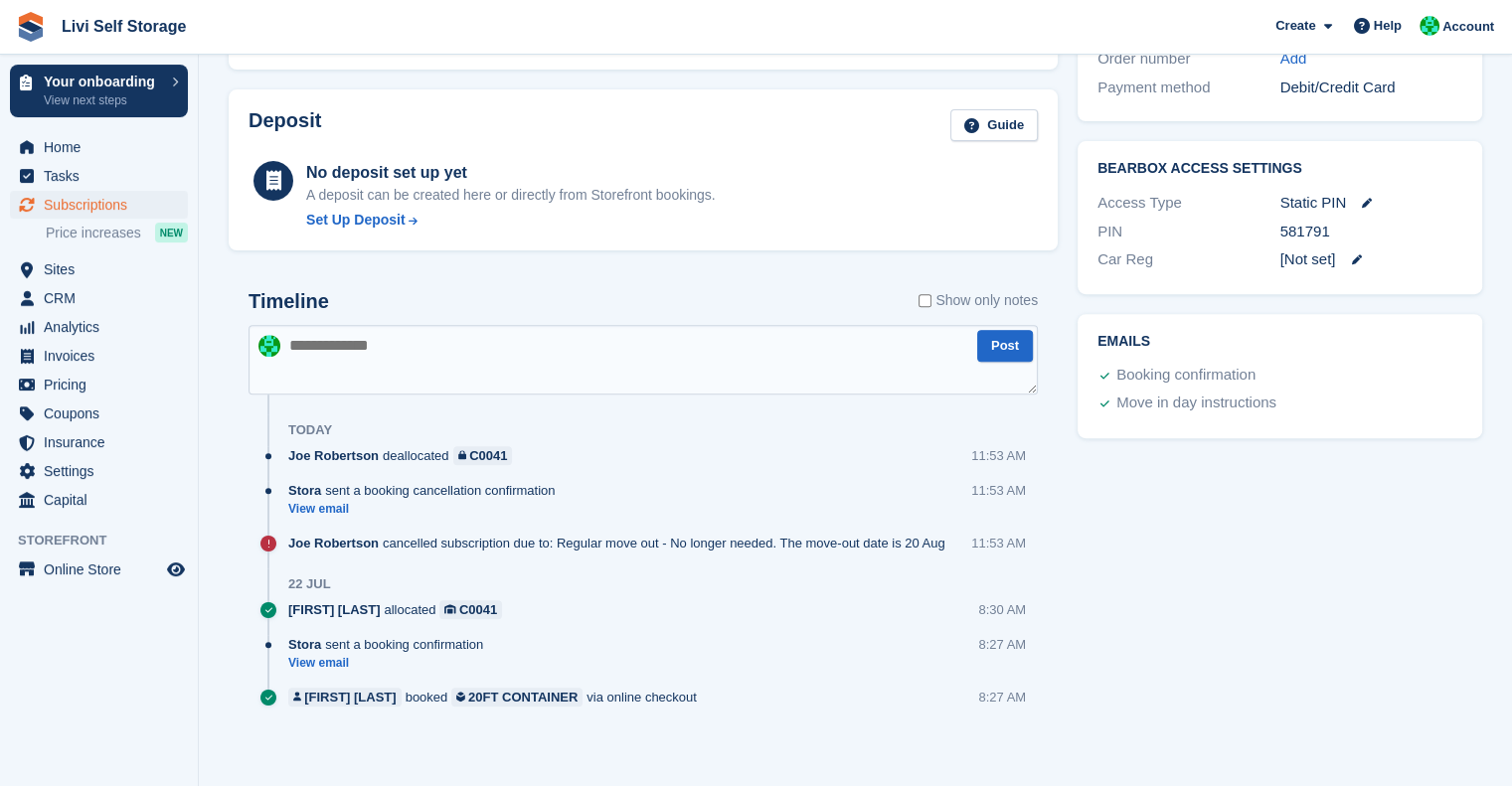 scroll, scrollTop: 696, scrollLeft: 0, axis: vertical 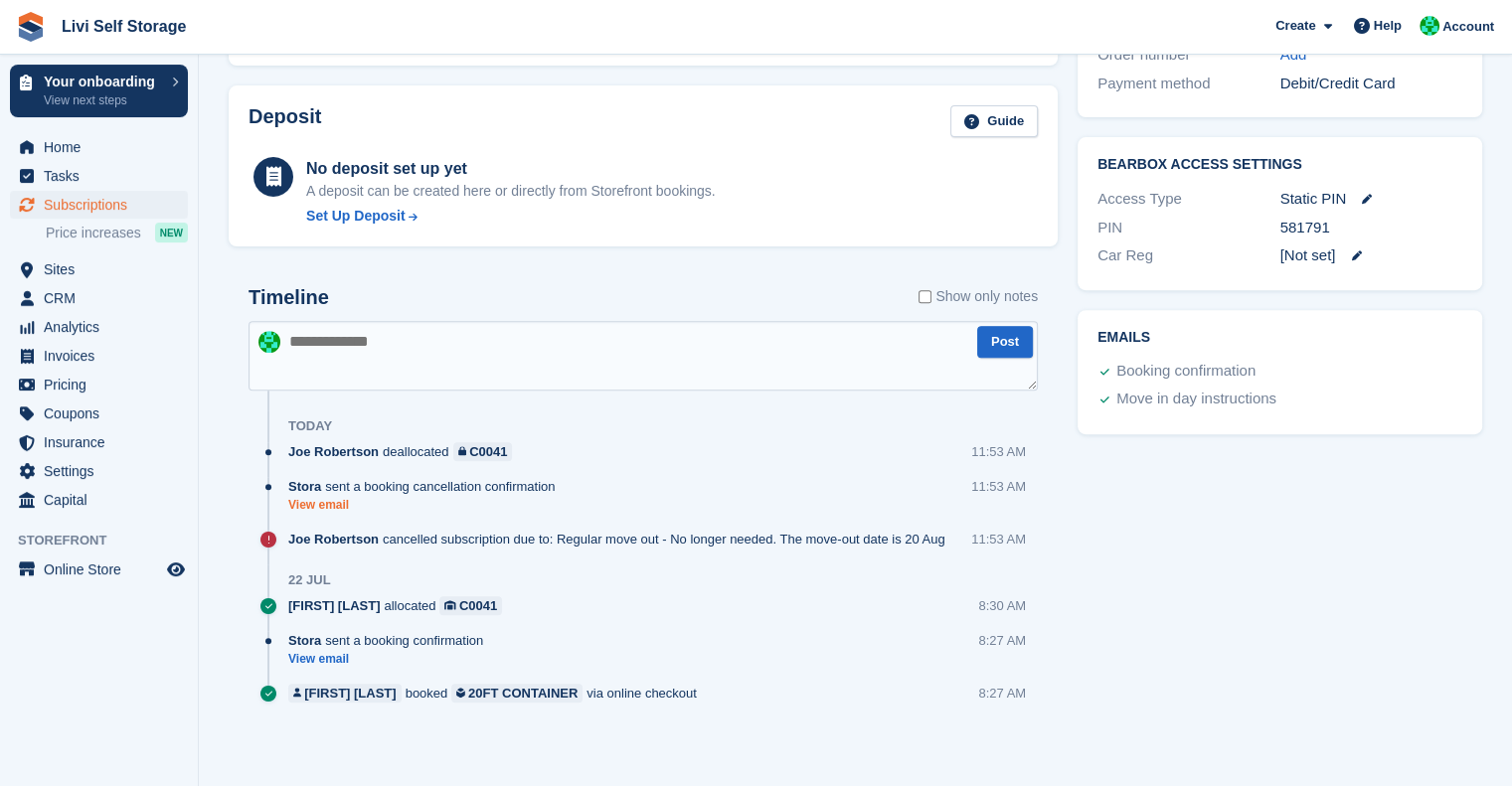 click on "View email" at bounding box center (426, 505) 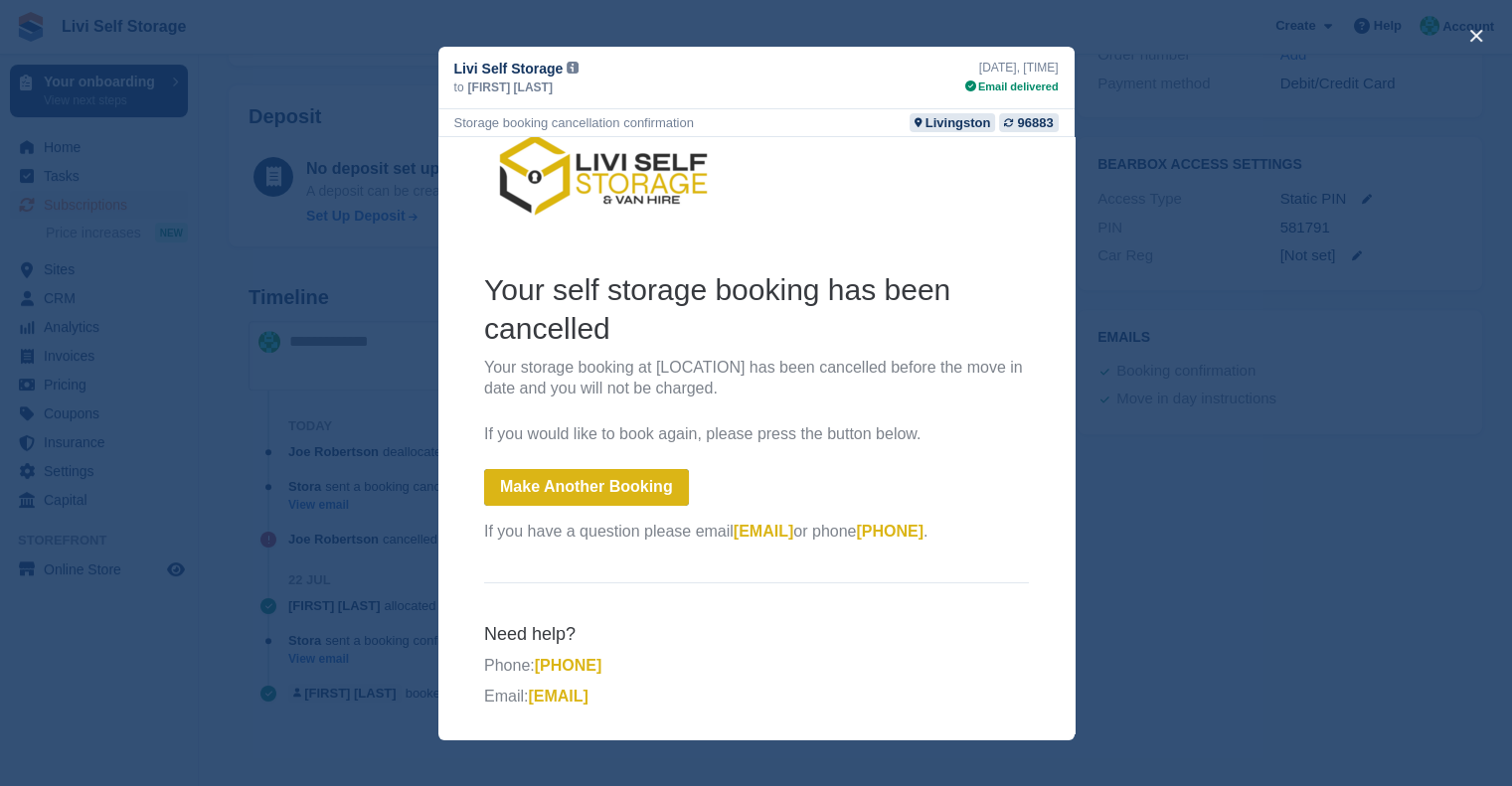 scroll, scrollTop: 48, scrollLeft: 0, axis: vertical 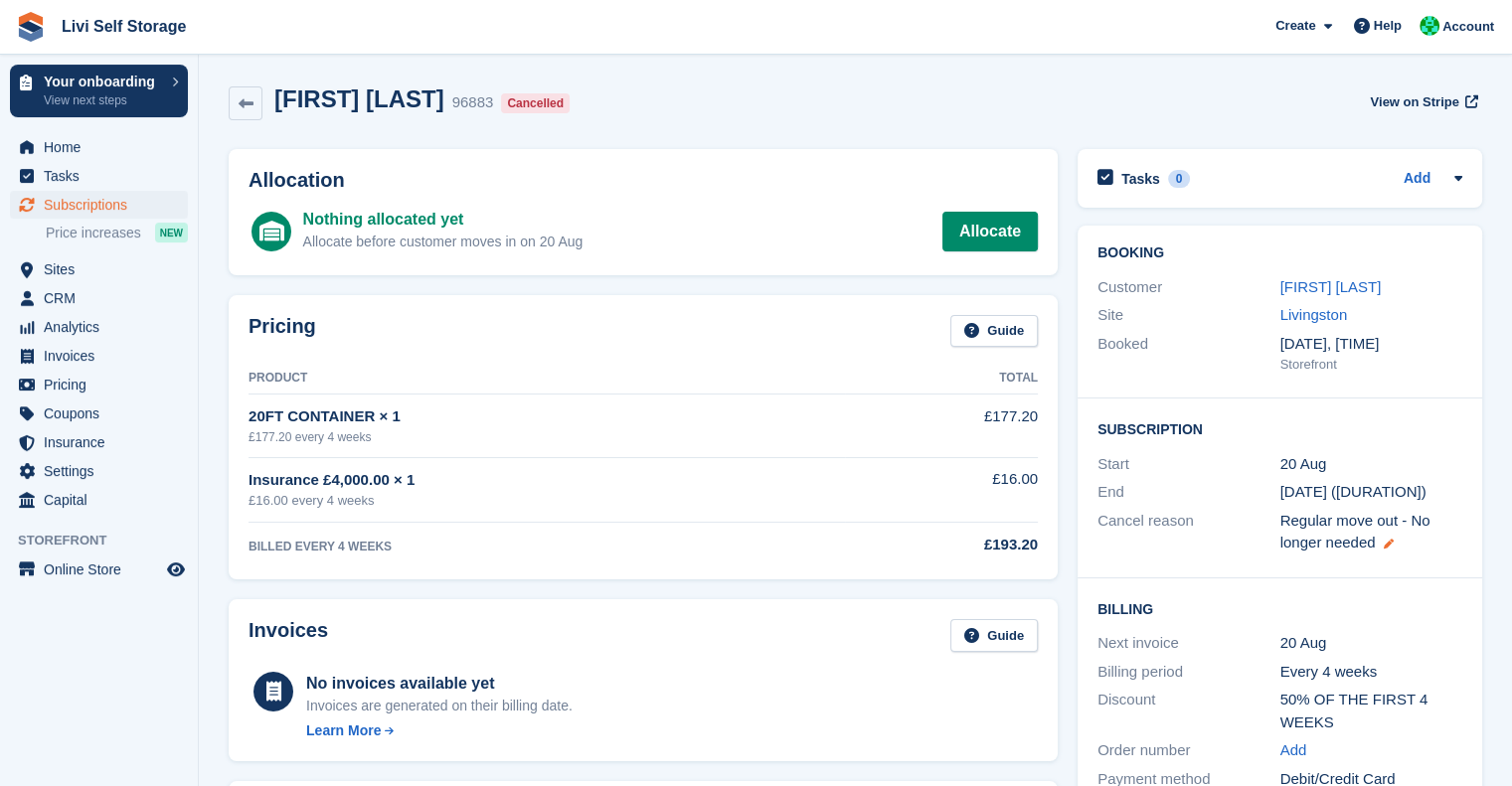 click at bounding box center [1389, 544] 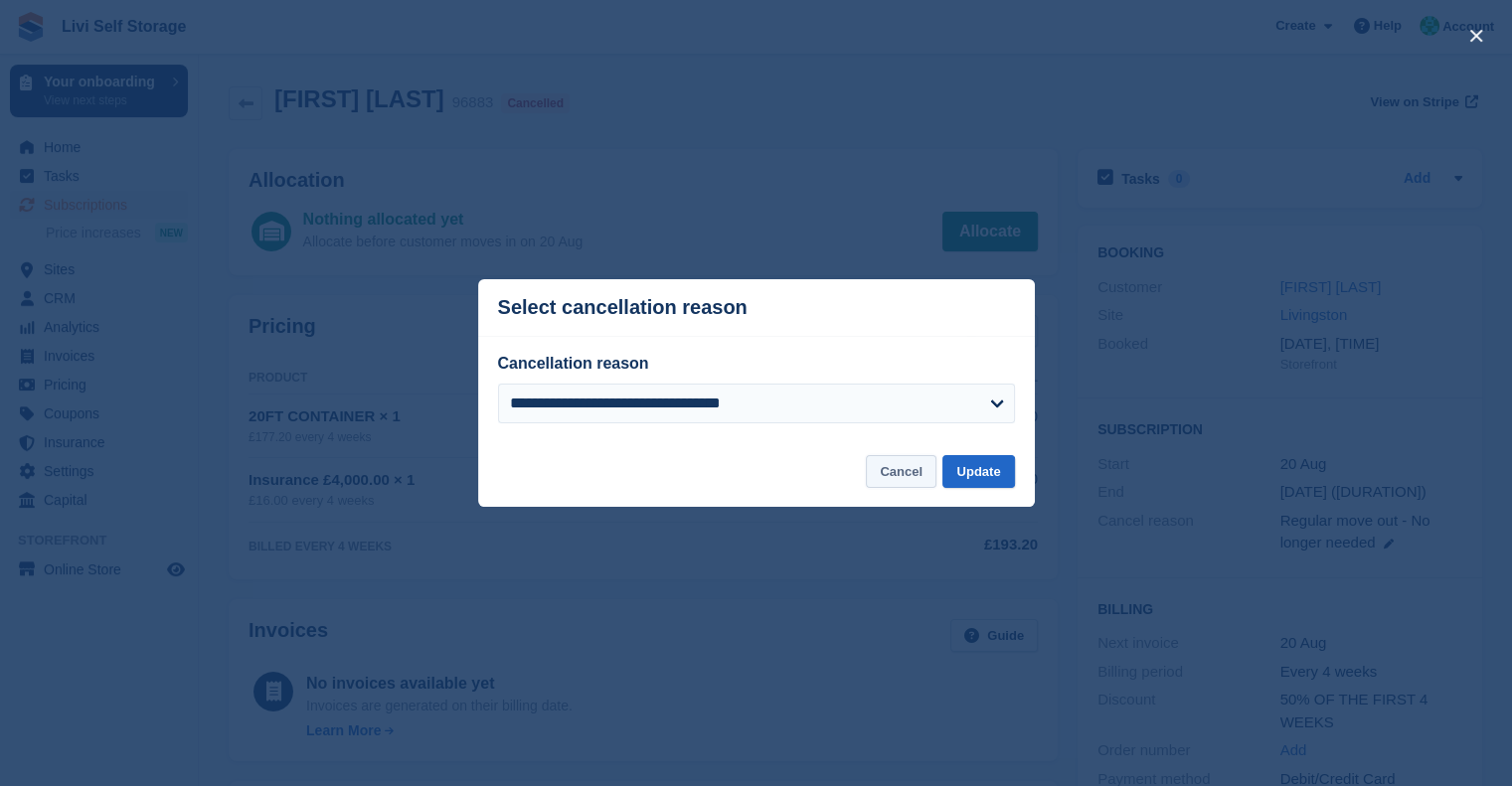 click on "Cancel" at bounding box center [901, 471] 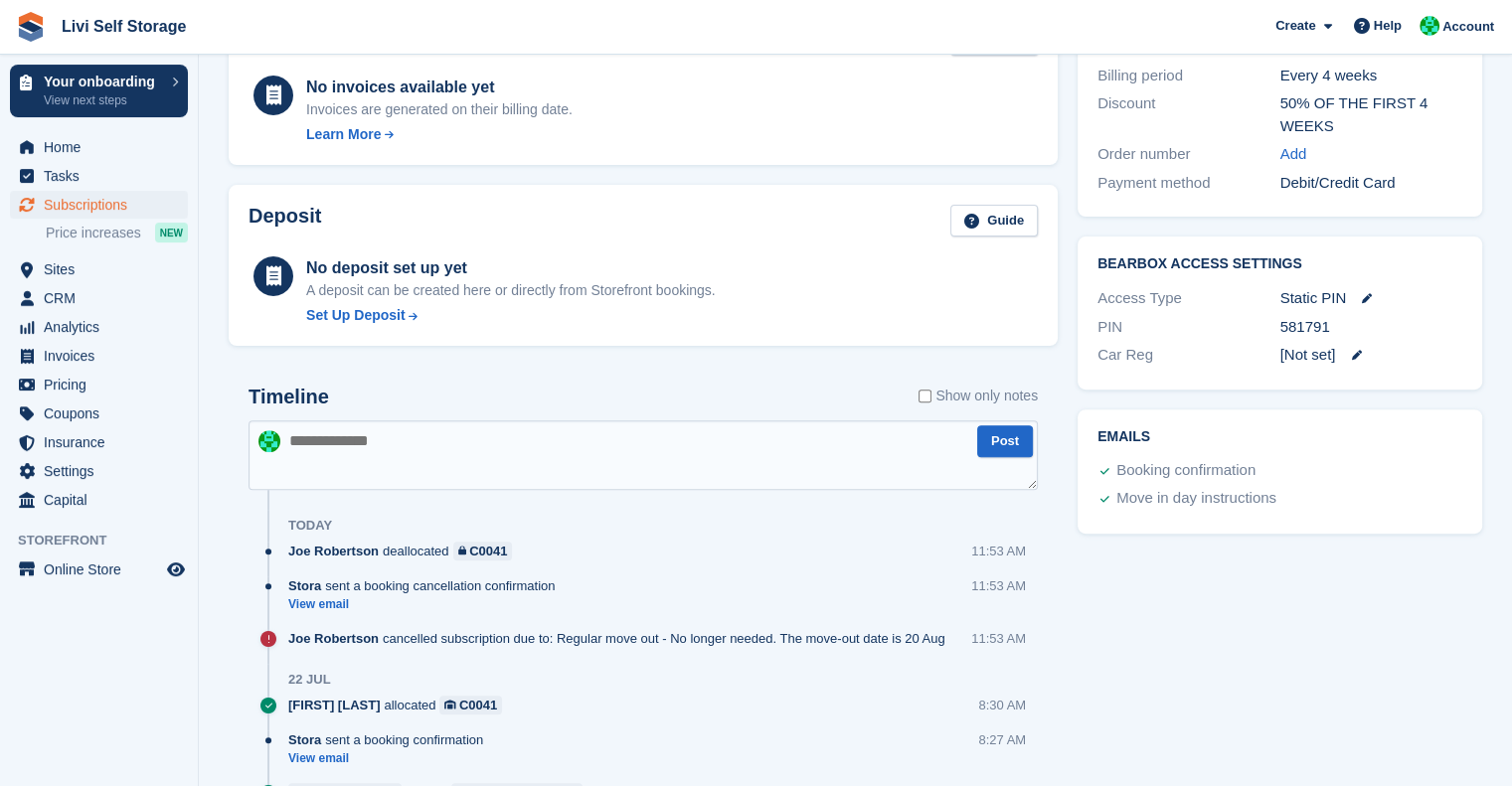 scroll, scrollTop: 696, scrollLeft: 0, axis: vertical 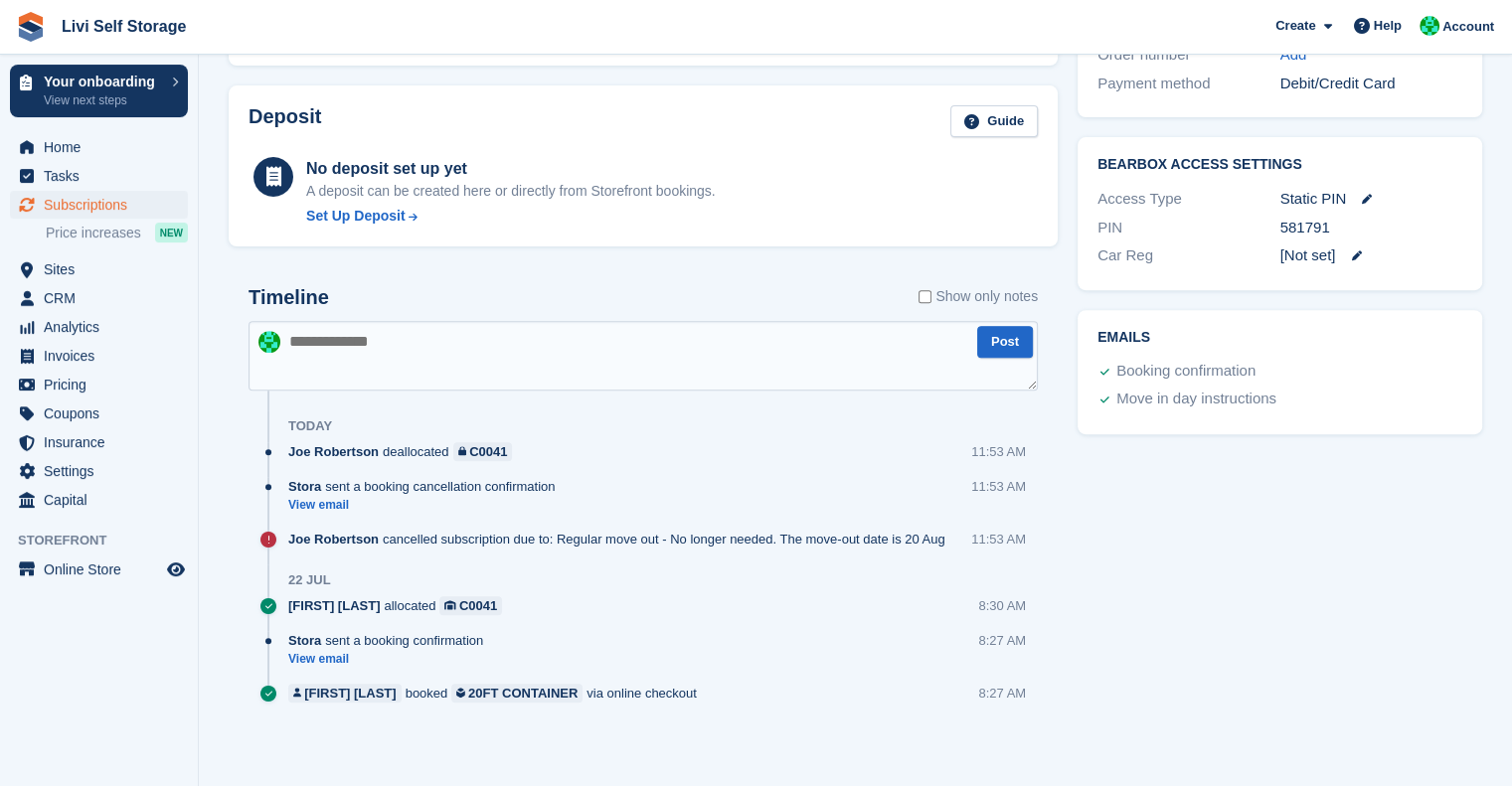 click at bounding box center [643, 356] 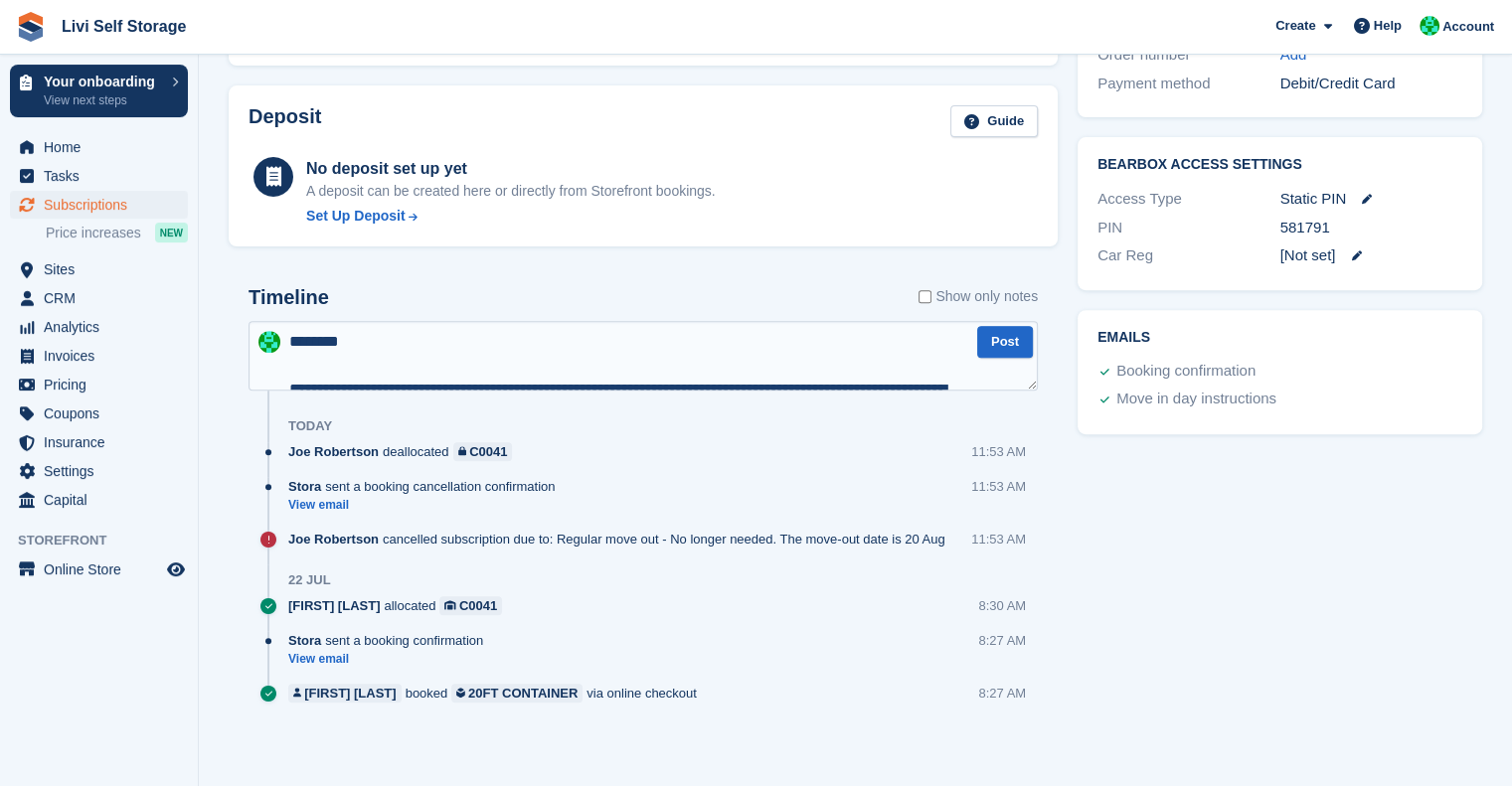 scroll, scrollTop: 129, scrollLeft: 0, axis: vertical 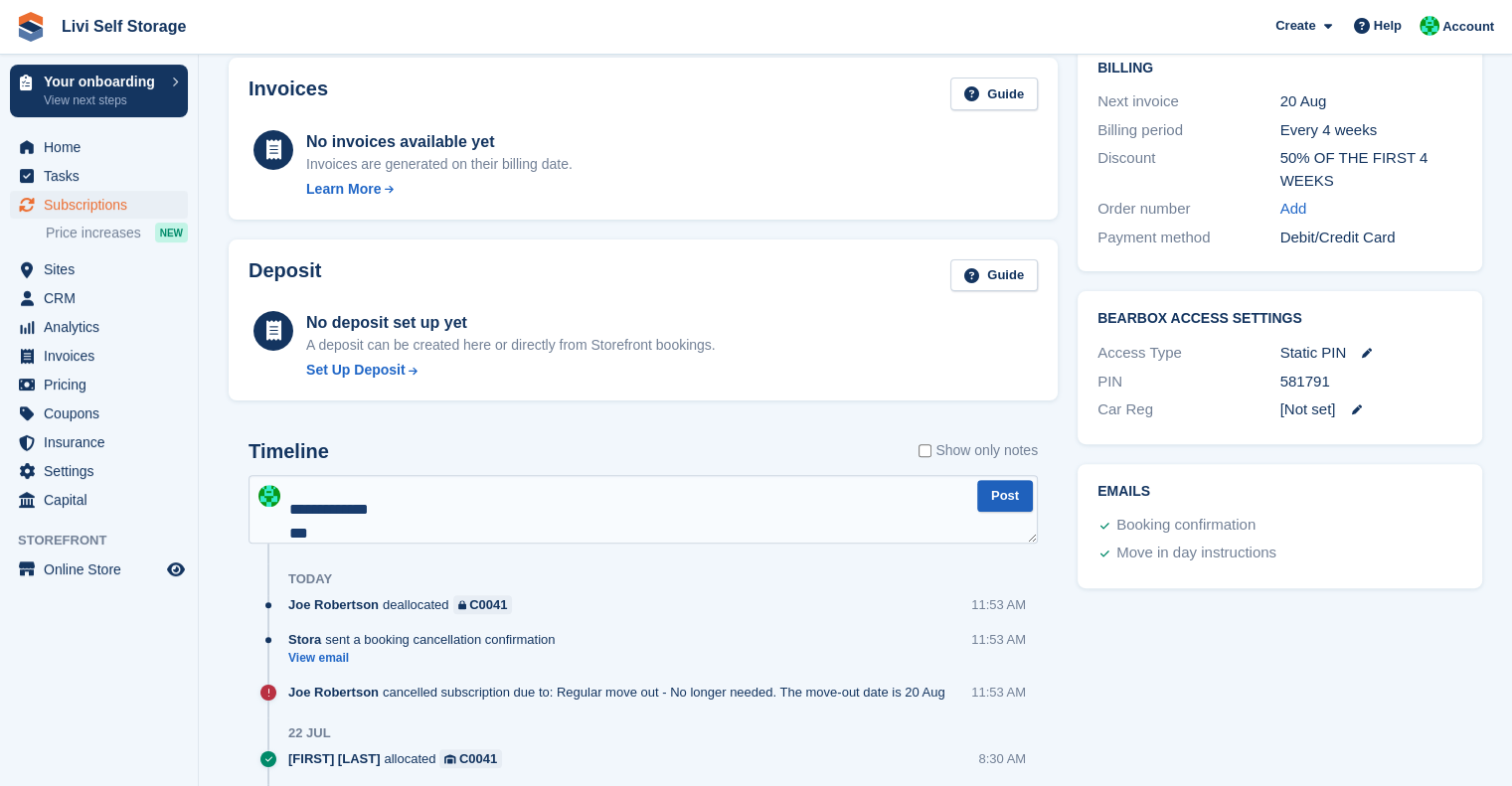 type on "**********" 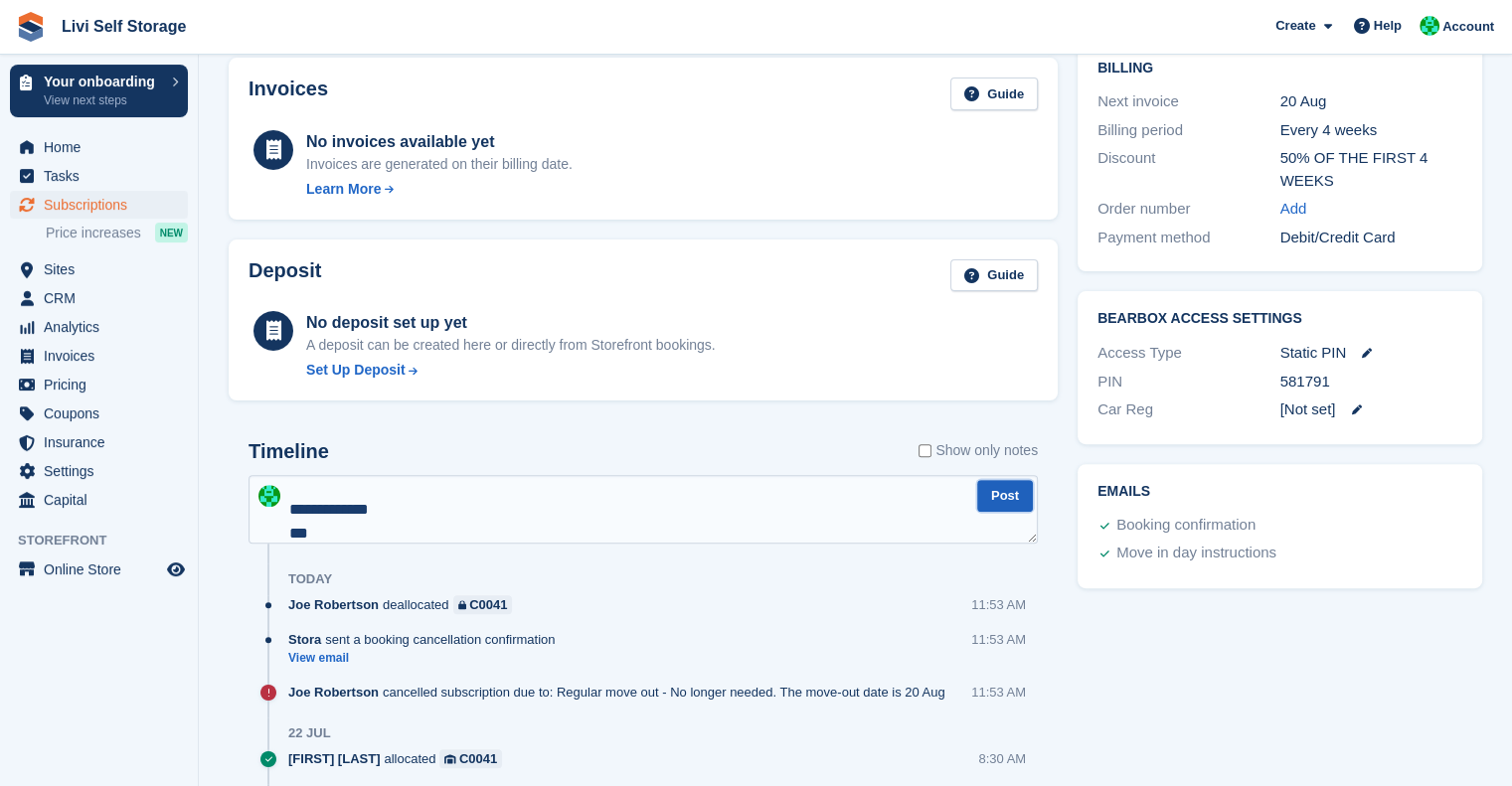 click on "Post" at bounding box center (1005, 496) 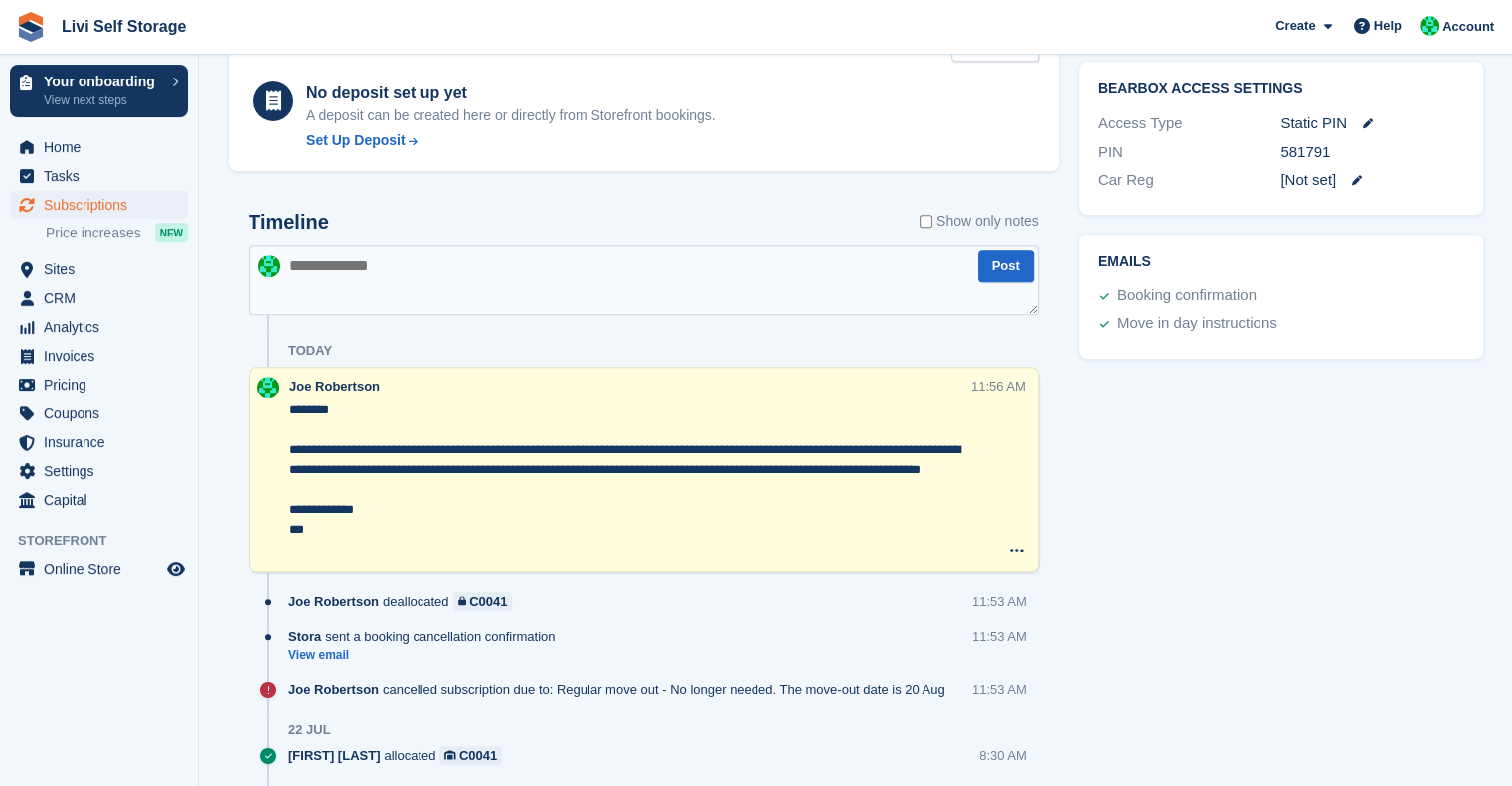scroll, scrollTop: 772, scrollLeft: 0, axis: vertical 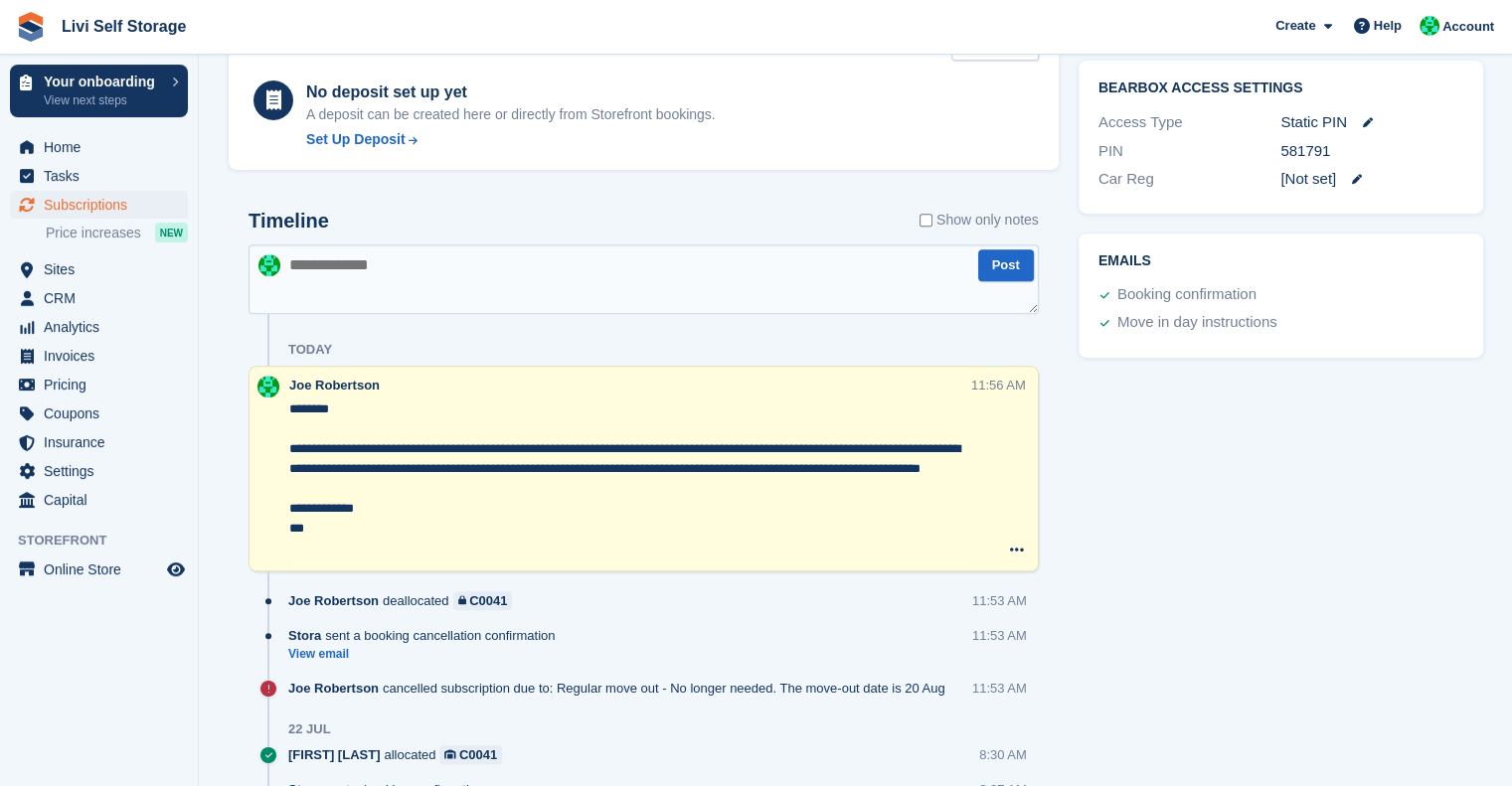 click at bounding box center [643, 279] 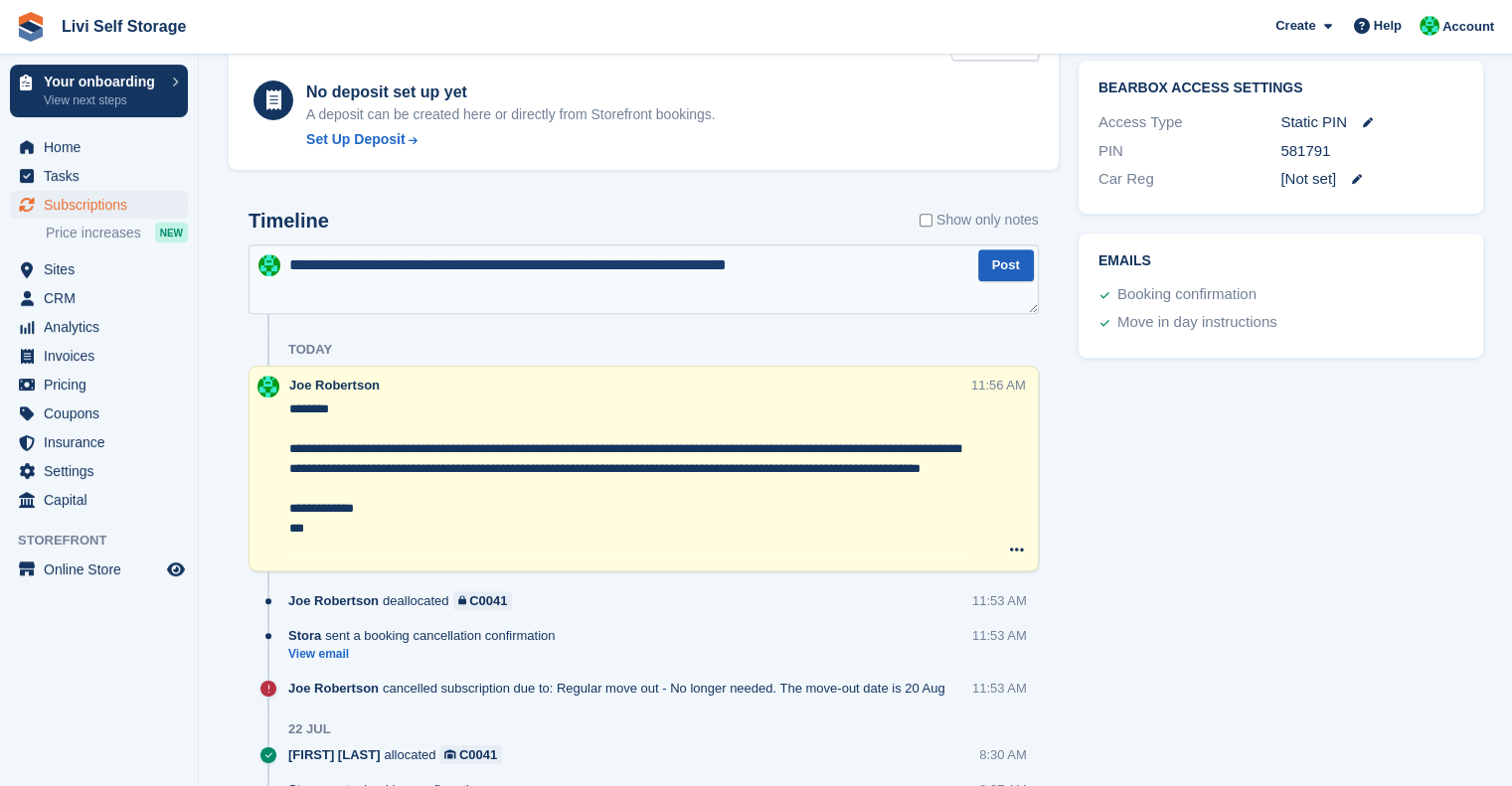 type on "**********" 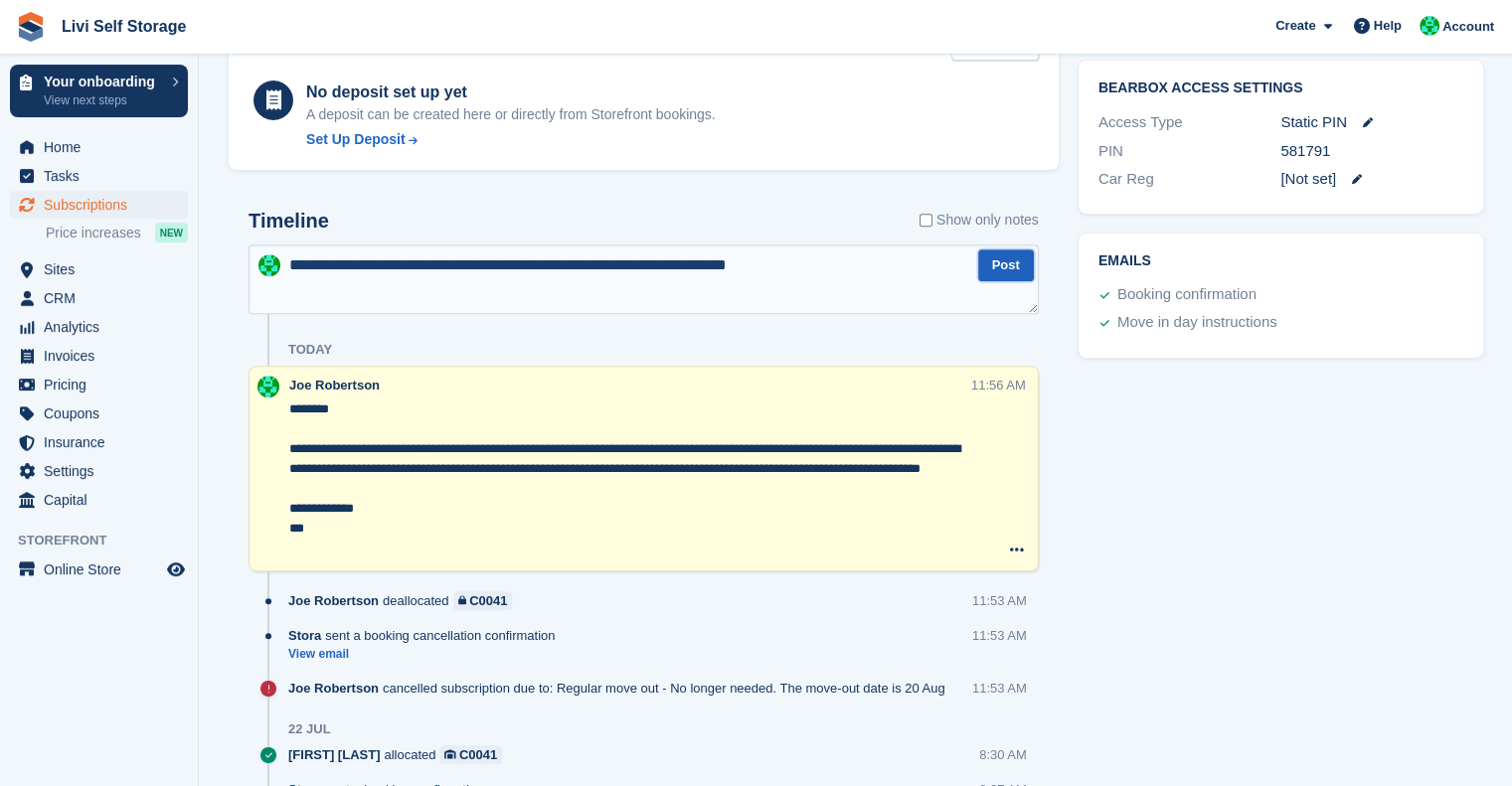 click on "Post" at bounding box center [1006, 265] 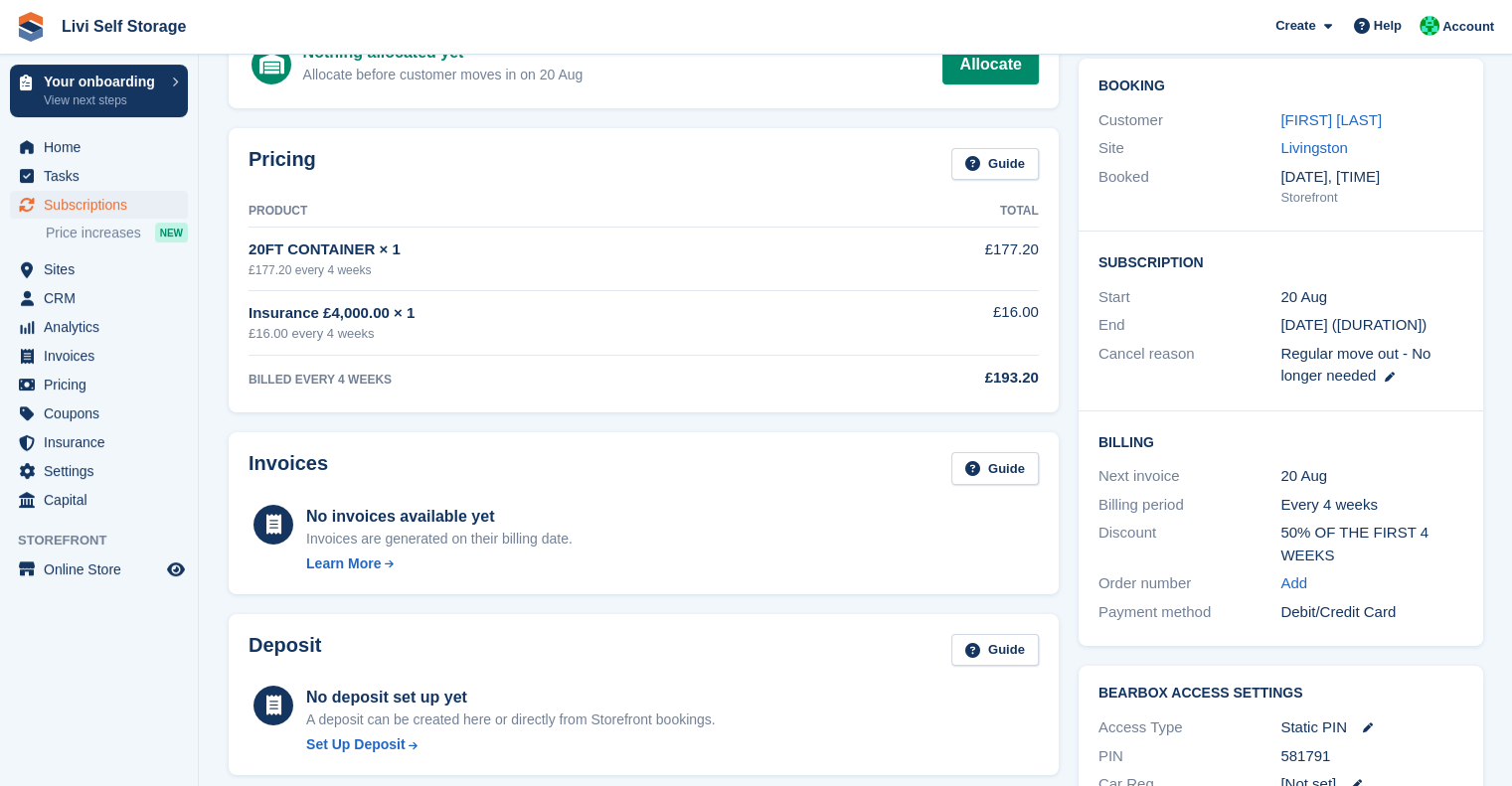 scroll, scrollTop: 0, scrollLeft: 0, axis: both 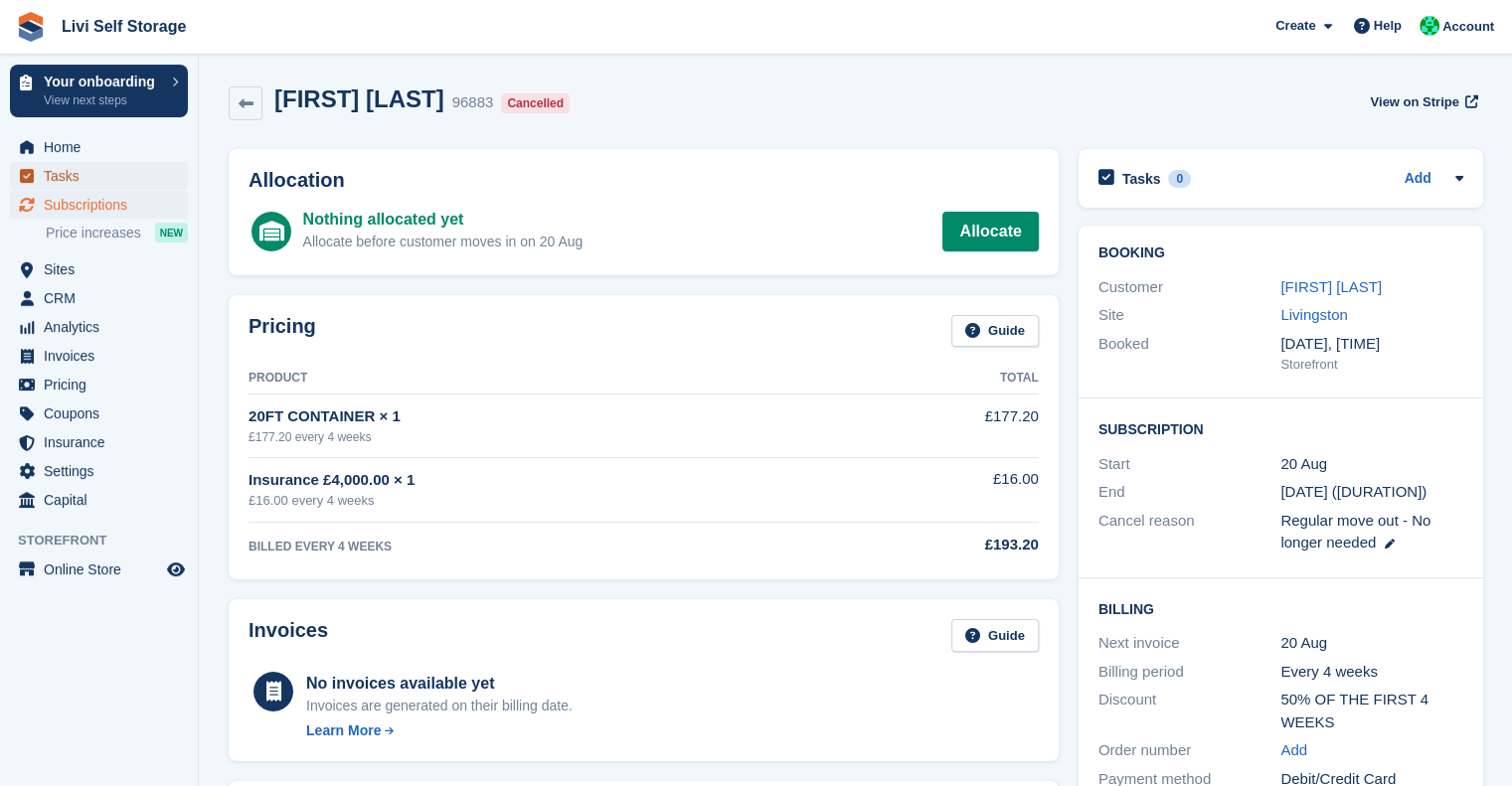 click on "Tasks" at bounding box center [103, 176] 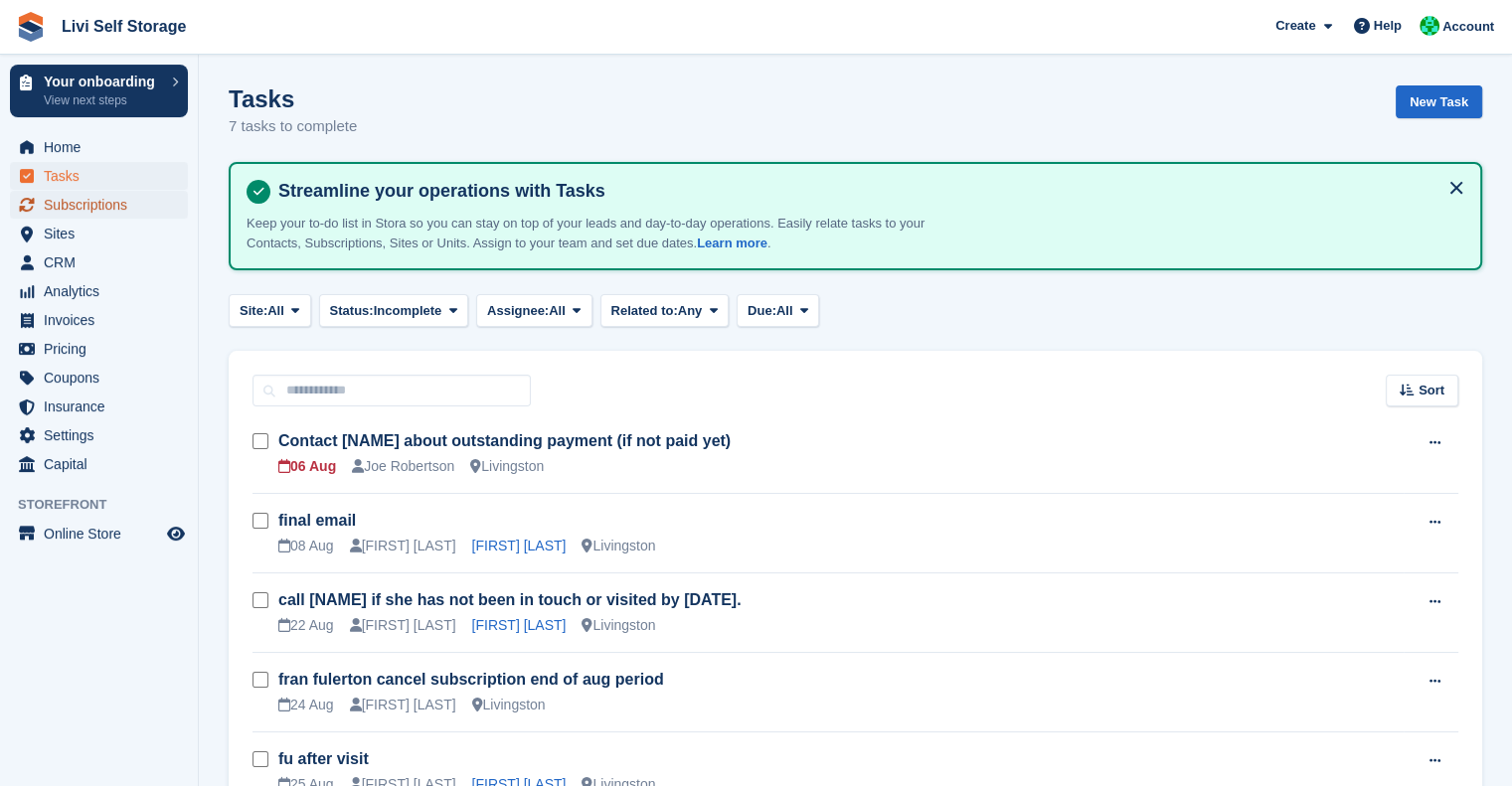 click on "Subscriptions" at bounding box center (103, 205) 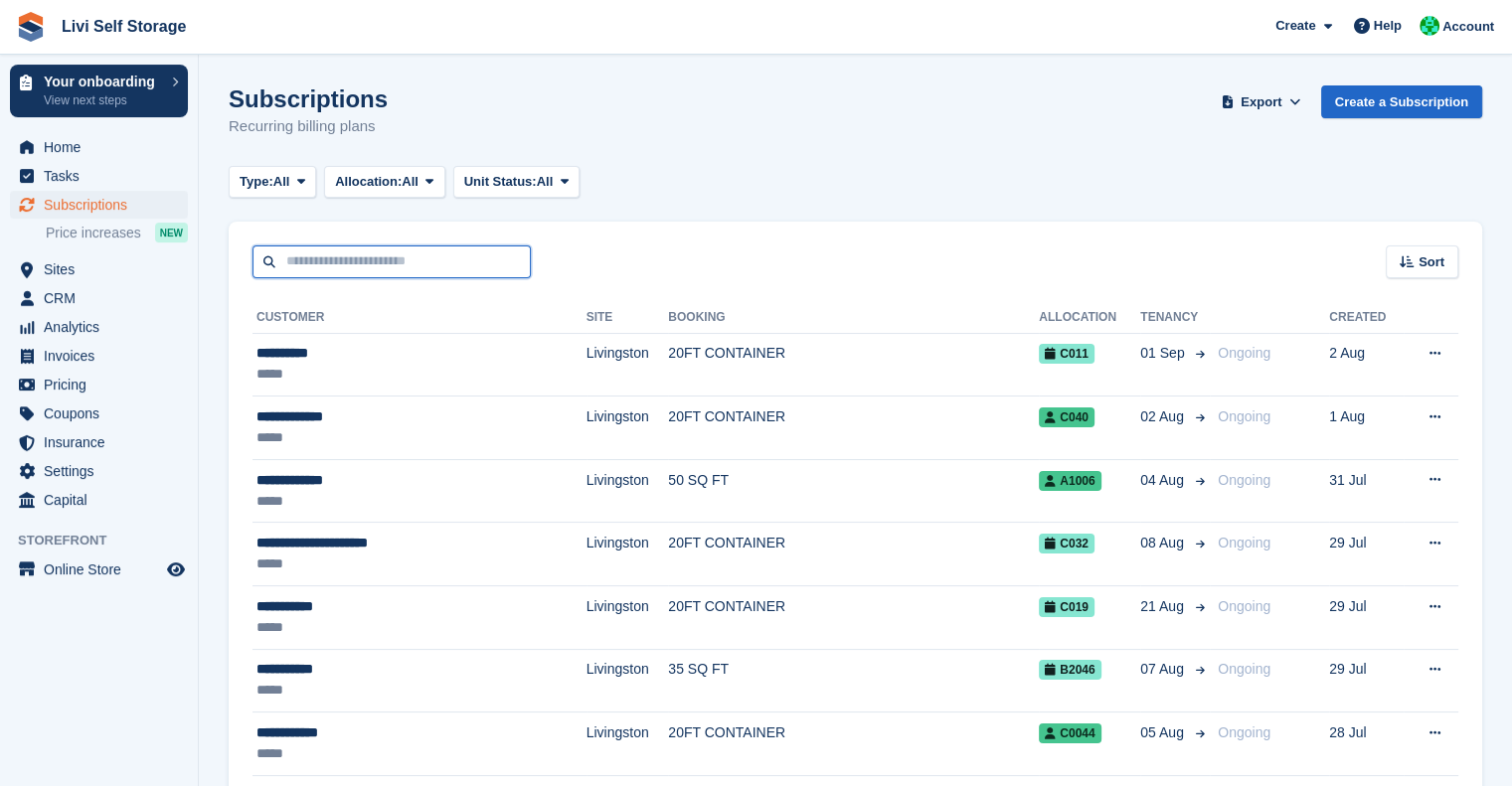 click at bounding box center (392, 261) 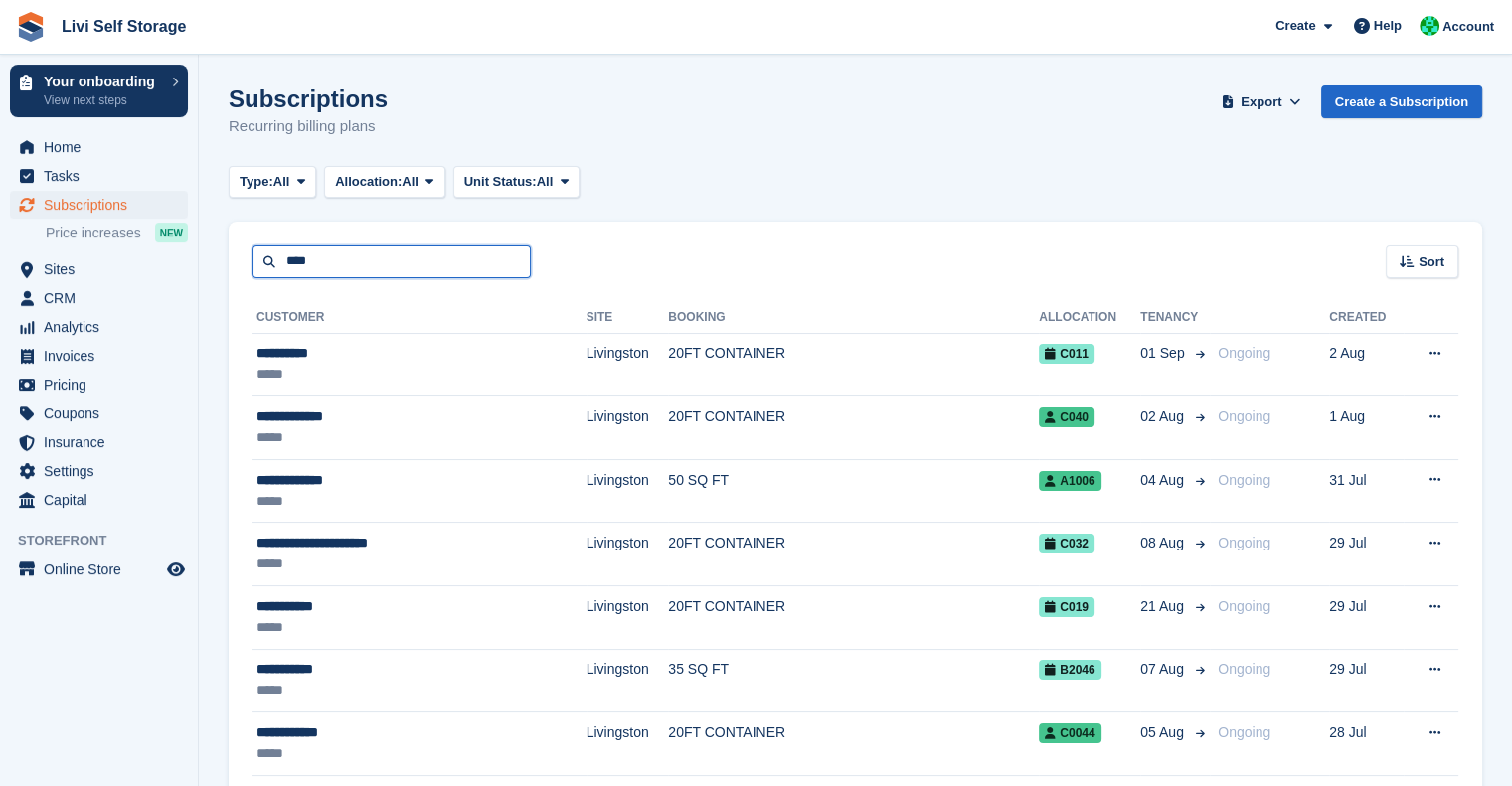 type on "****" 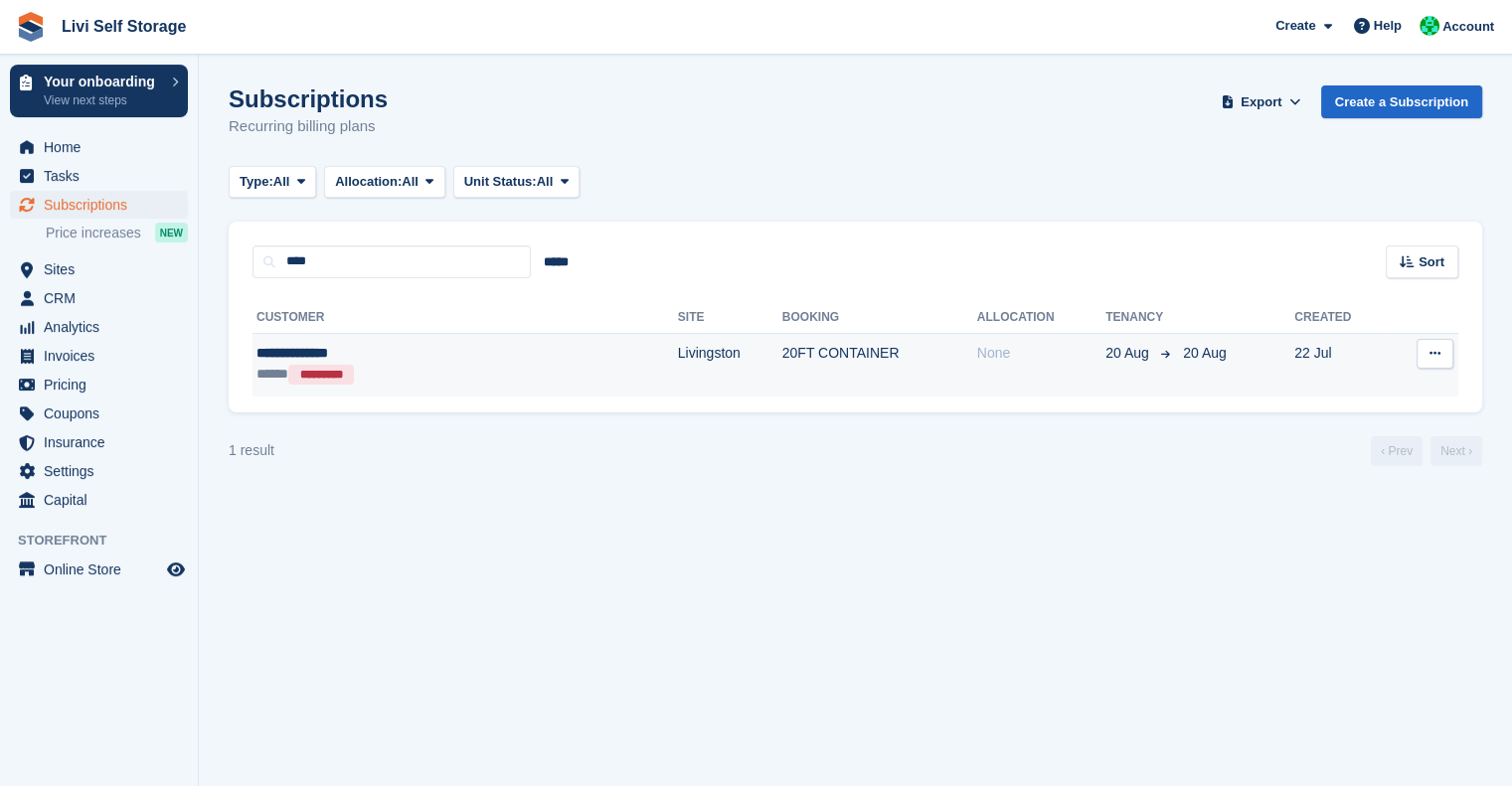 click on "***** *********" at bounding box center [382, 374] 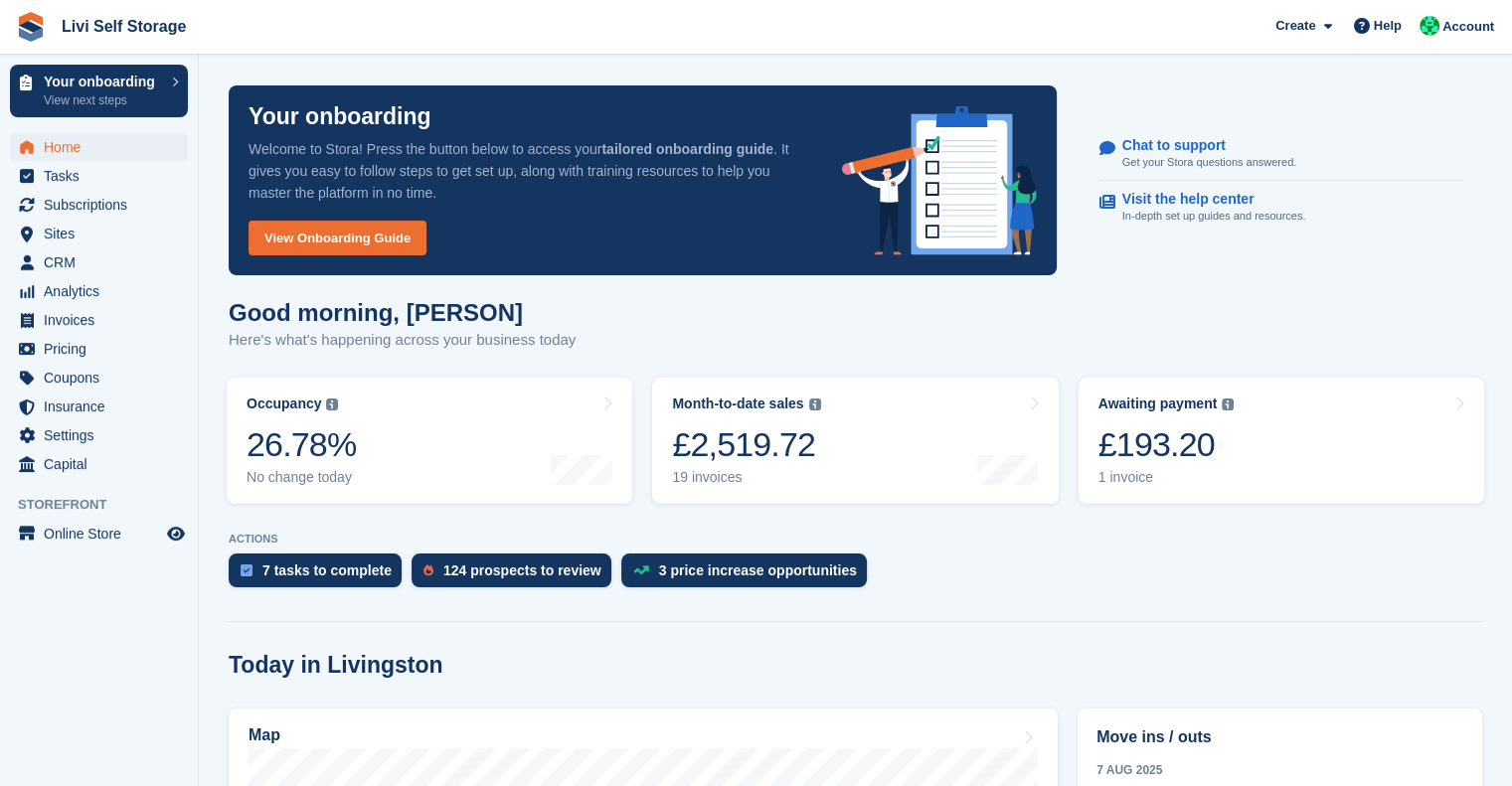 scroll, scrollTop: 0, scrollLeft: 0, axis: both 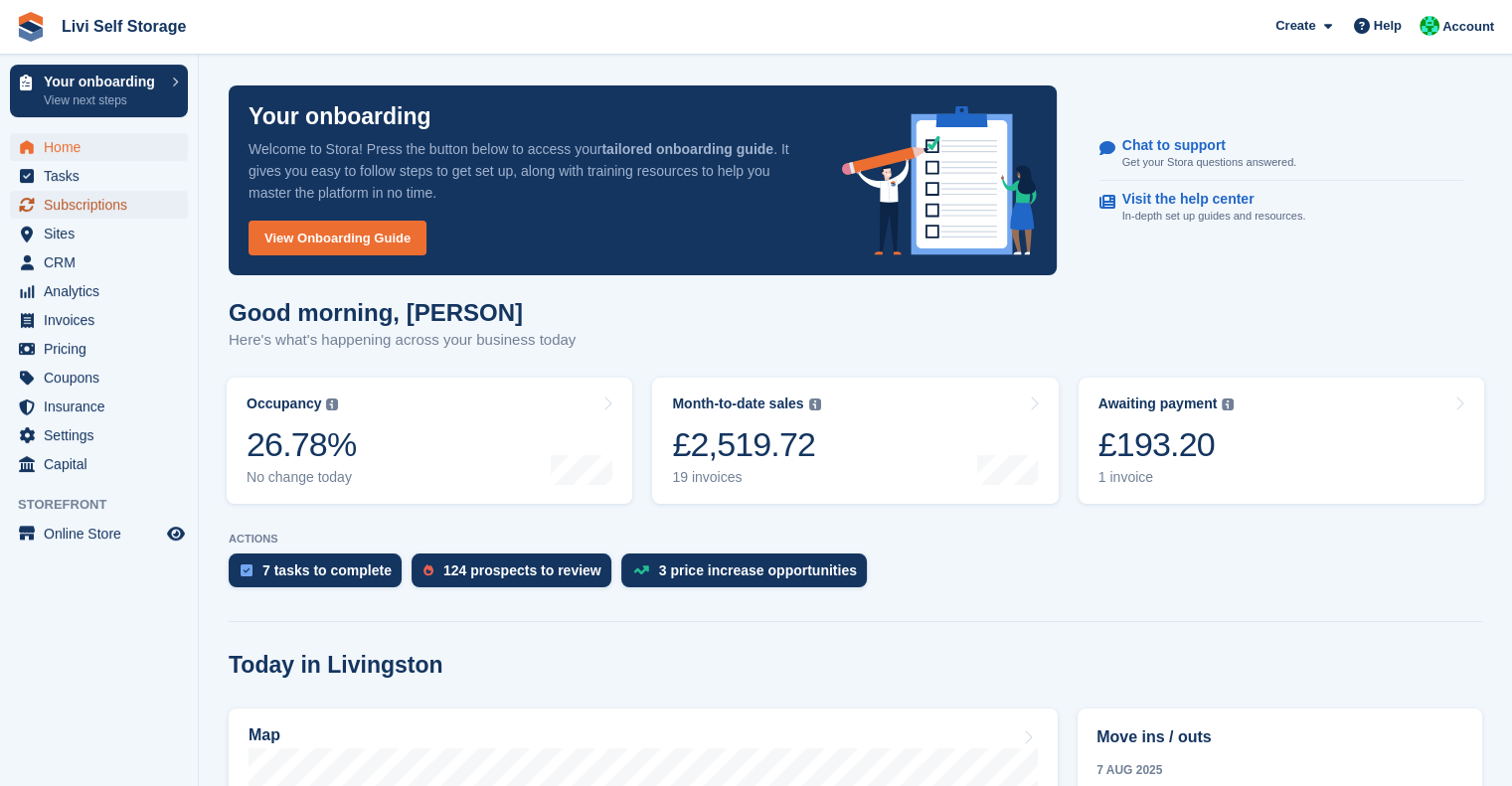 click on "Subscriptions" at bounding box center [103, 205] 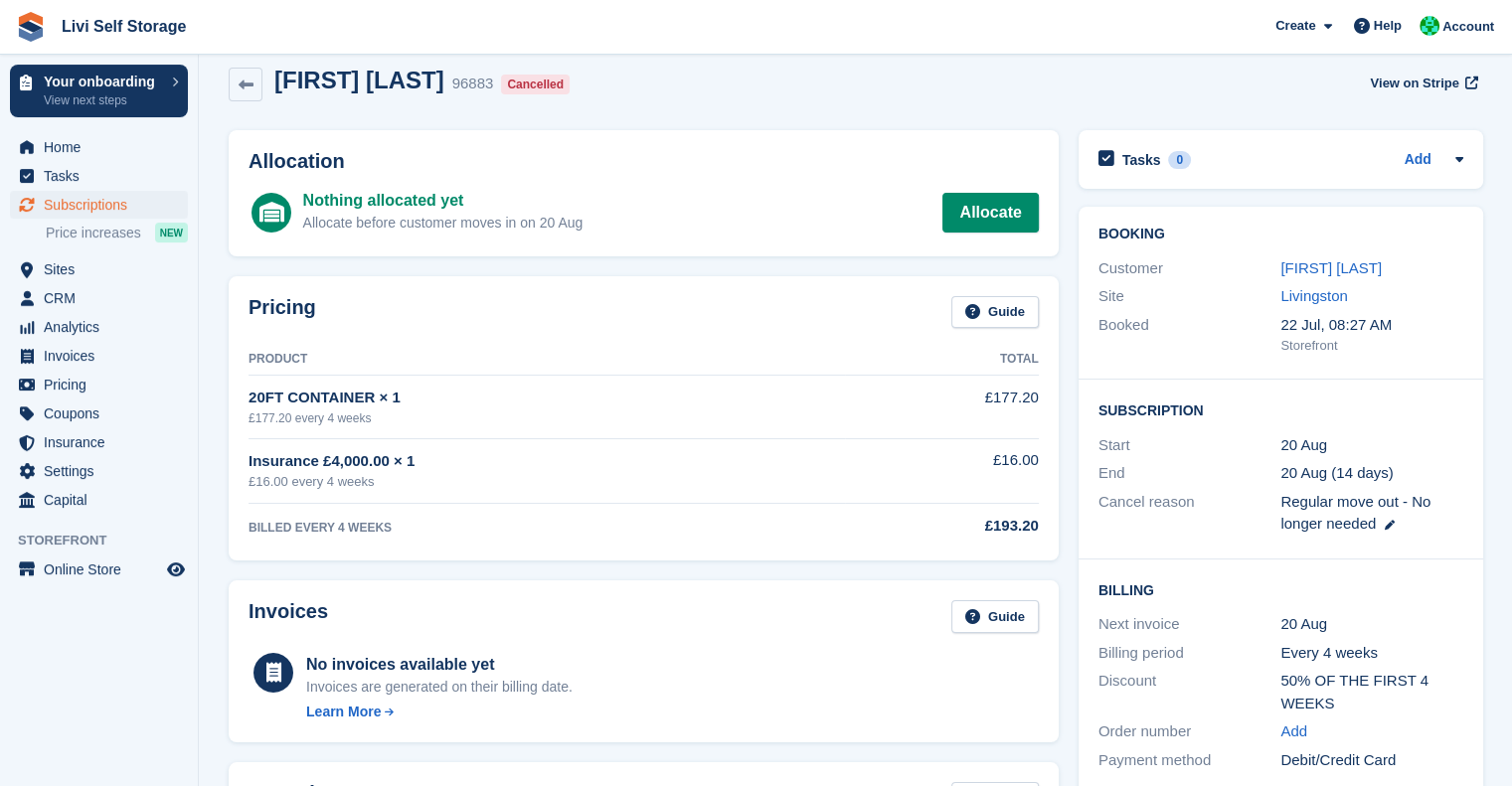 scroll, scrollTop: 26, scrollLeft: 0, axis: vertical 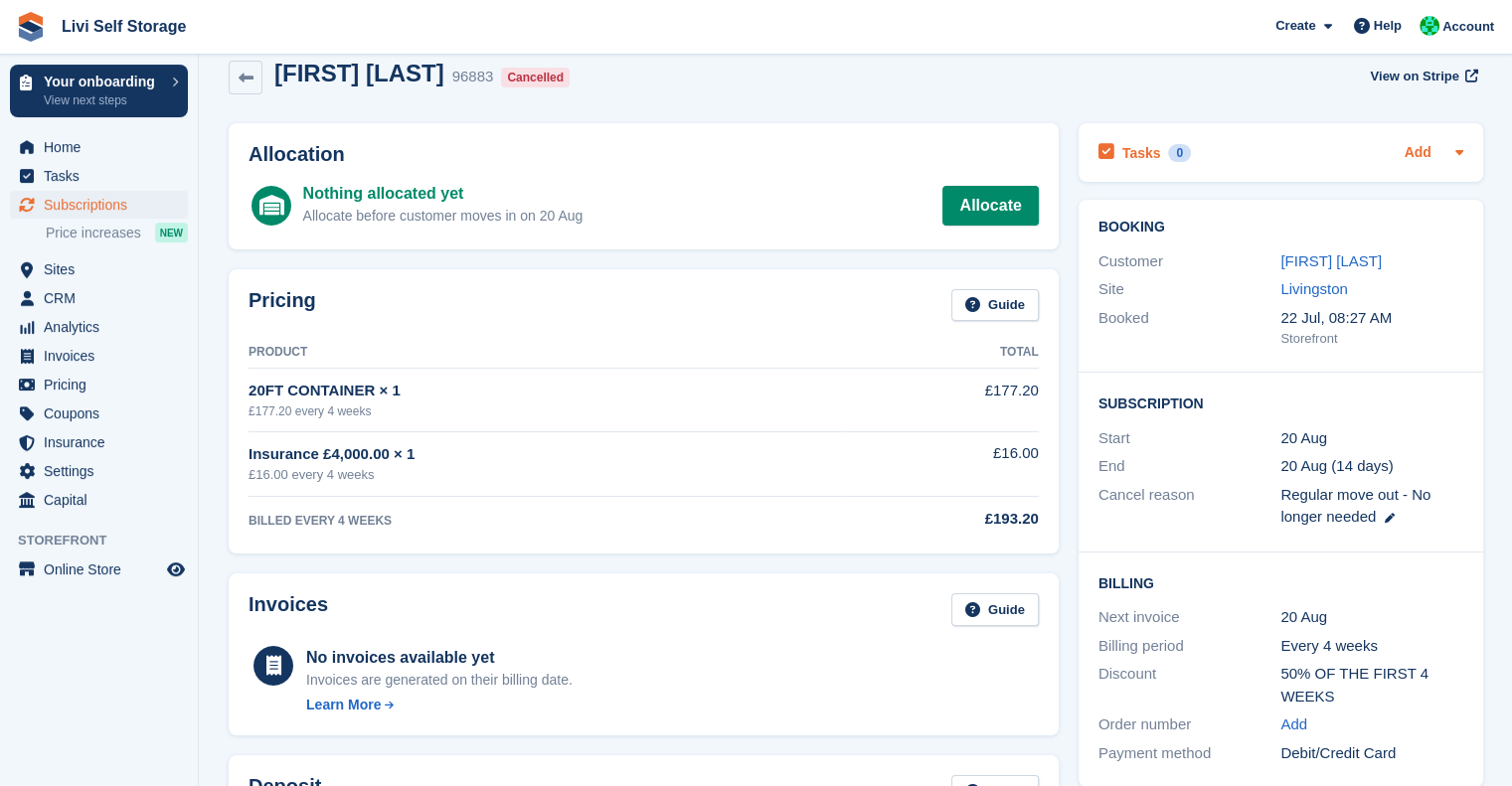 click on "Add" at bounding box center [1418, 153] 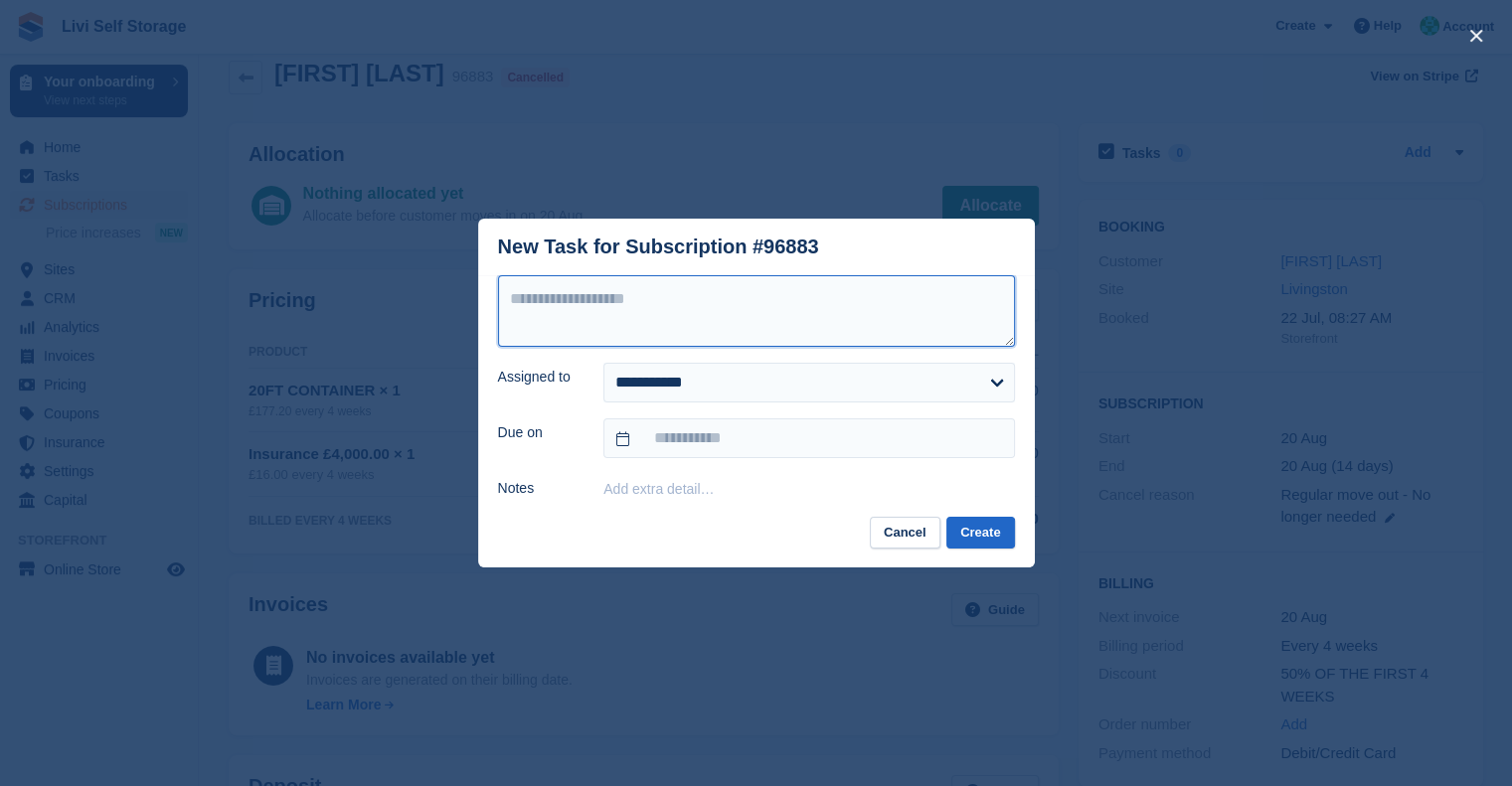 click at bounding box center [756, 311] 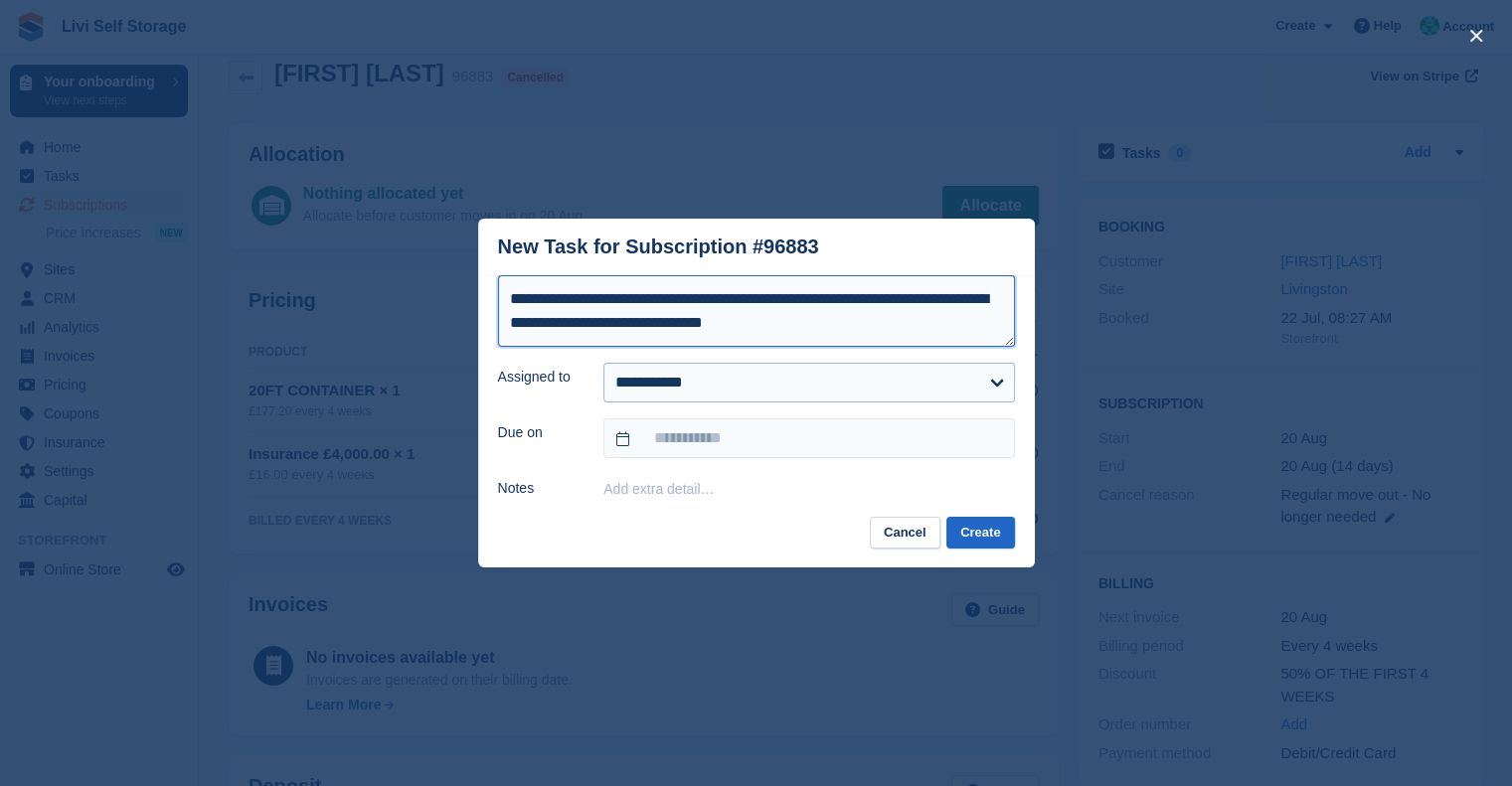 type on "**********" 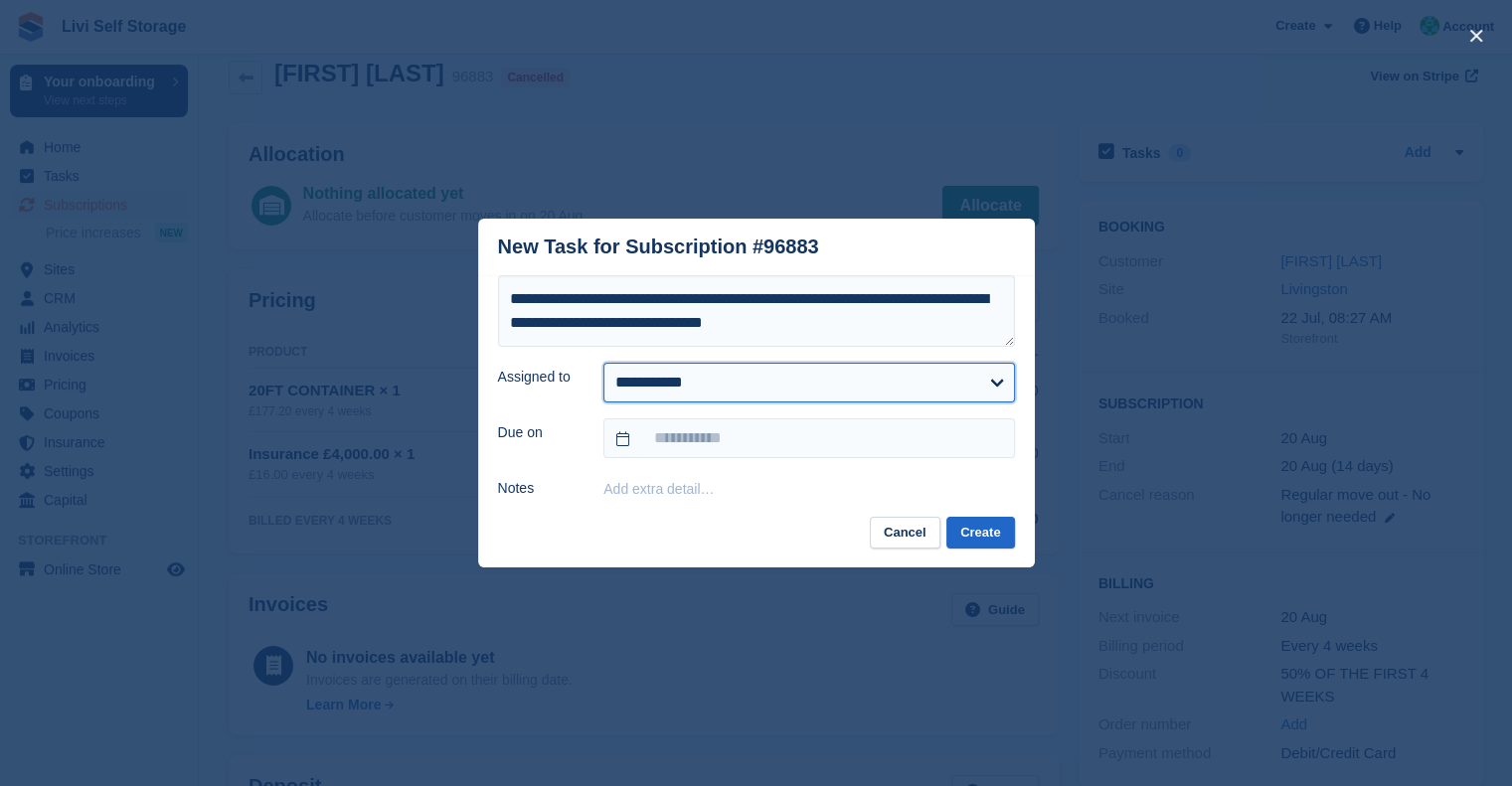 click on "**********" at bounding box center (808, 383) 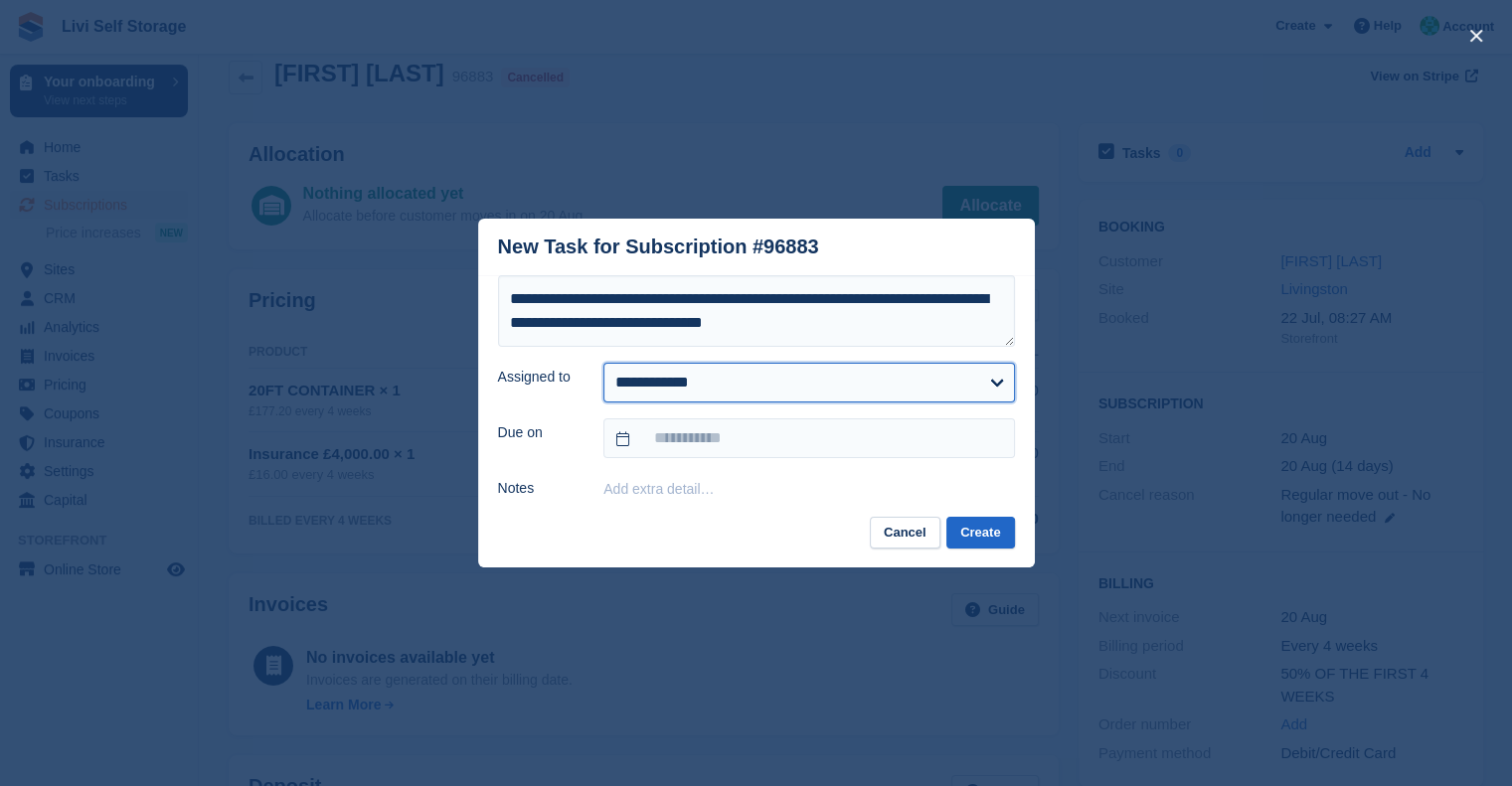 click on "**********" at bounding box center [808, 383] 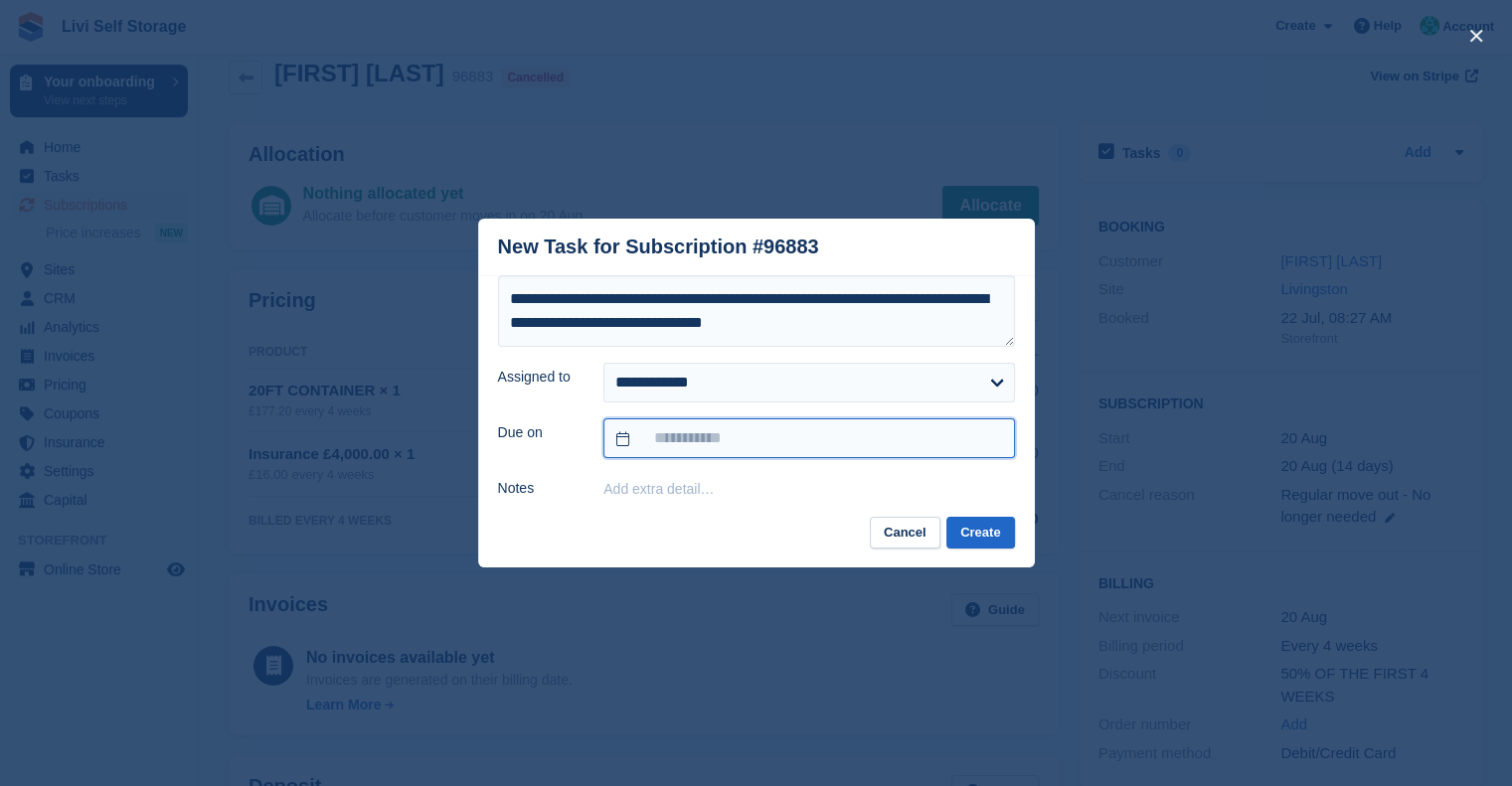 click at bounding box center [808, 438] 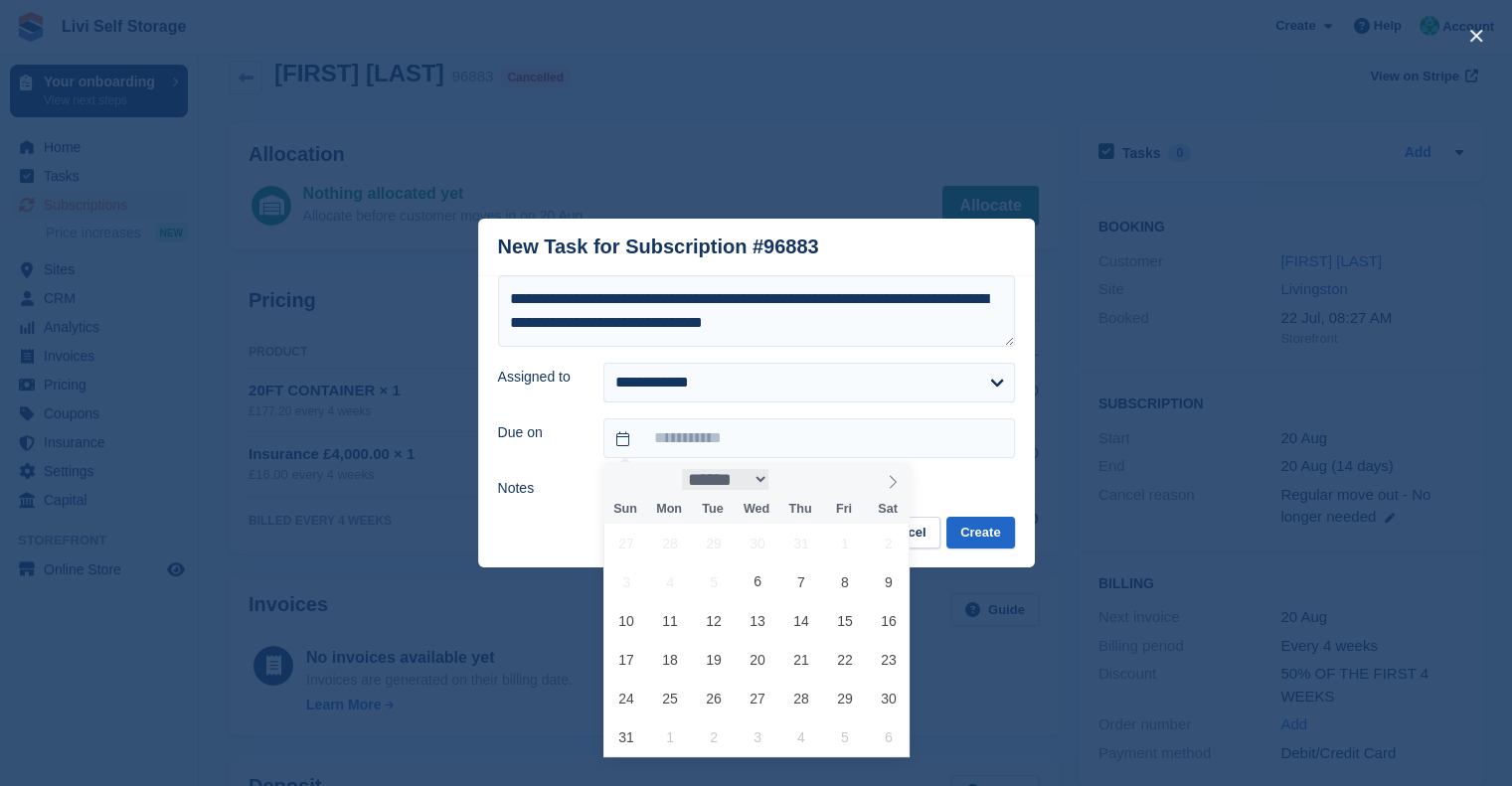 click on "****** ********* ******* ******** ********" at bounding box center [726, 479] 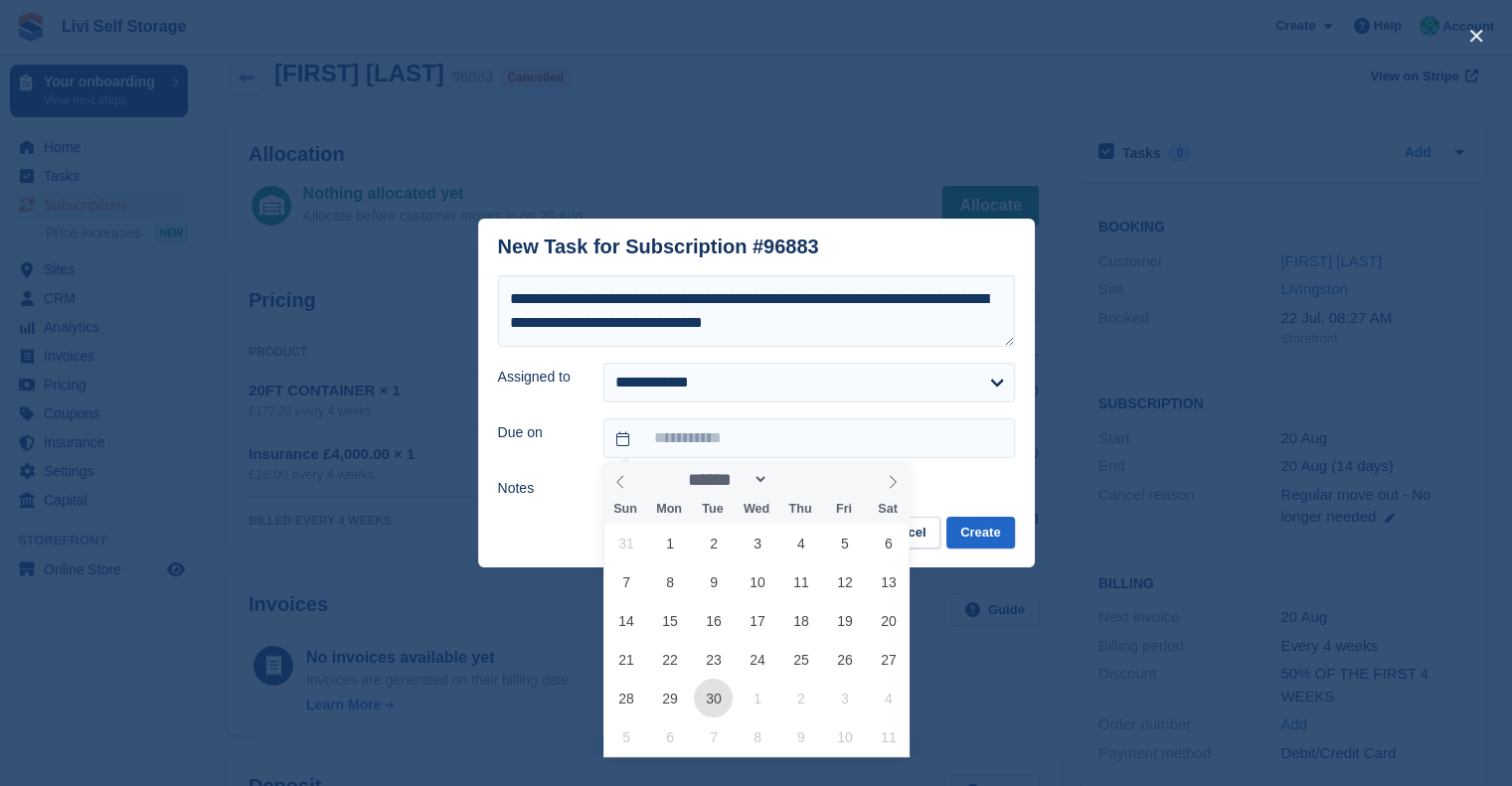 click on "30" at bounding box center [713, 698] 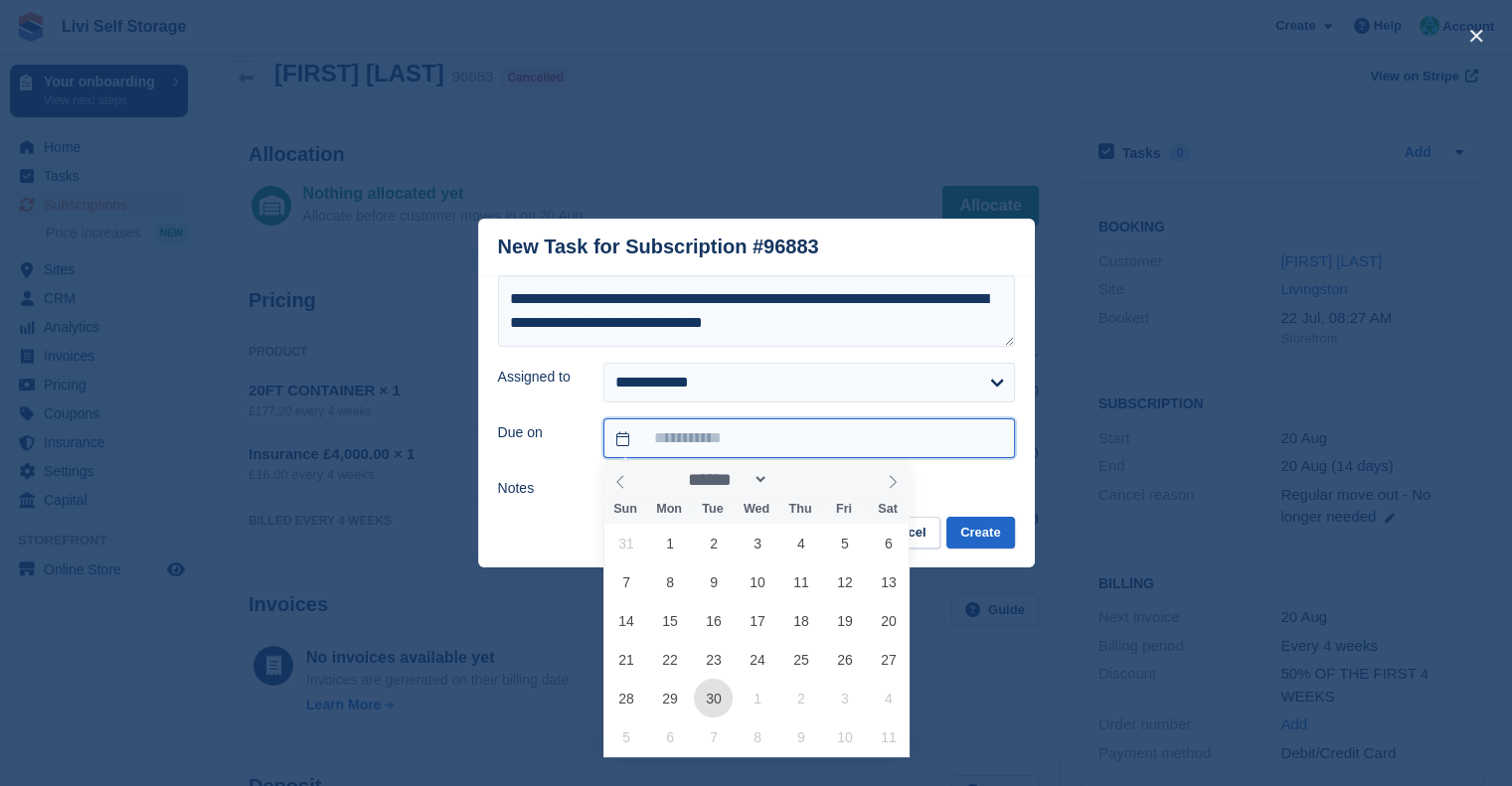 type on "**********" 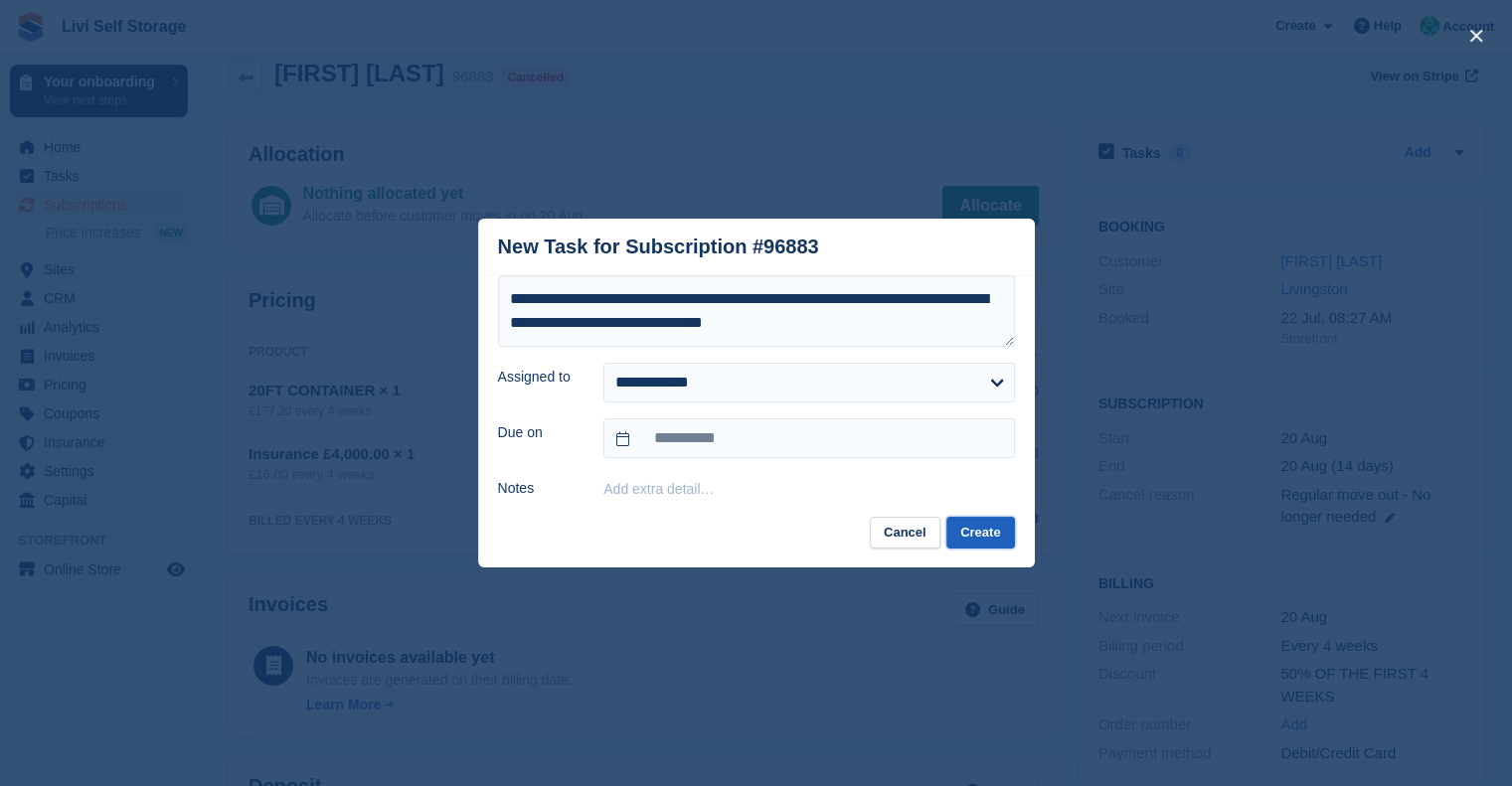 click on "Create" at bounding box center (980, 533) 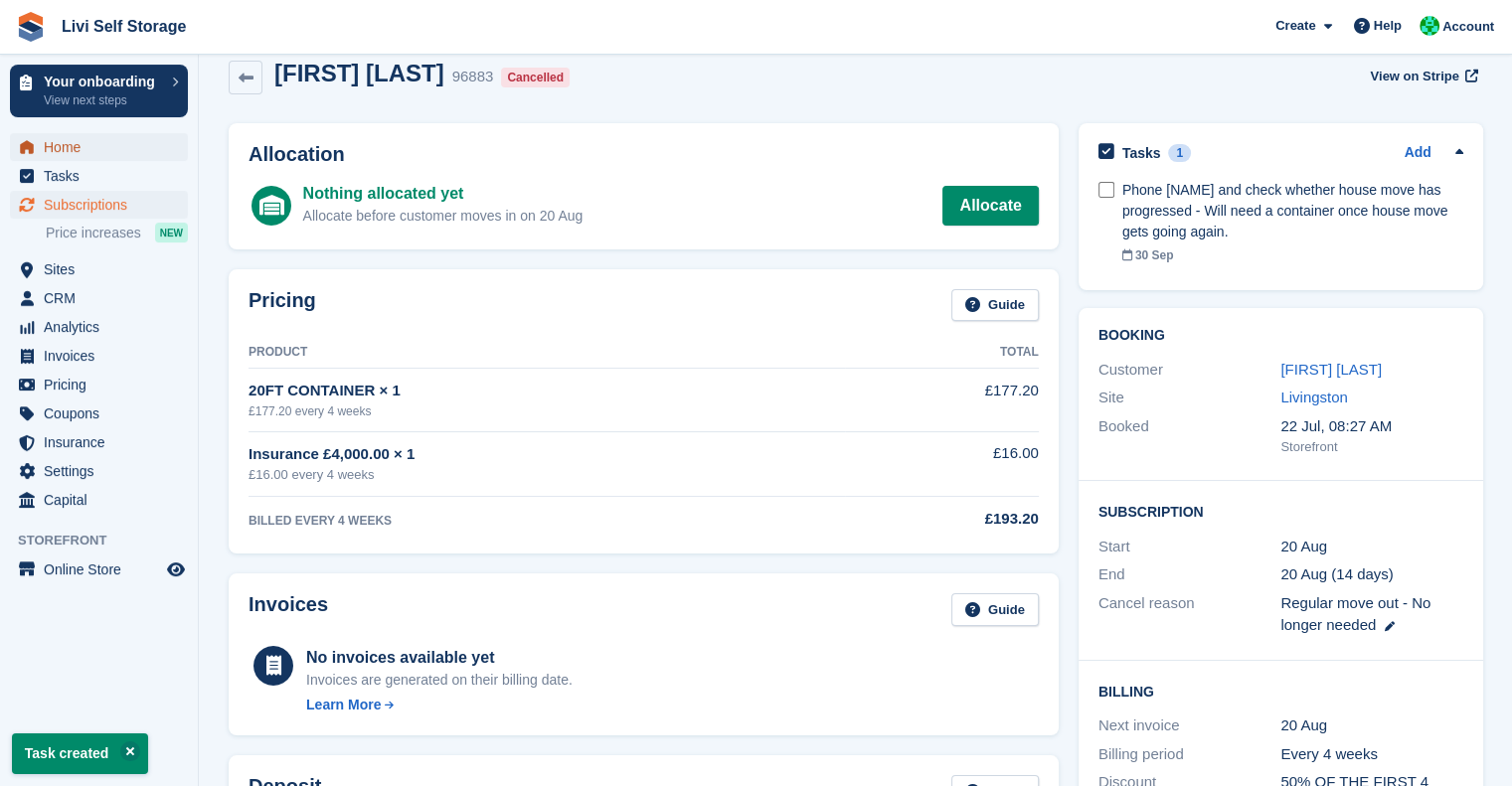 click on "Home" at bounding box center (103, 147) 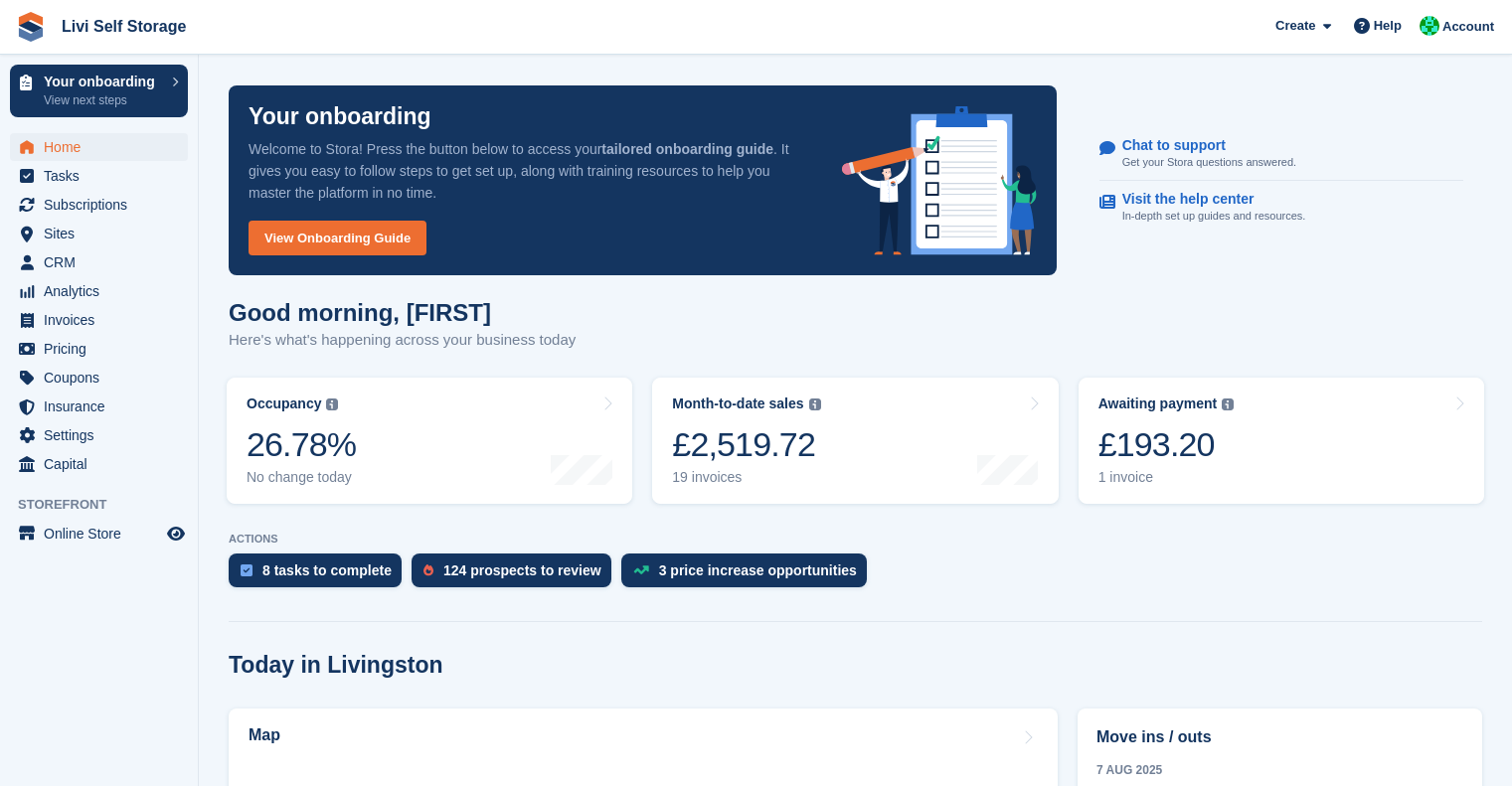 scroll, scrollTop: 0, scrollLeft: 0, axis: both 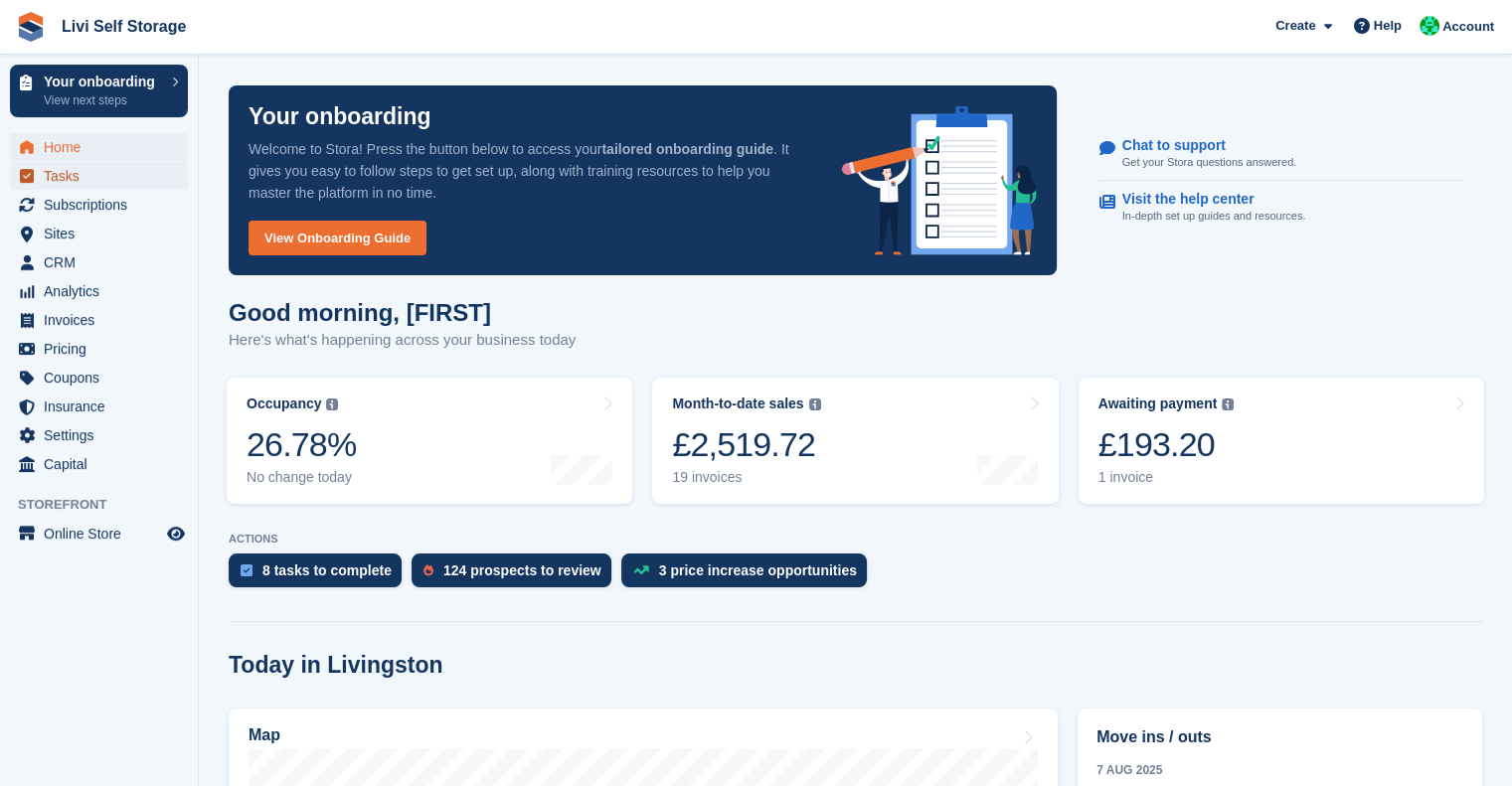 click on "Tasks" at bounding box center (103, 176) 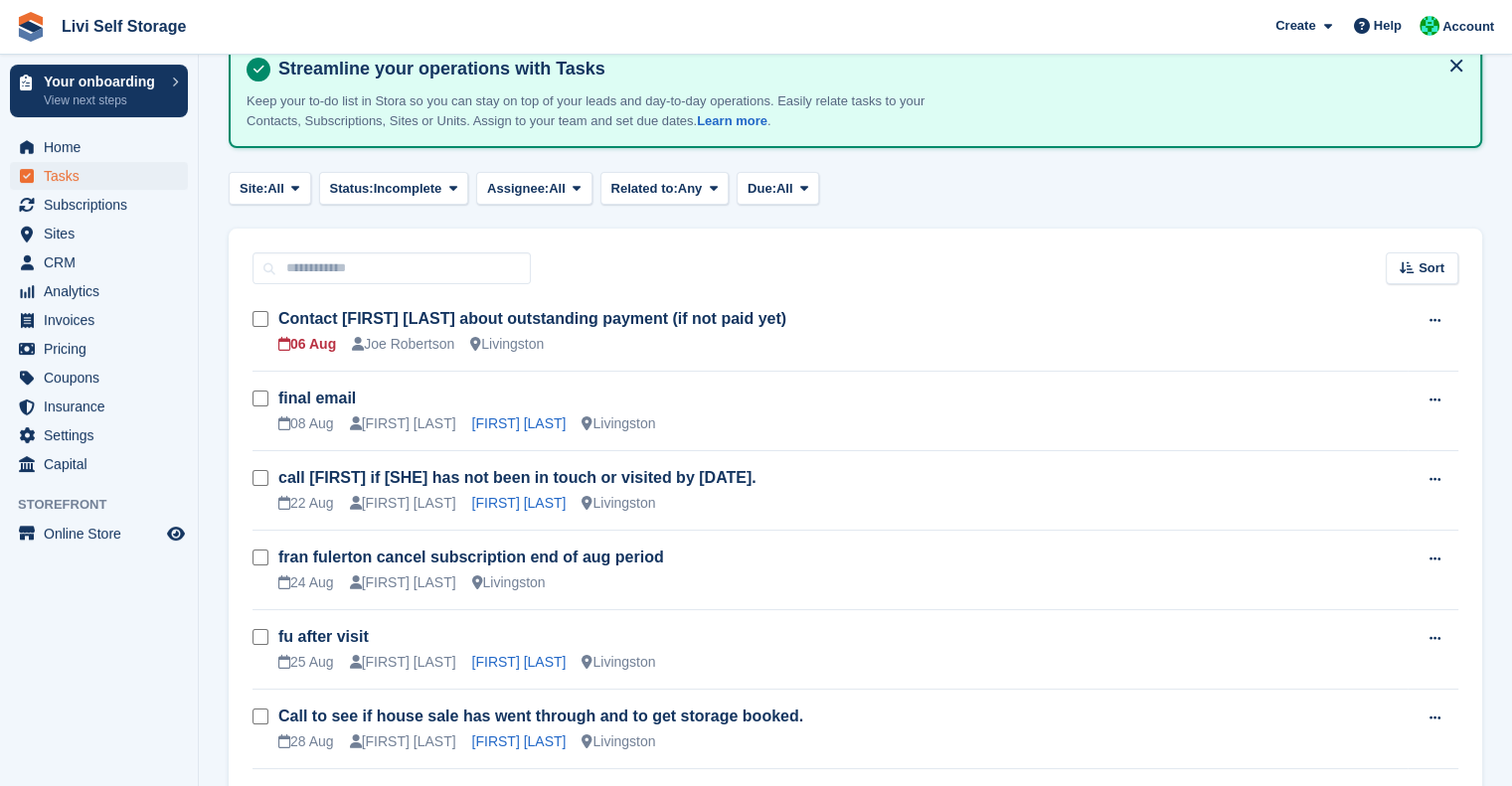 scroll, scrollTop: 123, scrollLeft: 0, axis: vertical 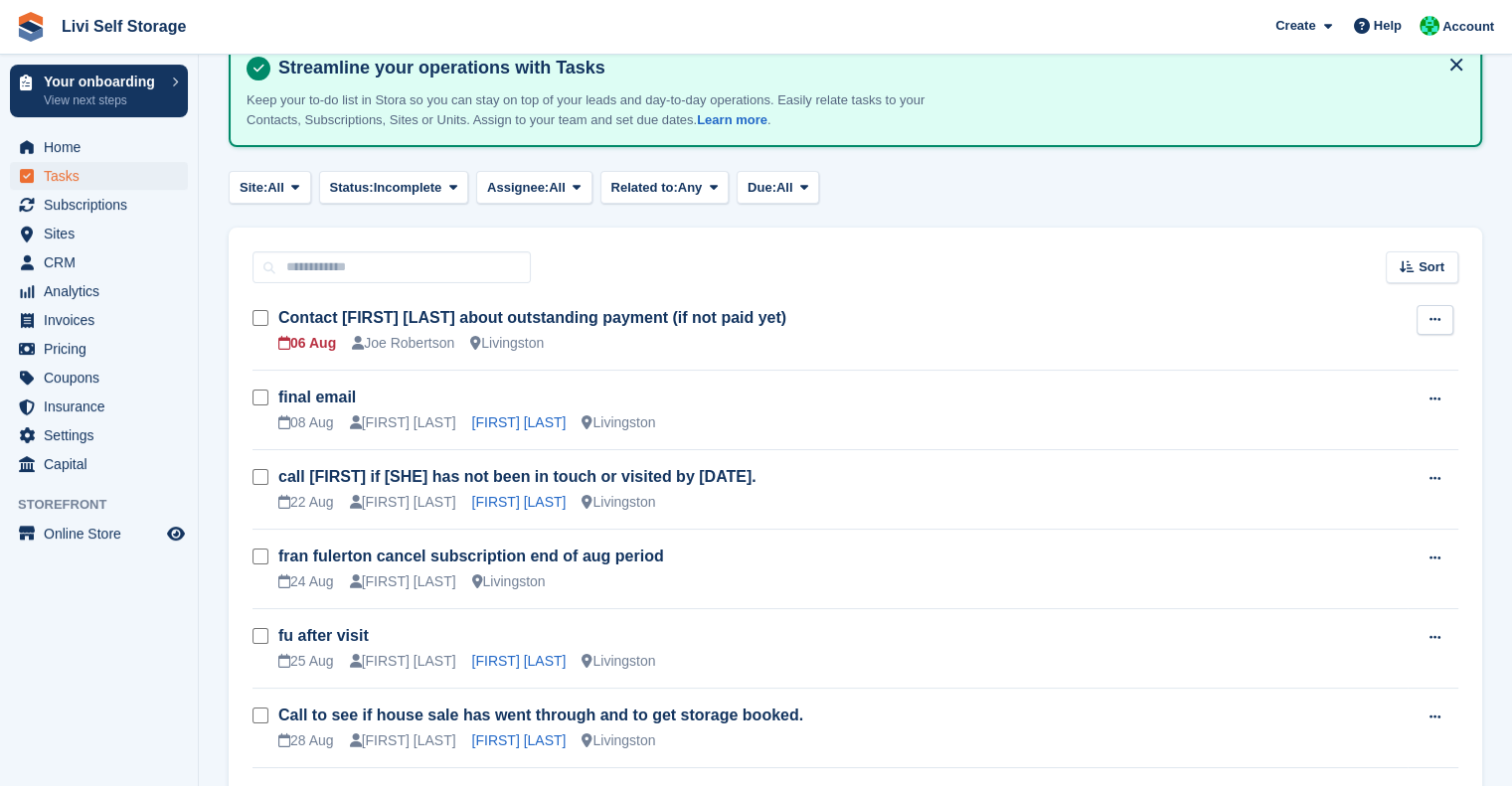 click at bounding box center (1434, 320) 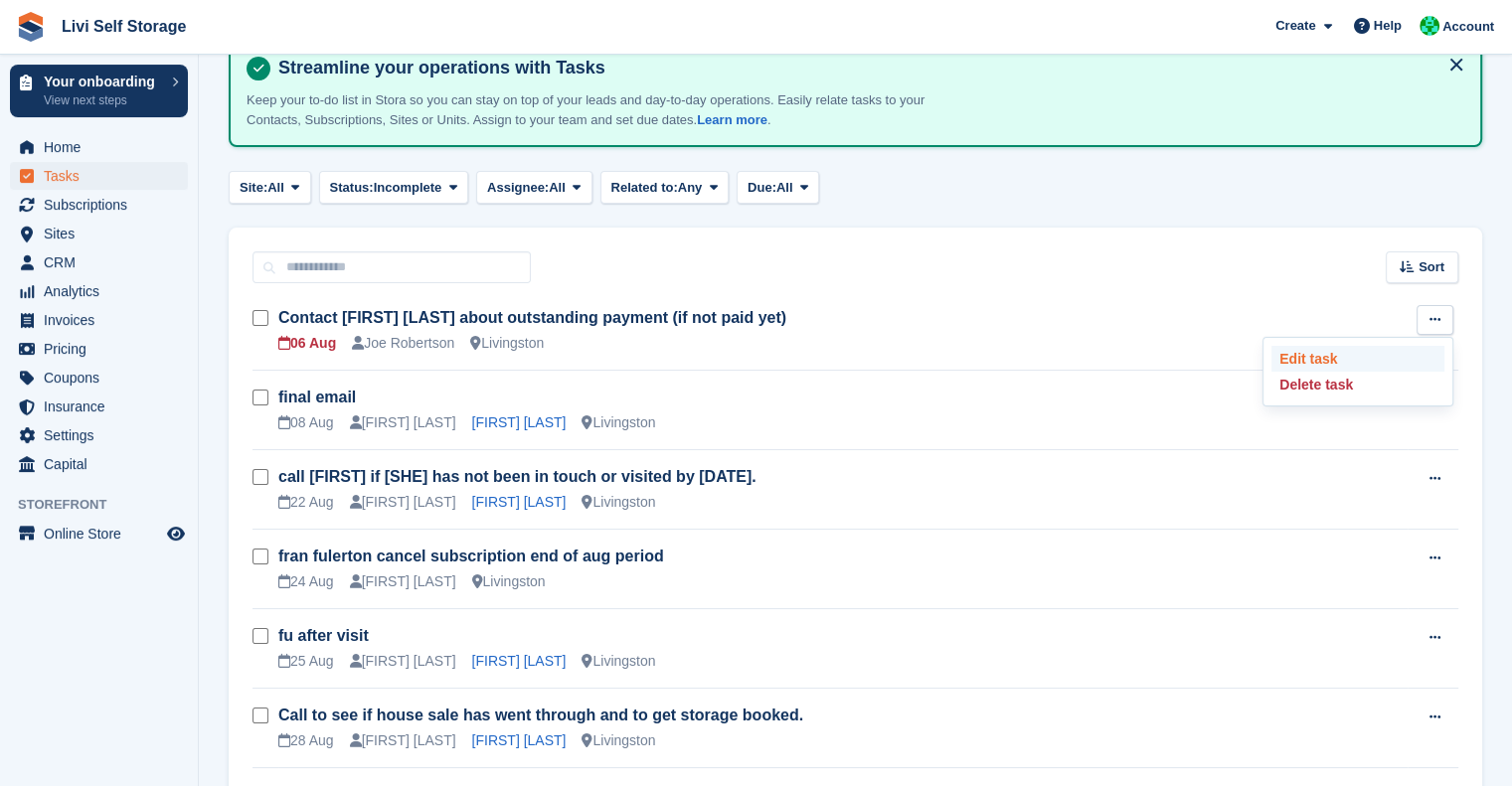 click on "Edit task" at bounding box center [1358, 359] 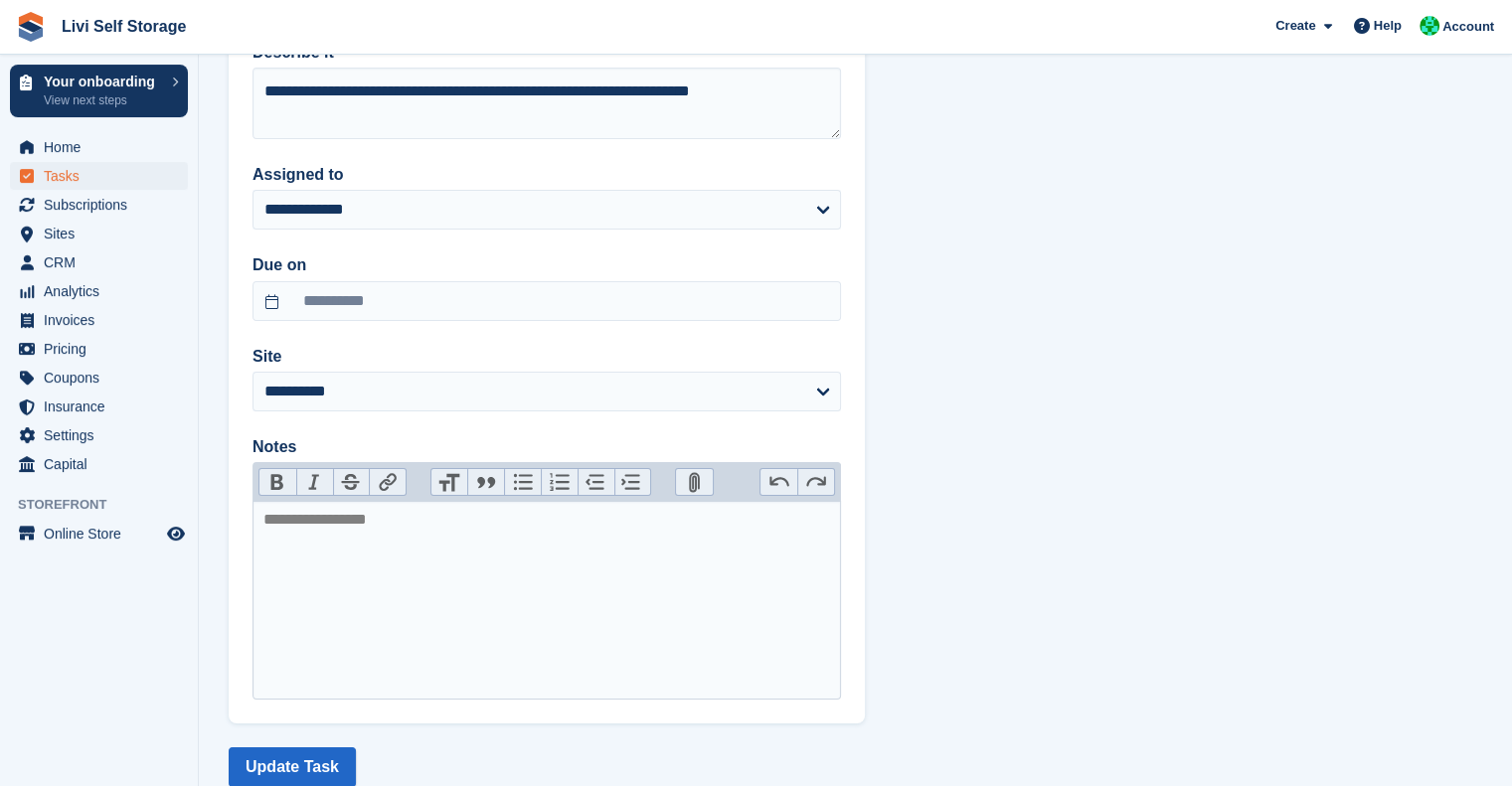 scroll, scrollTop: 0, scrollLeft: 0, axis: both 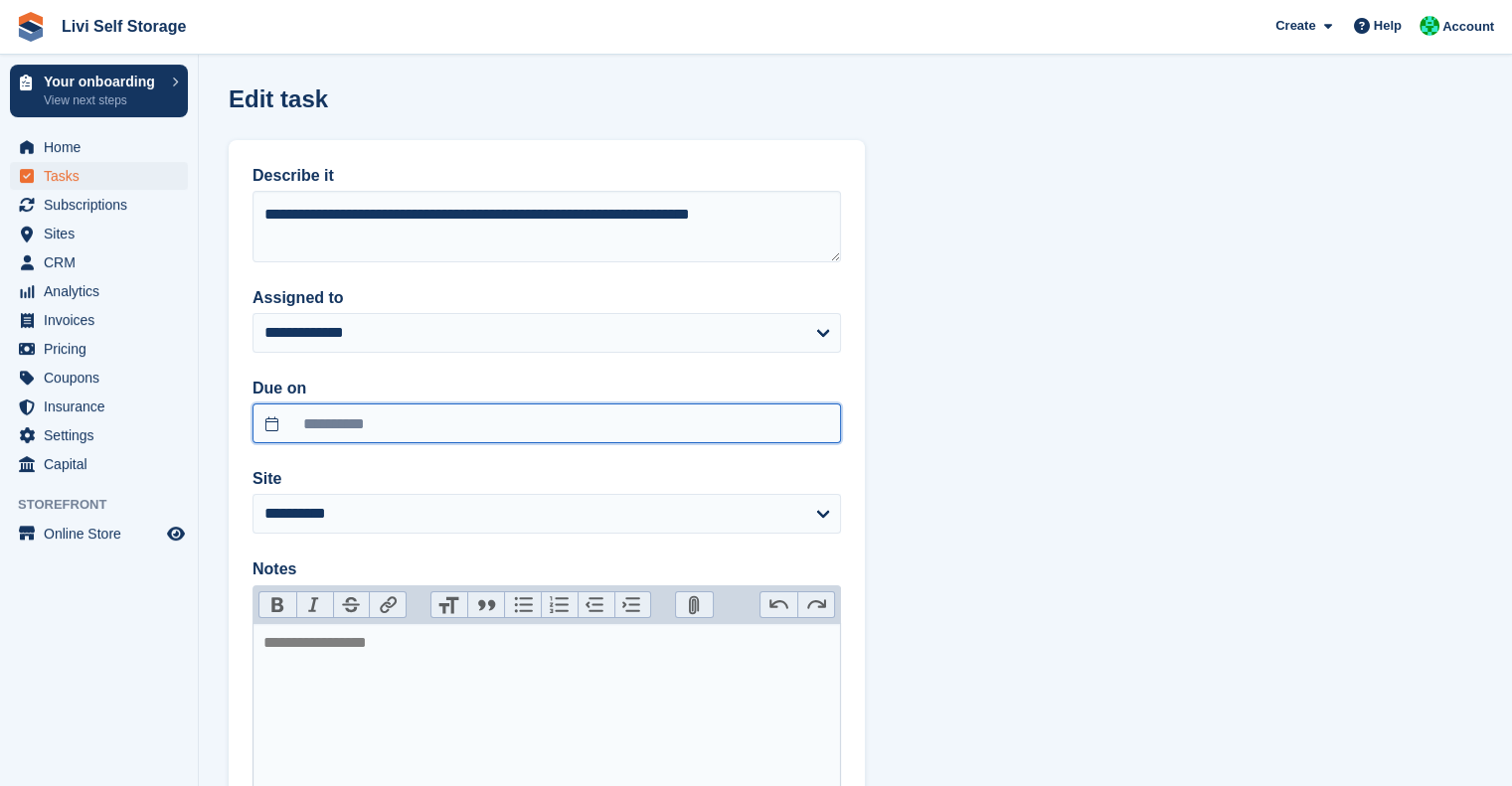 click on "**********" at bounding box center [547, 423] 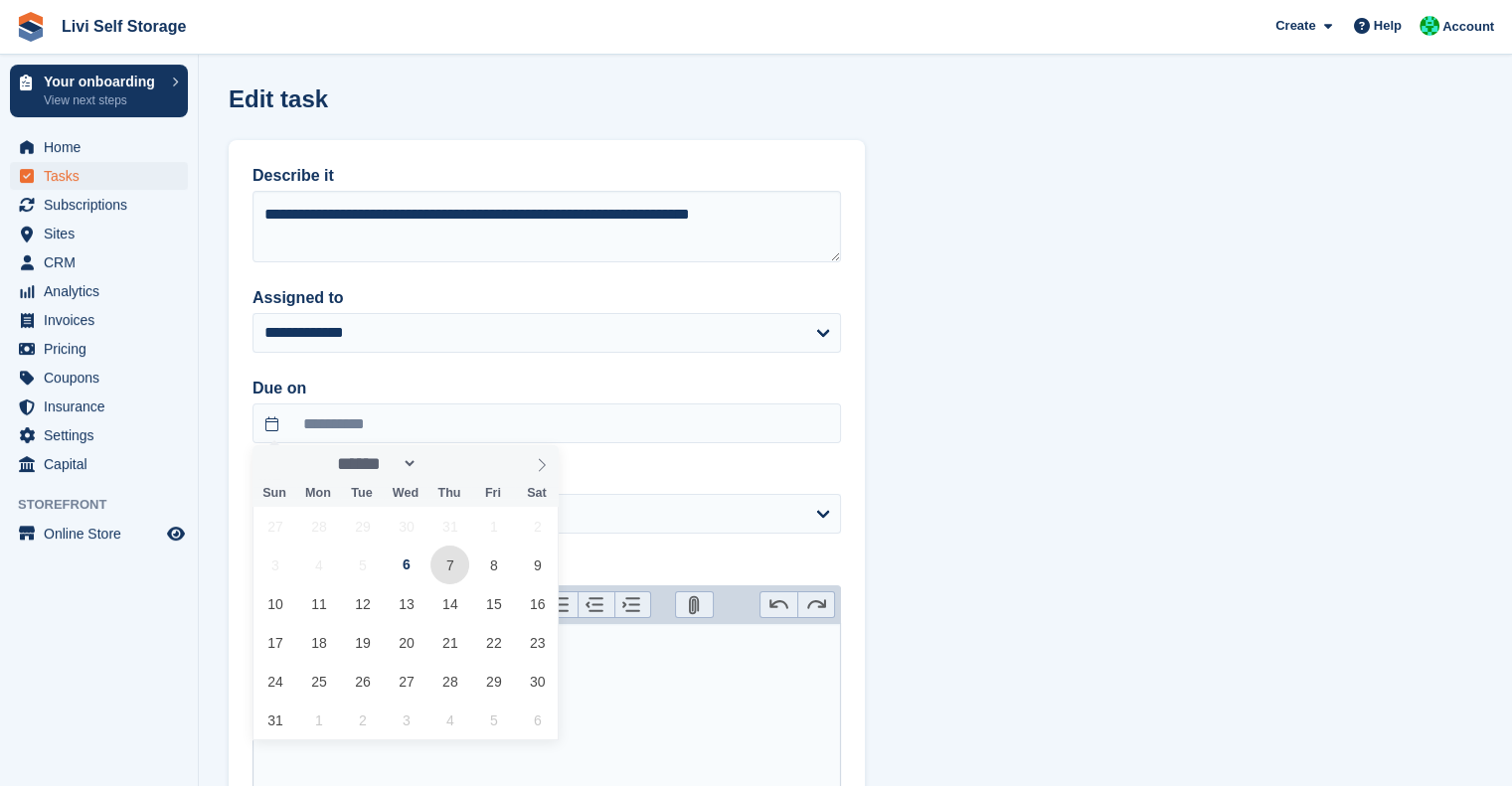 click on "7" at bounding box center (449, 564) 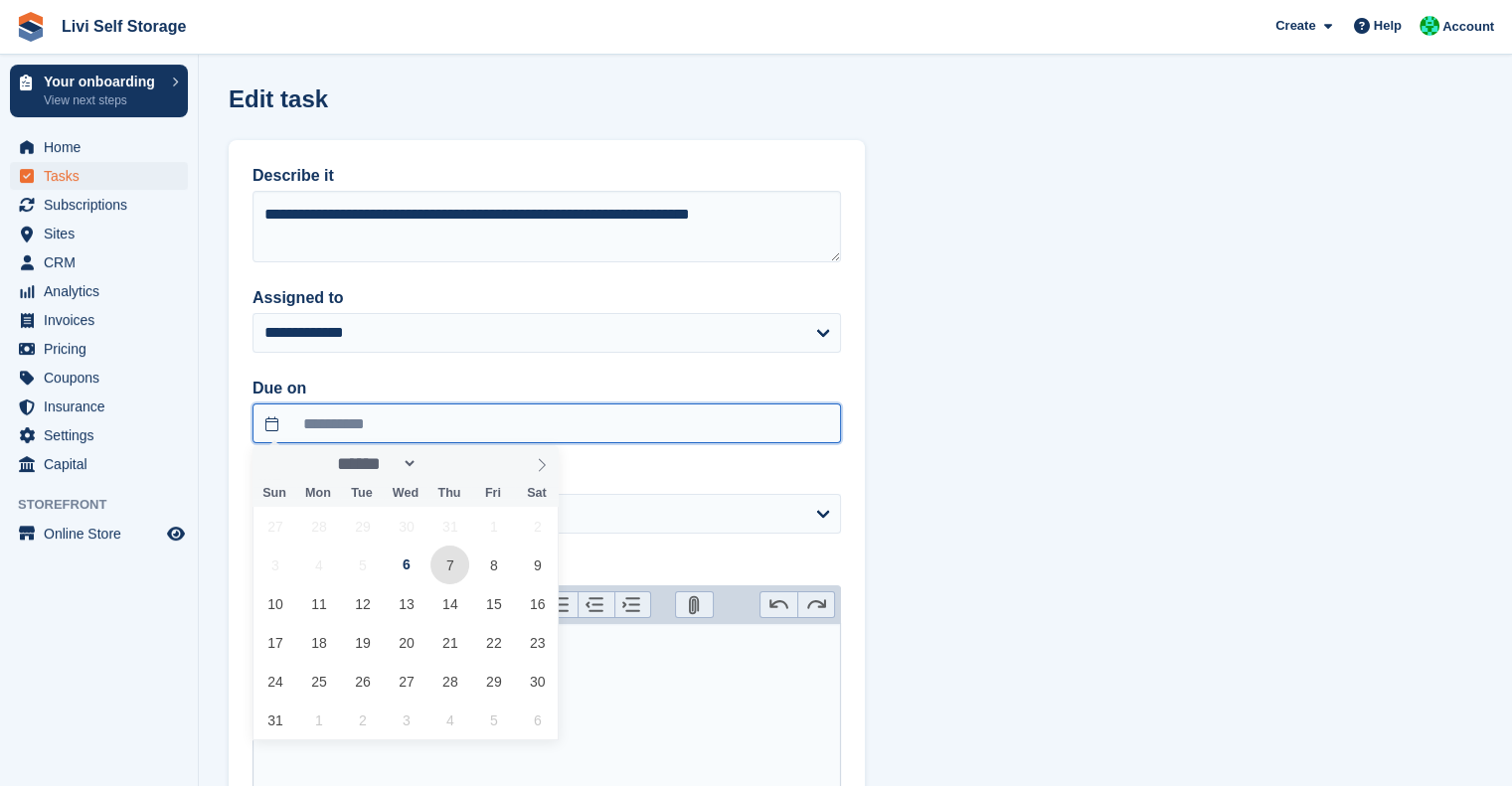 type on "**********" 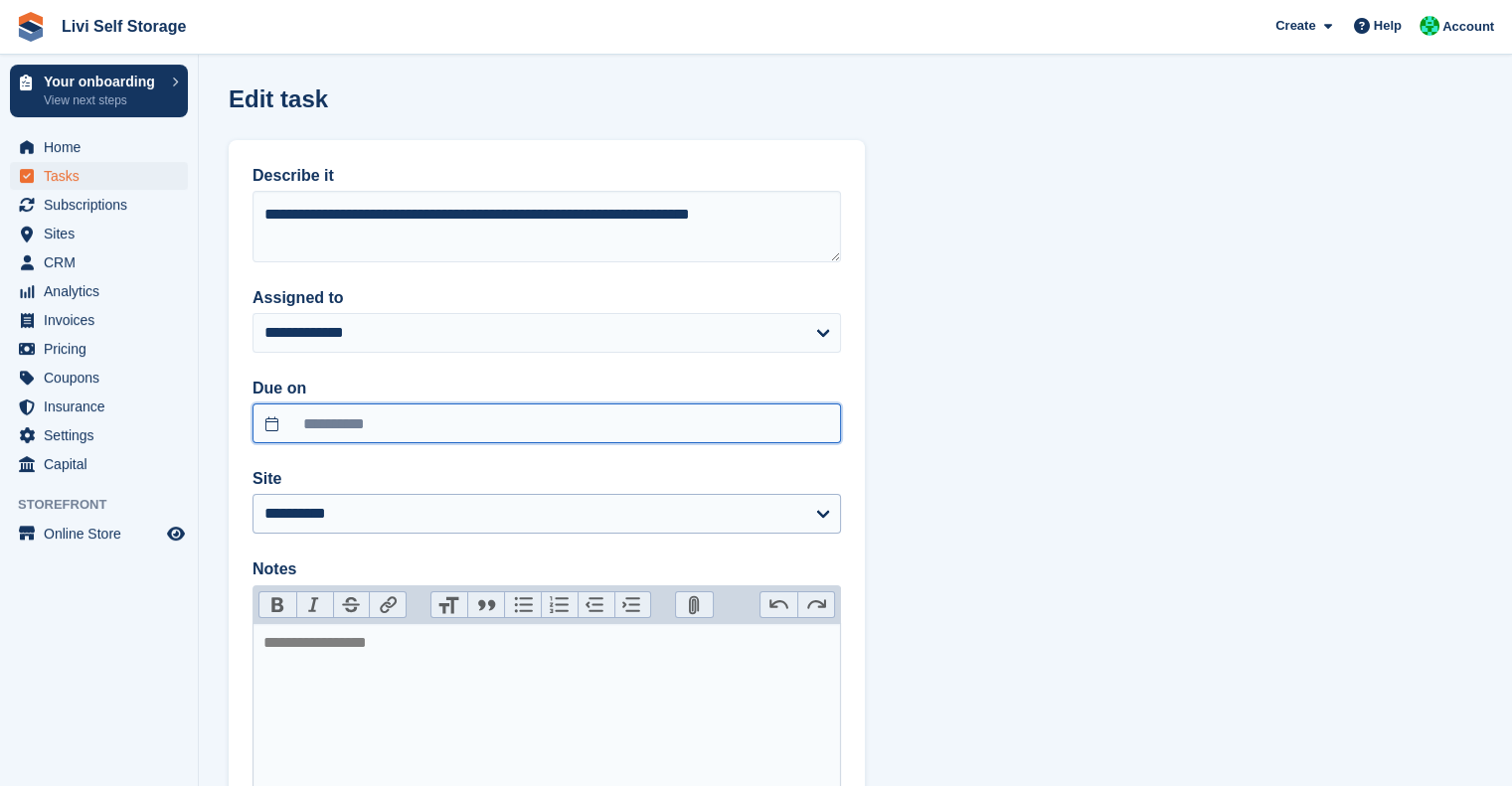 scroll, scrollTop: 176, scrollLeft: 0, axis: vertical 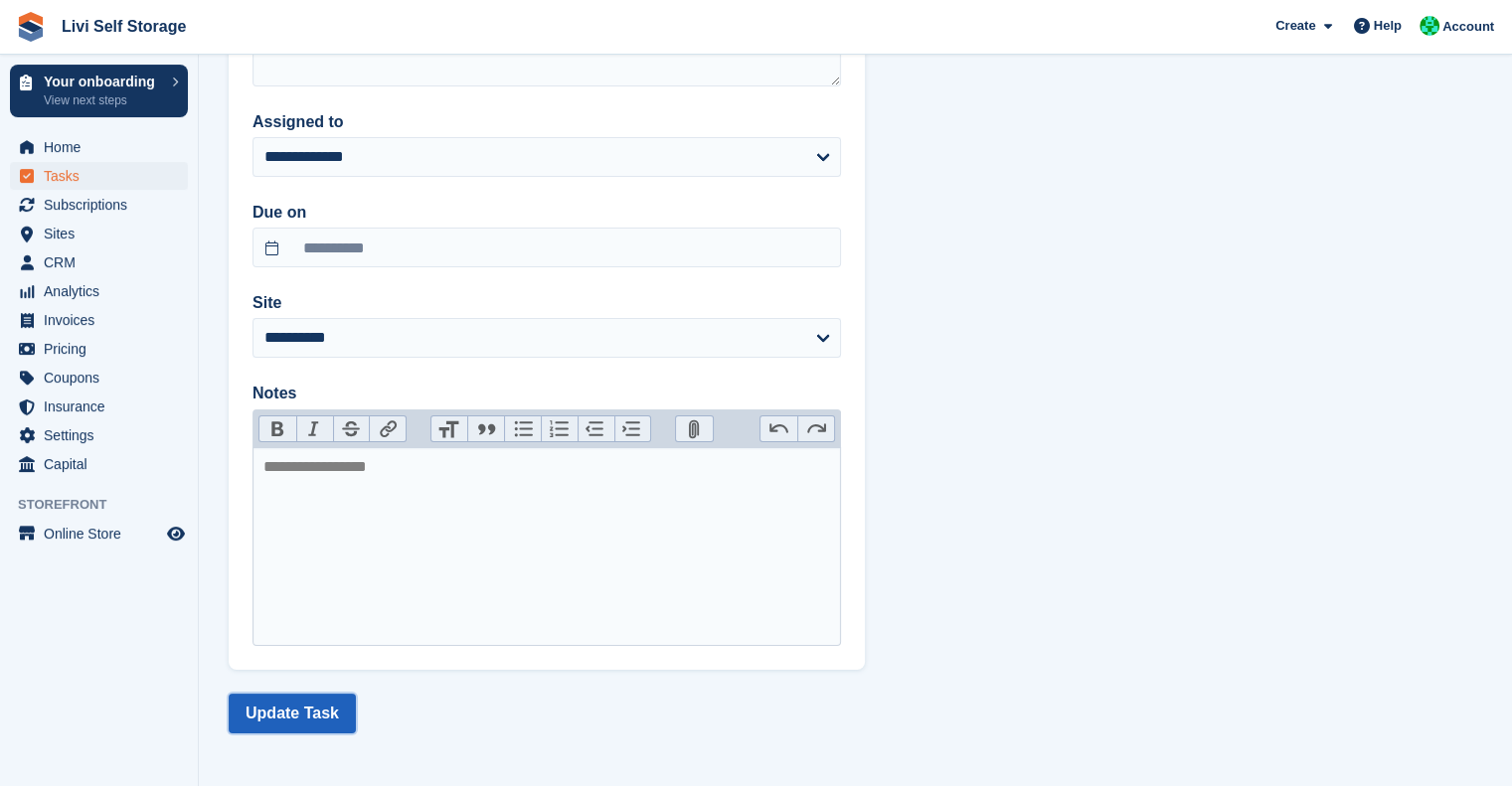 click on "Update Task" at bounding box center (292, 713) 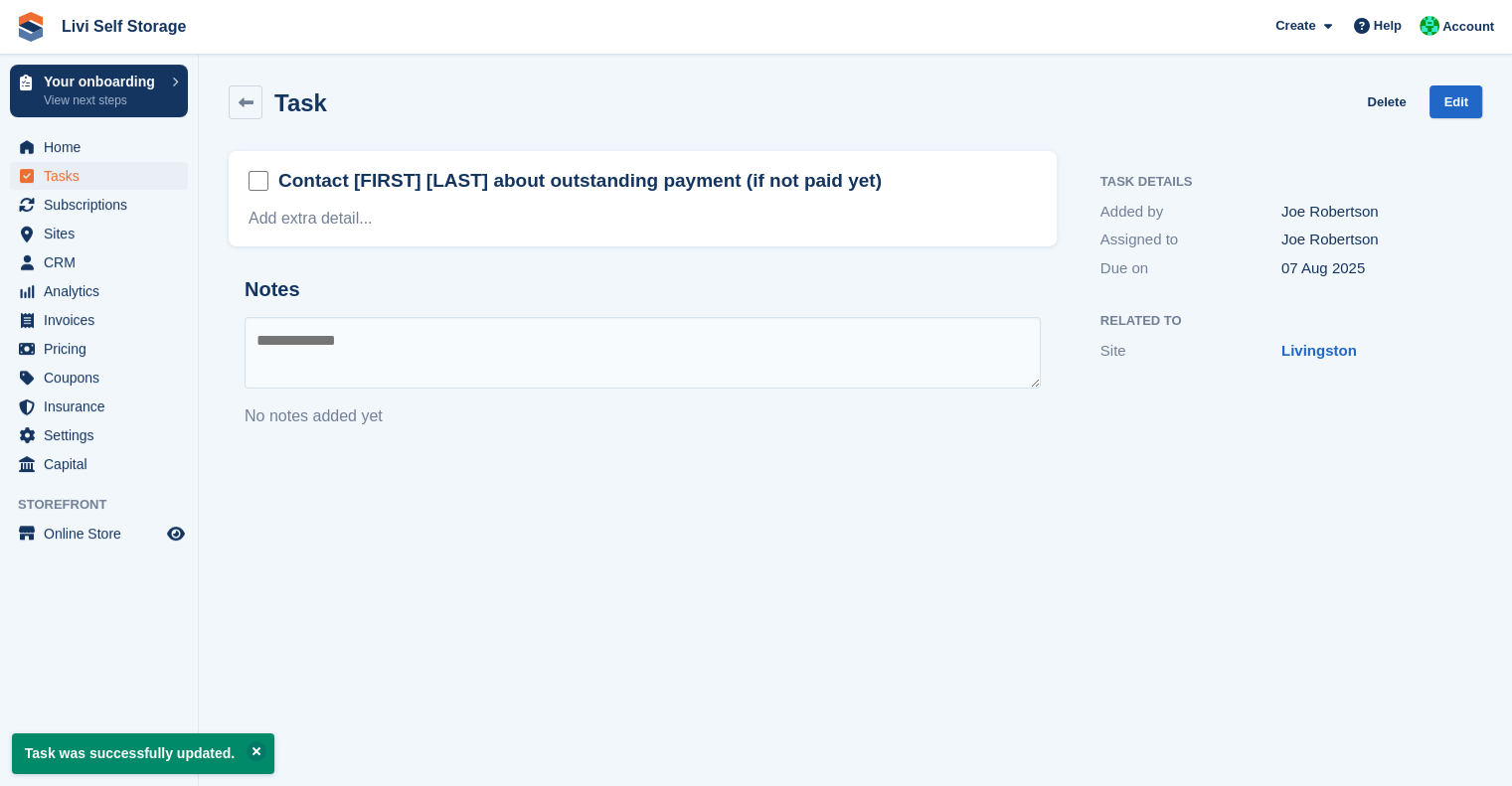 scroll, scrollTop: 0, scrollLeft: 0, axis: both 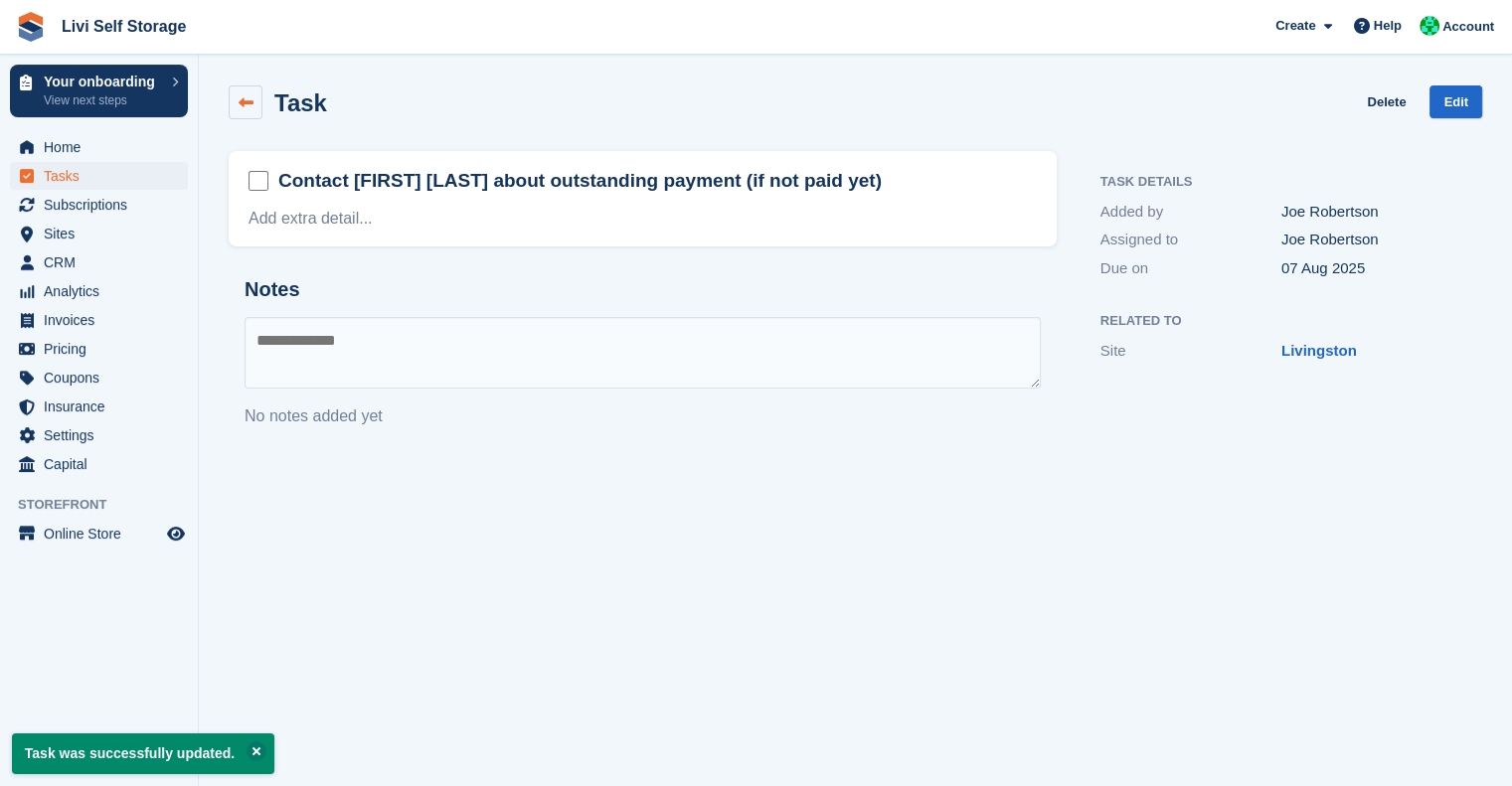 click at bounding box center [246, 102] 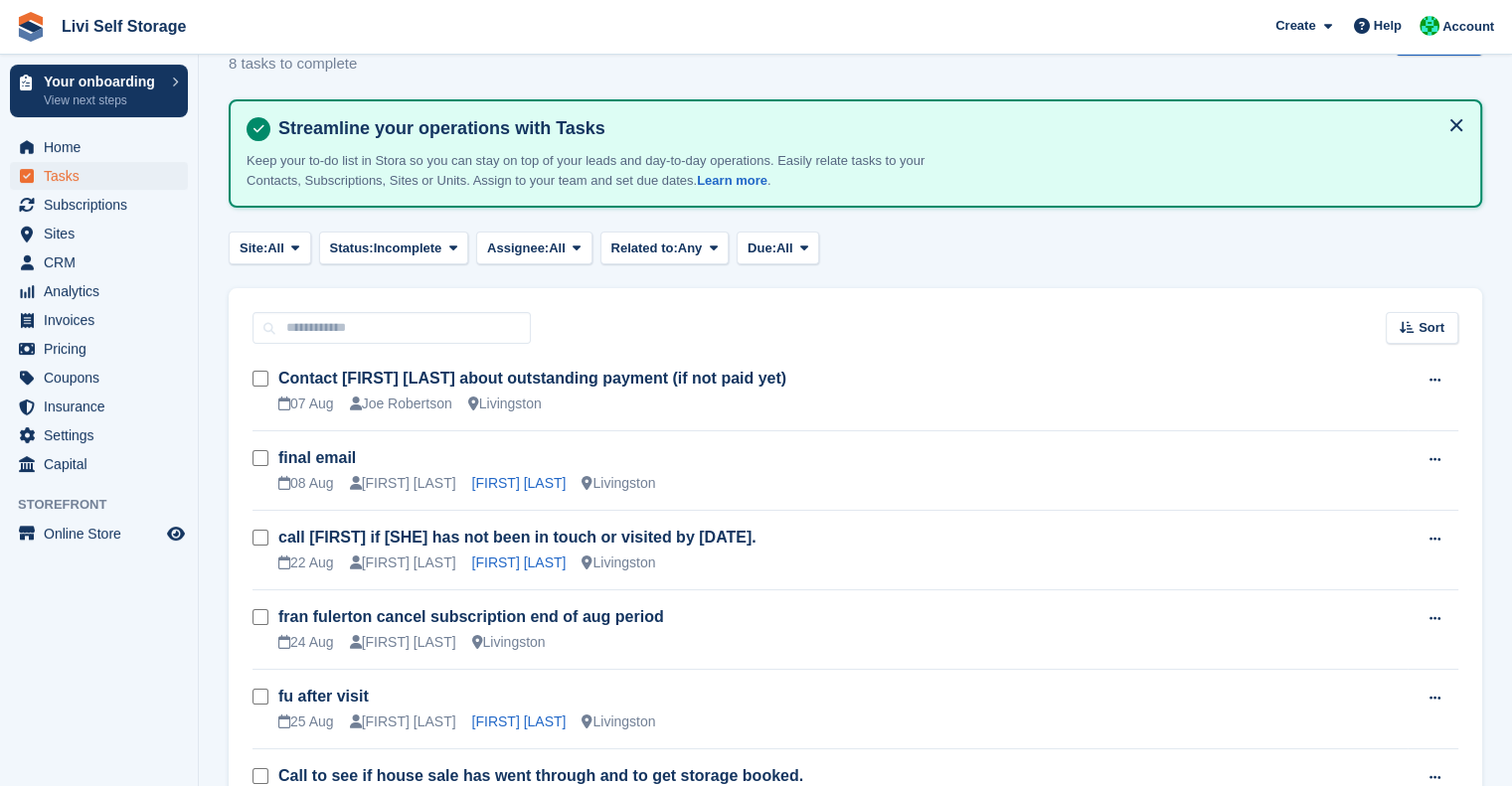 scroll, scrollTop: 0, scrollLeft: 0, axis: both 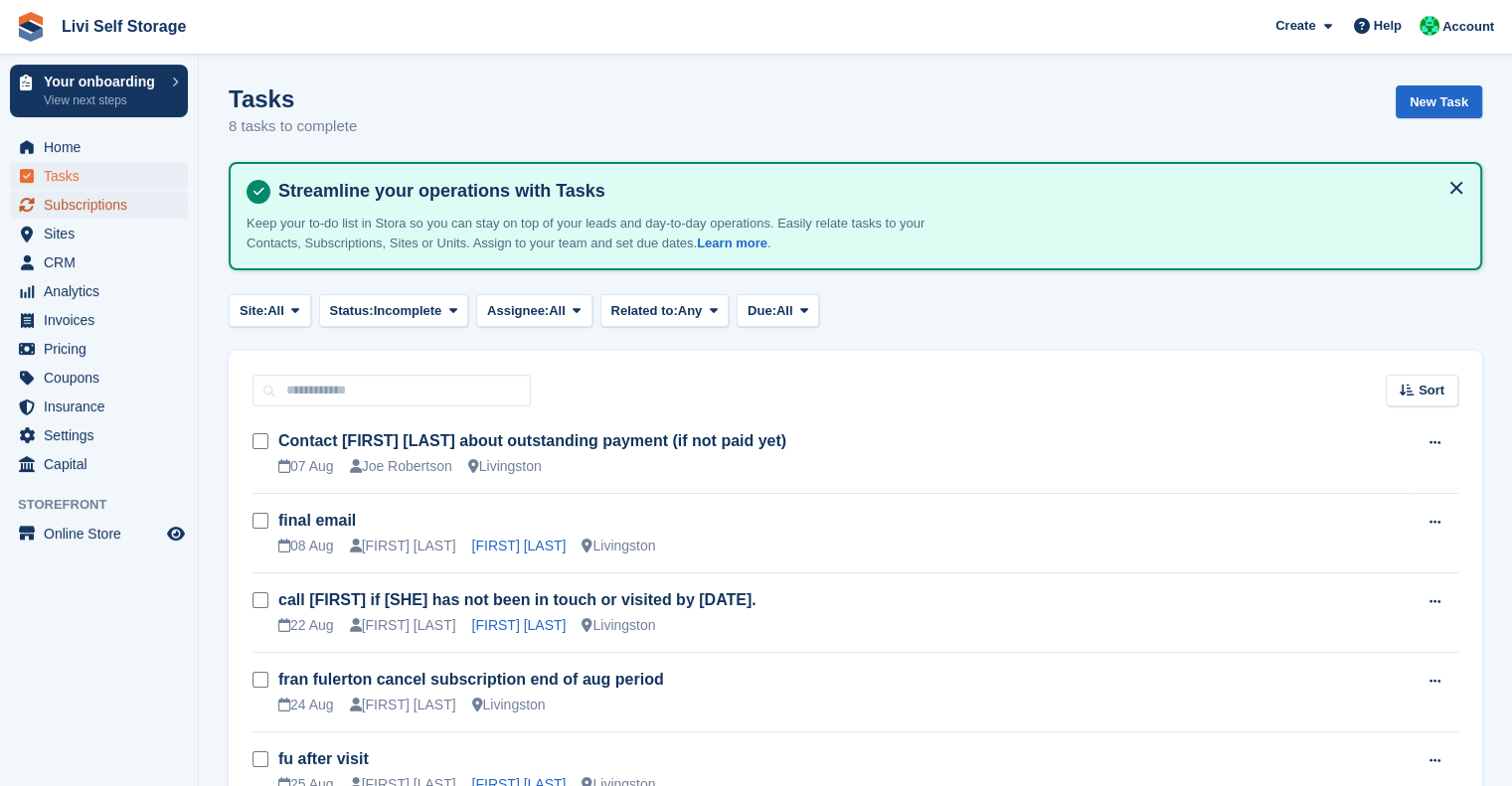 click on "Subscriptions" at bounding box center (103, 205) 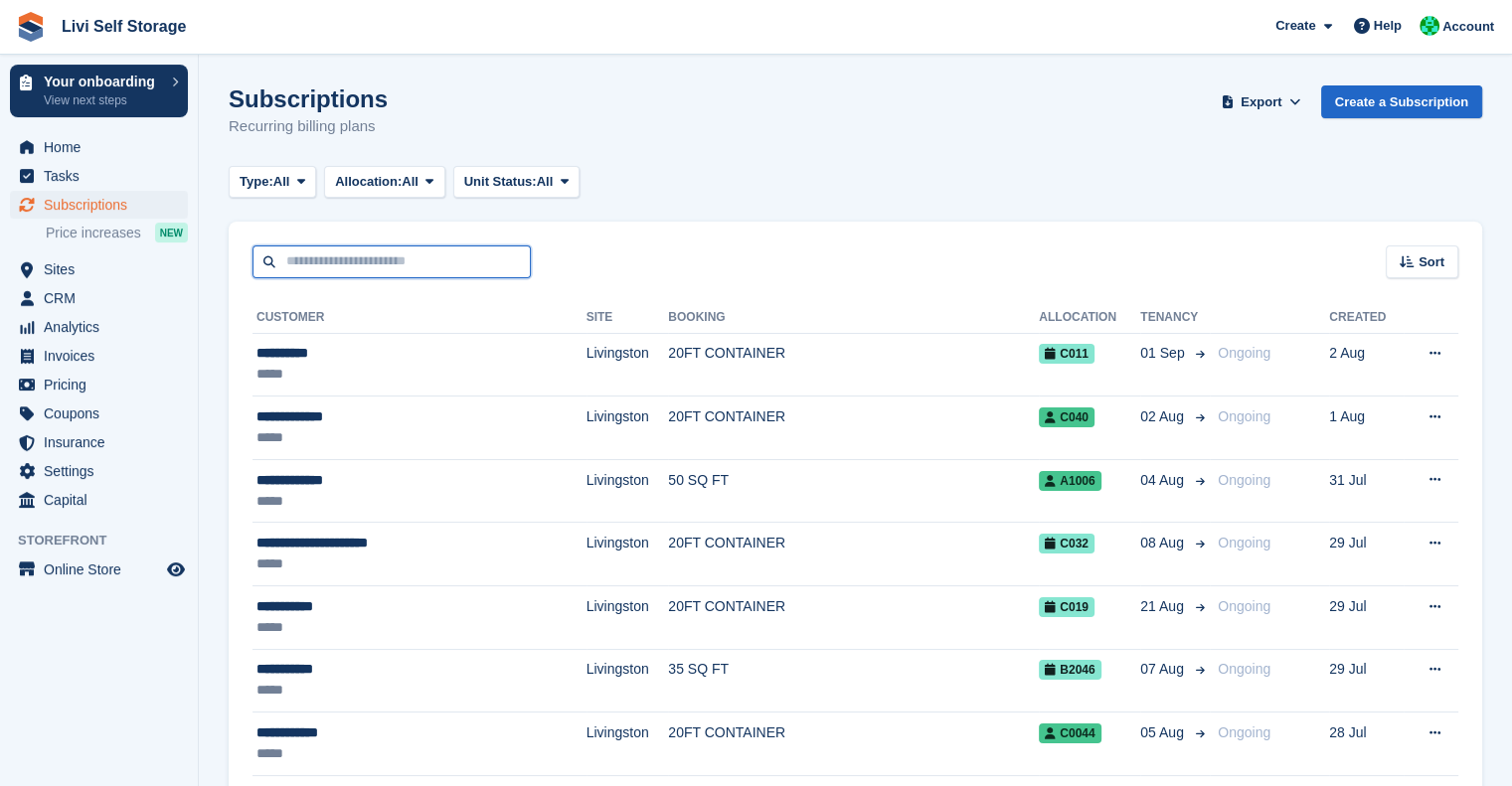 click at bounding box center [392, 261] 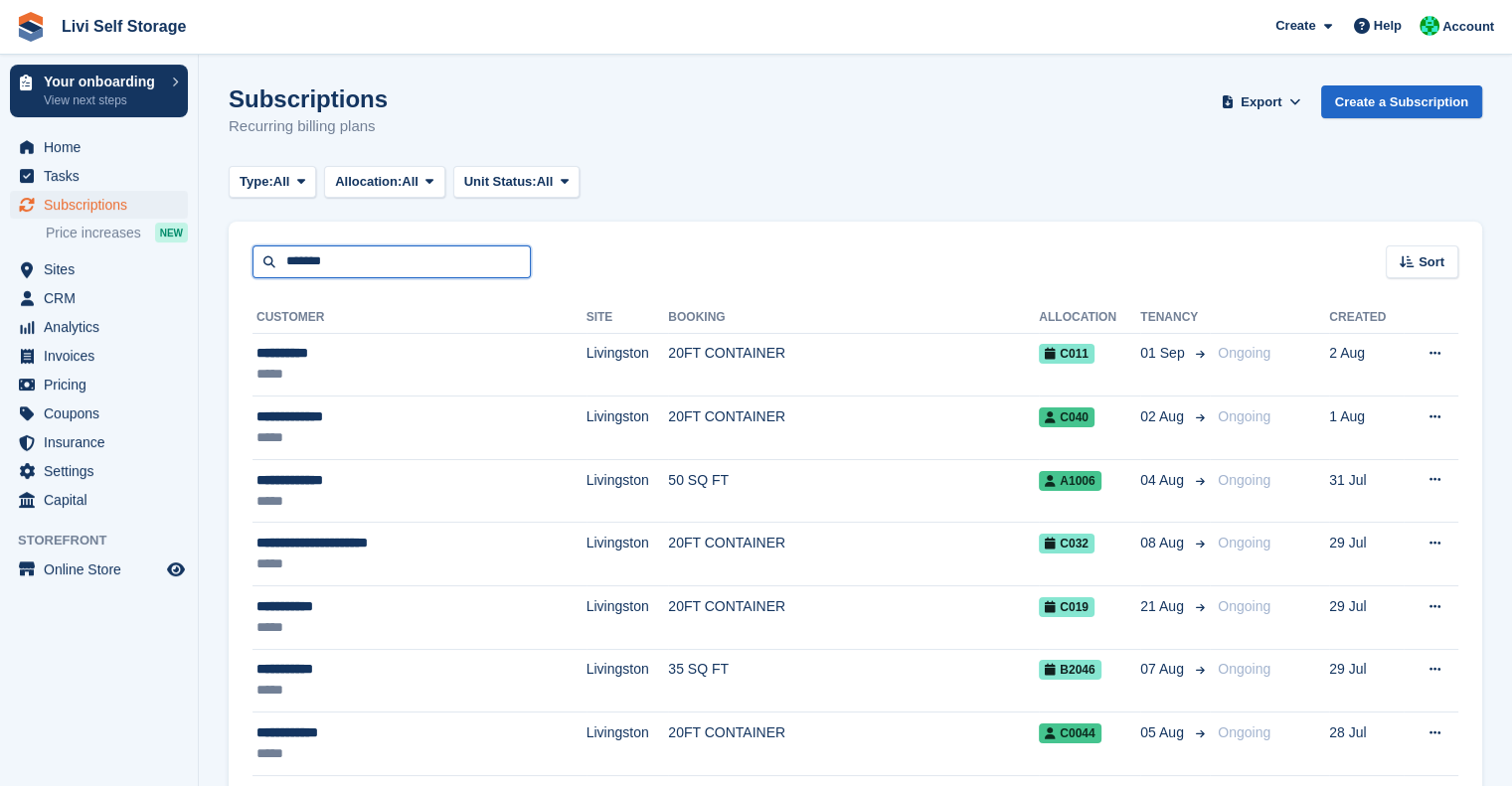 type on "*******" 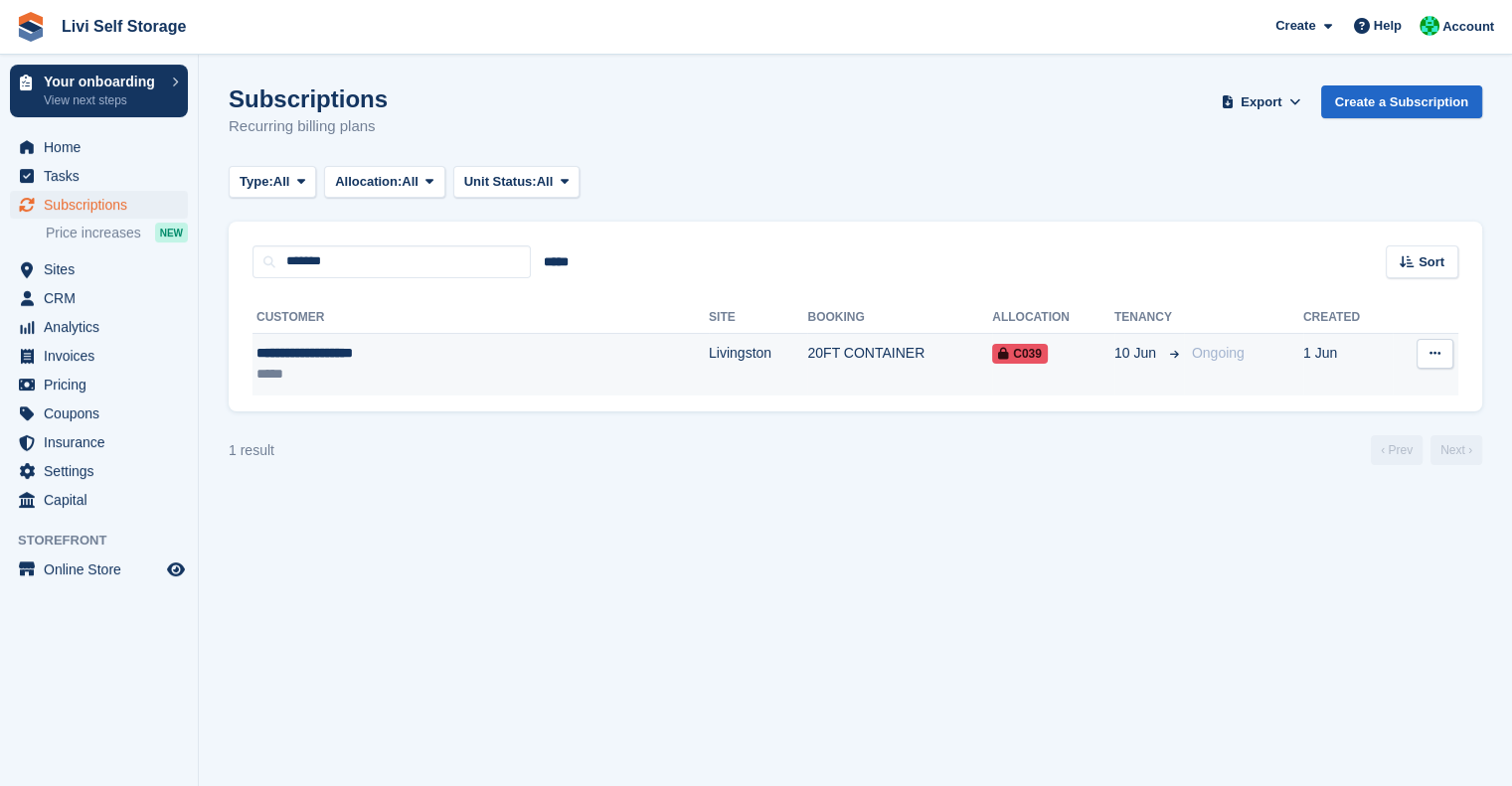 click on "**********" at bounding box center (399, 353) 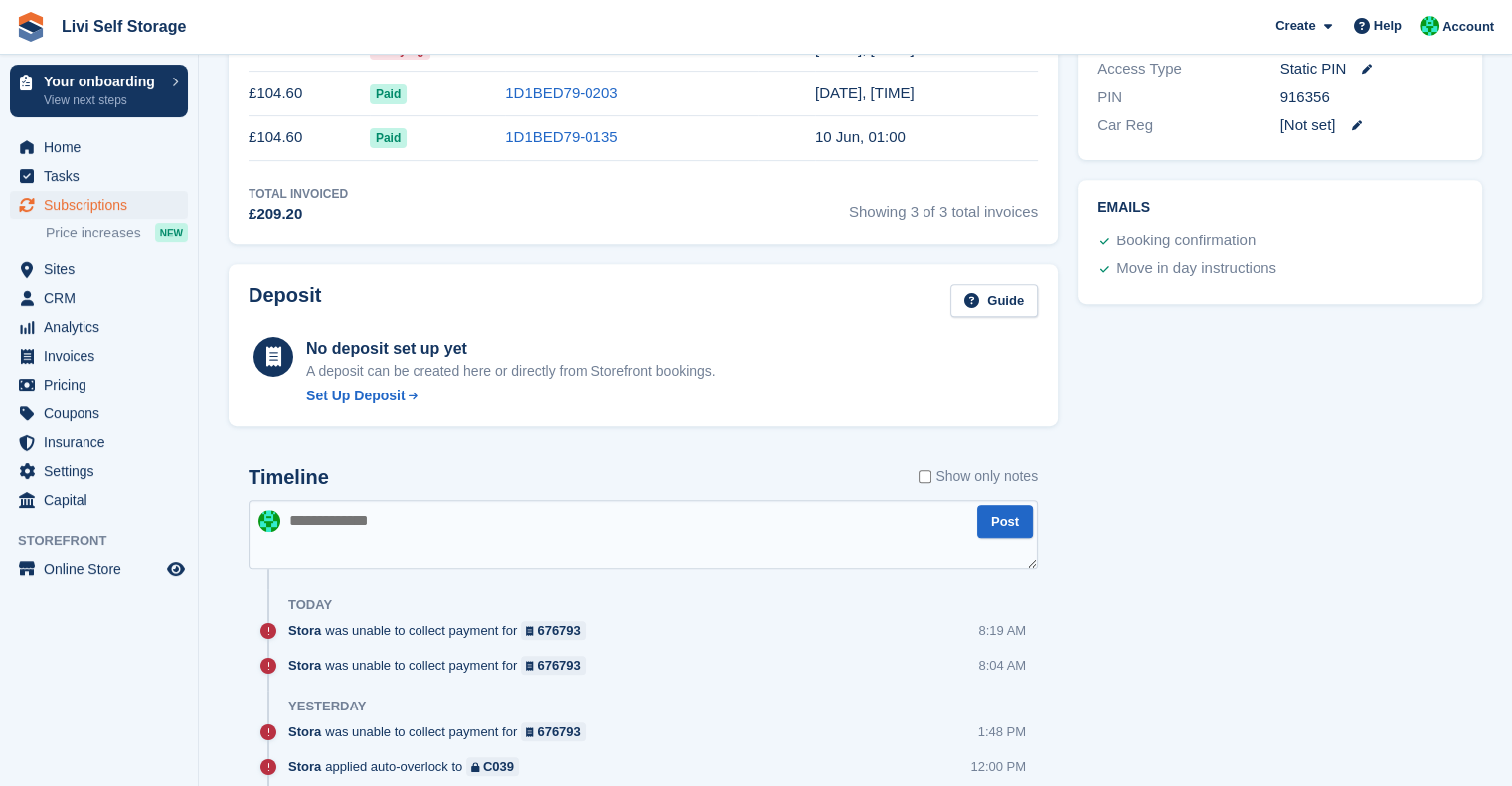 scroll, scrollTop: 785, scrollLeft: 0, axis: vertical 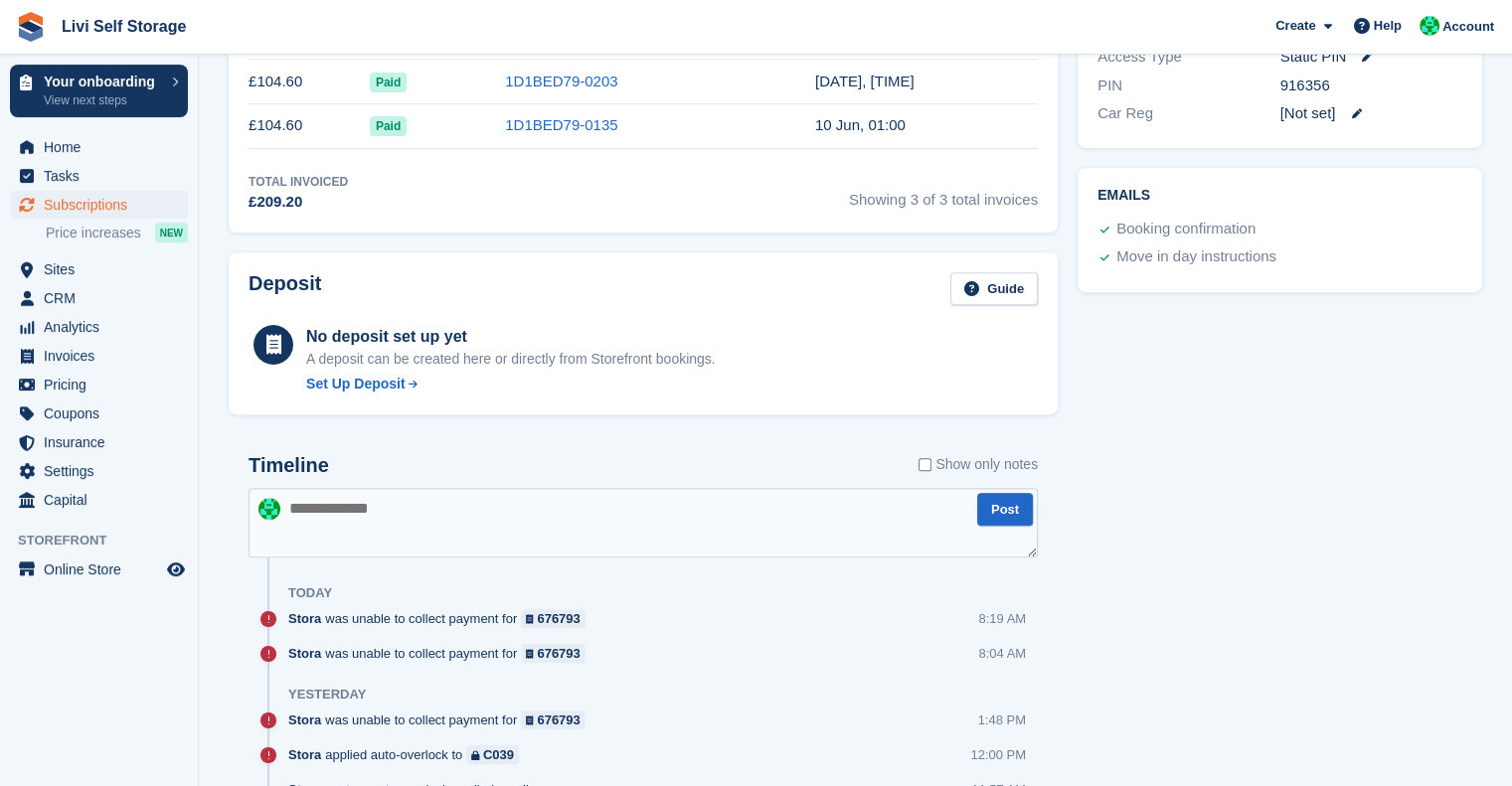 click at bounding box center [643, 523] 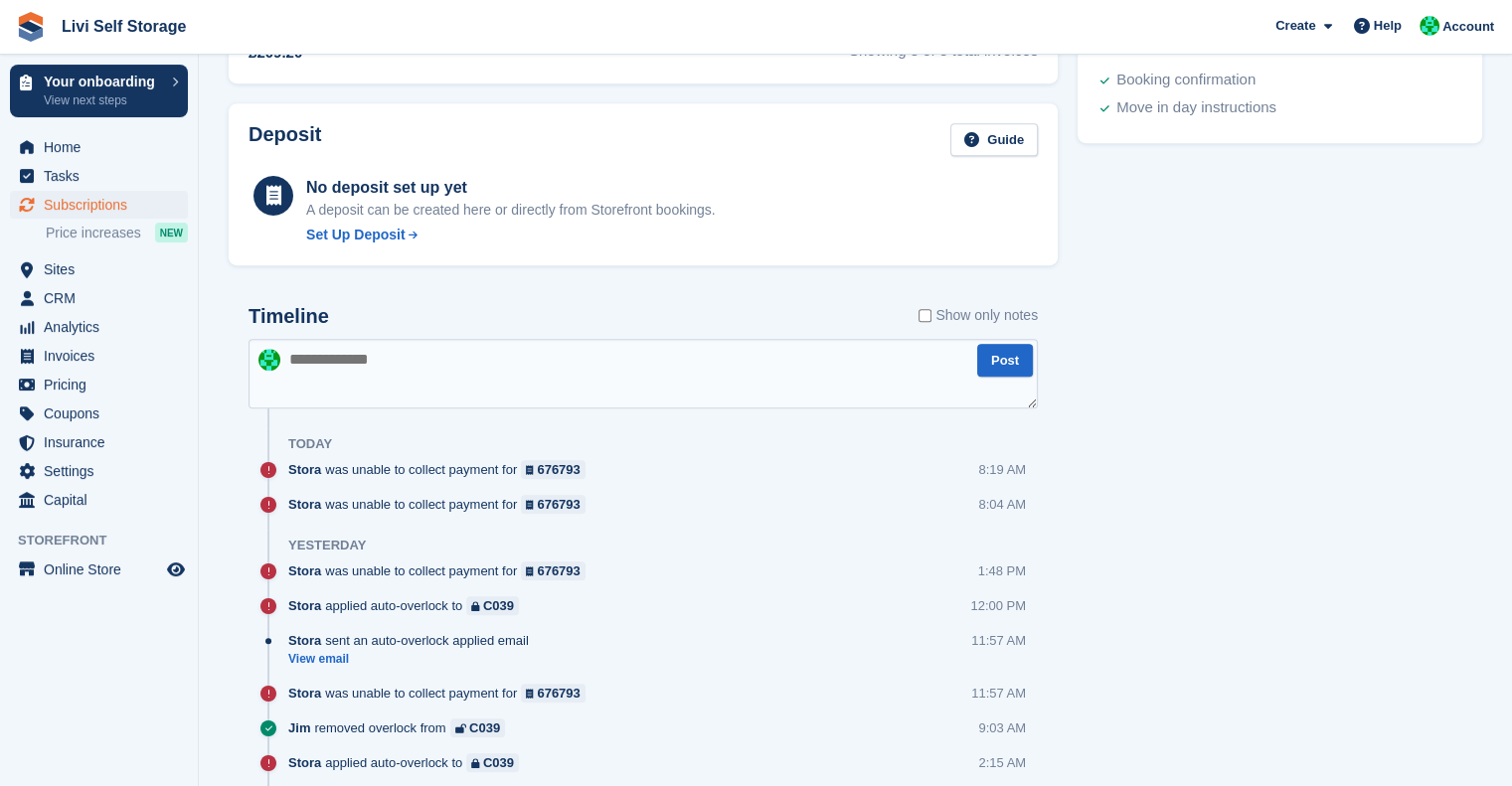 scroll, scrollTop: 926, scrollLeft: 0, axis: vertical 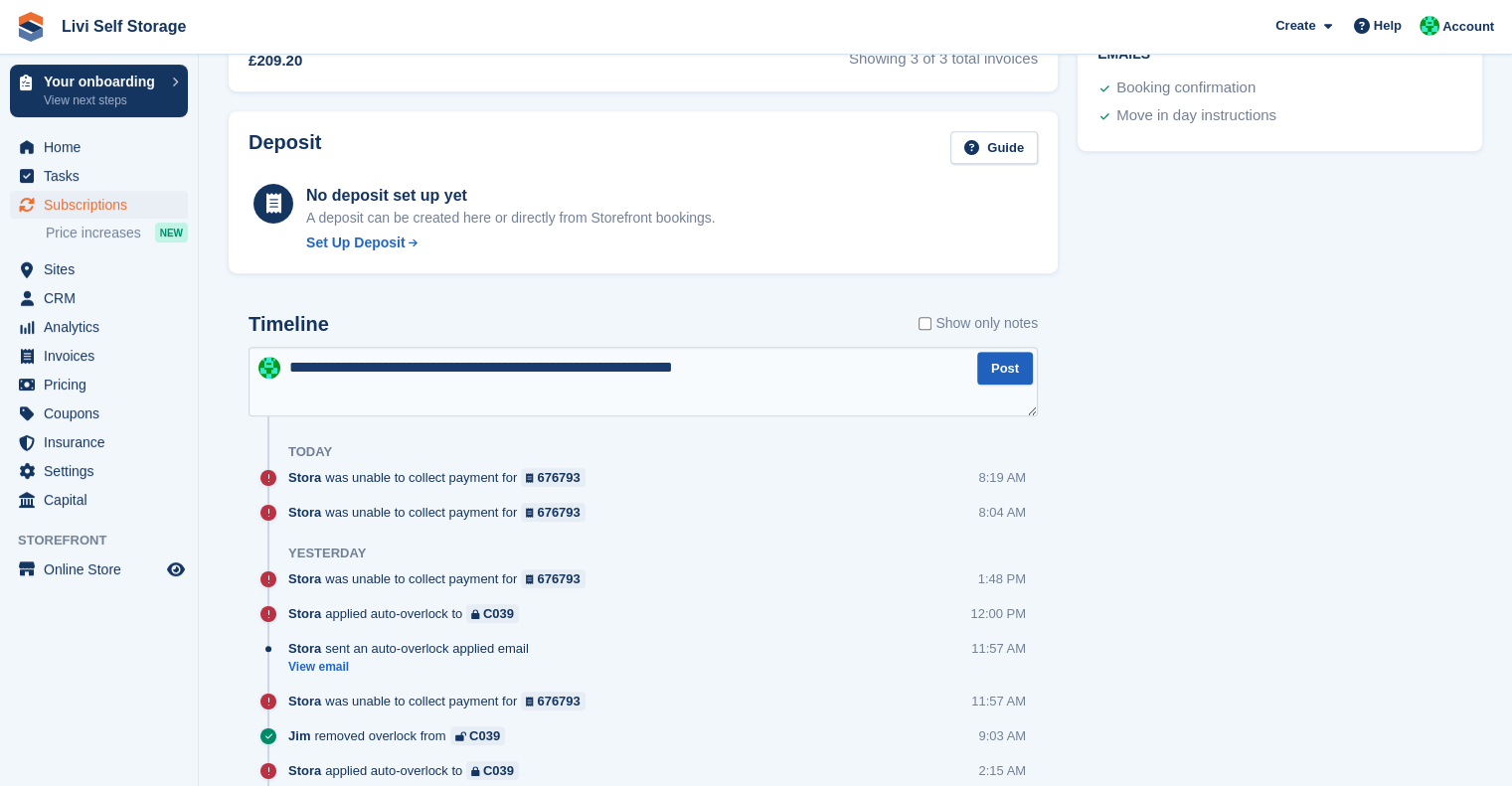 type on "**********" 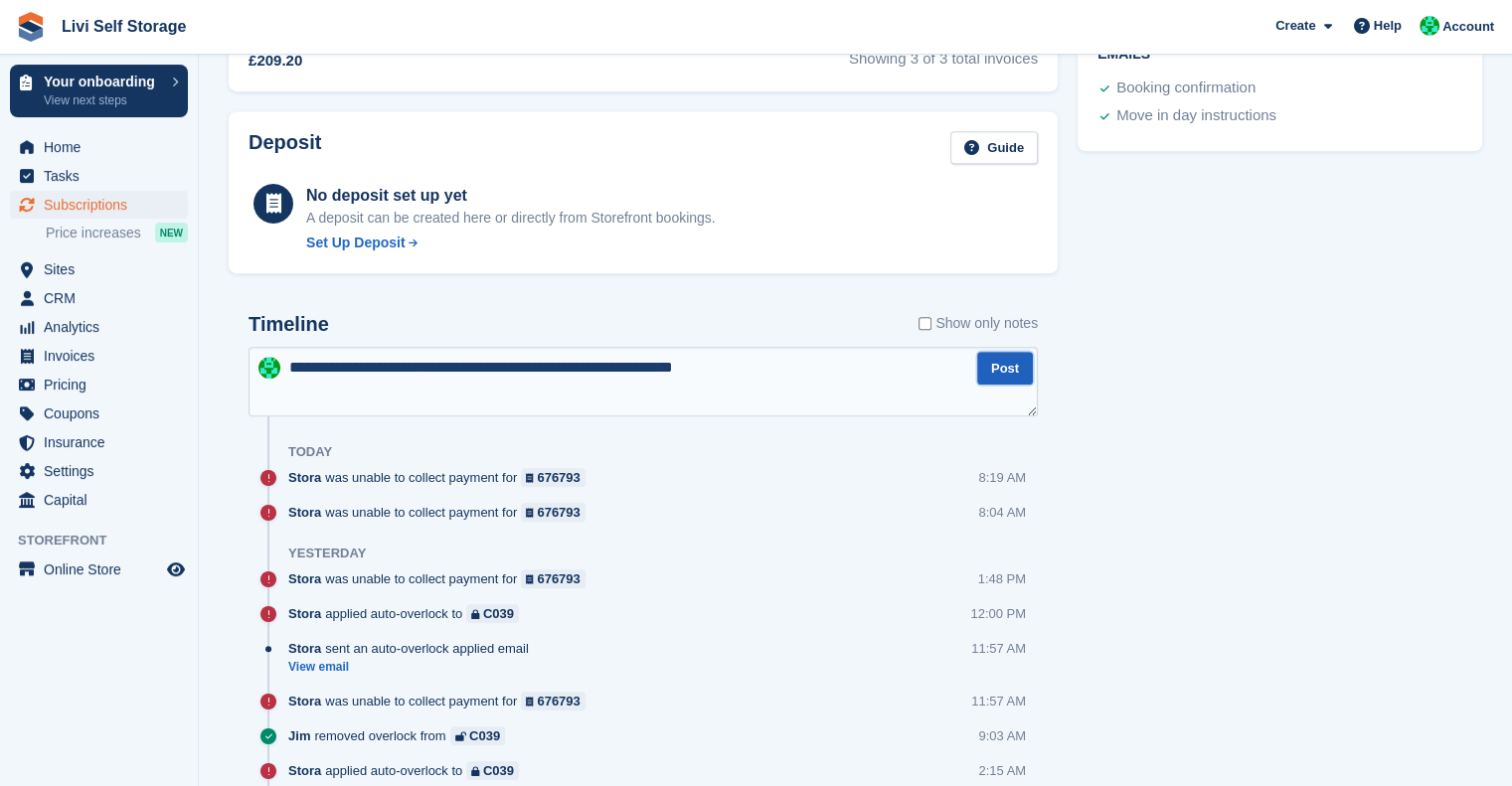 click on "Post" at bounding box center (1005, 368) 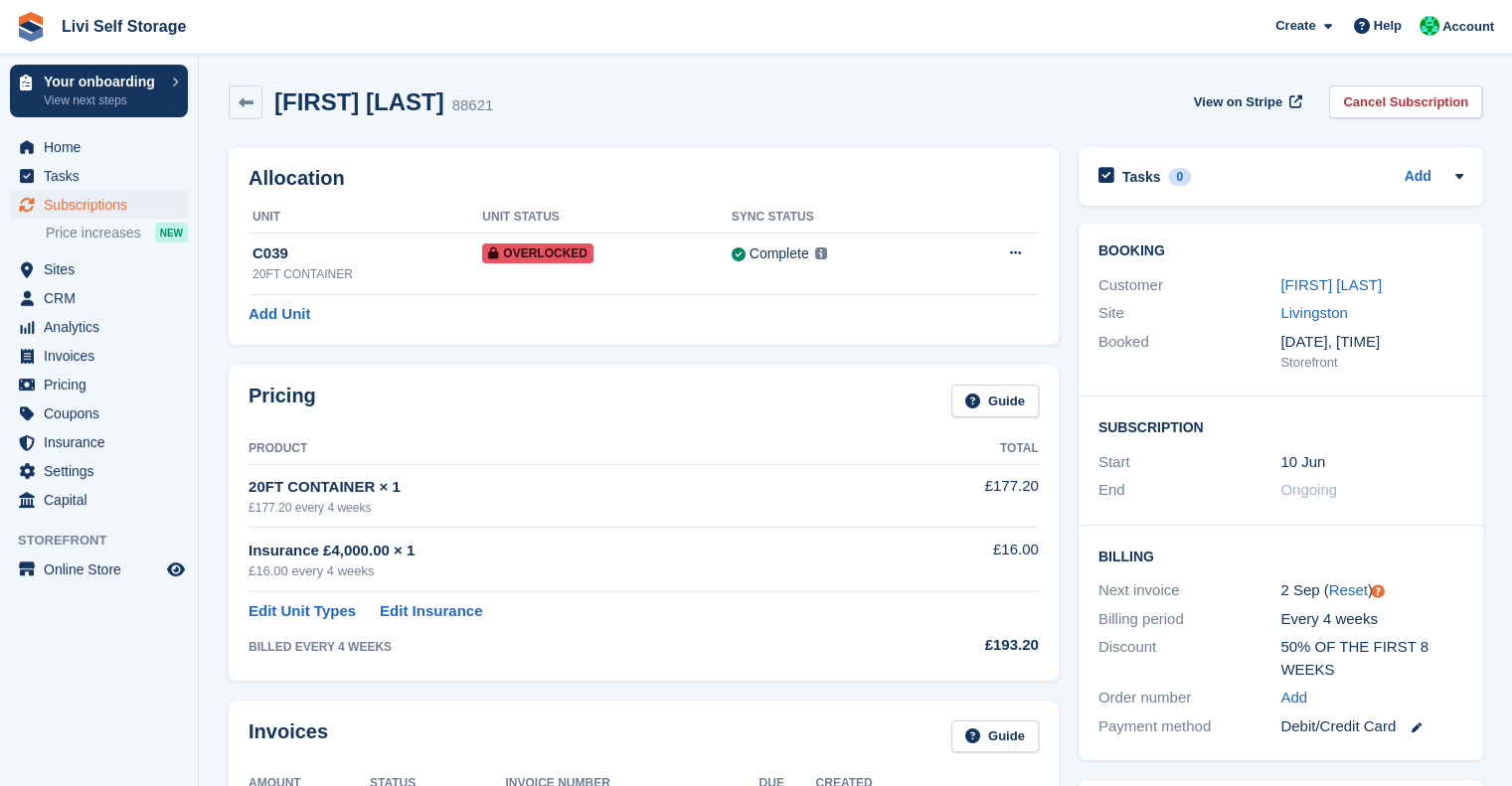 scroll, scrollTop: 0, scrollLeft: 0, axis: both 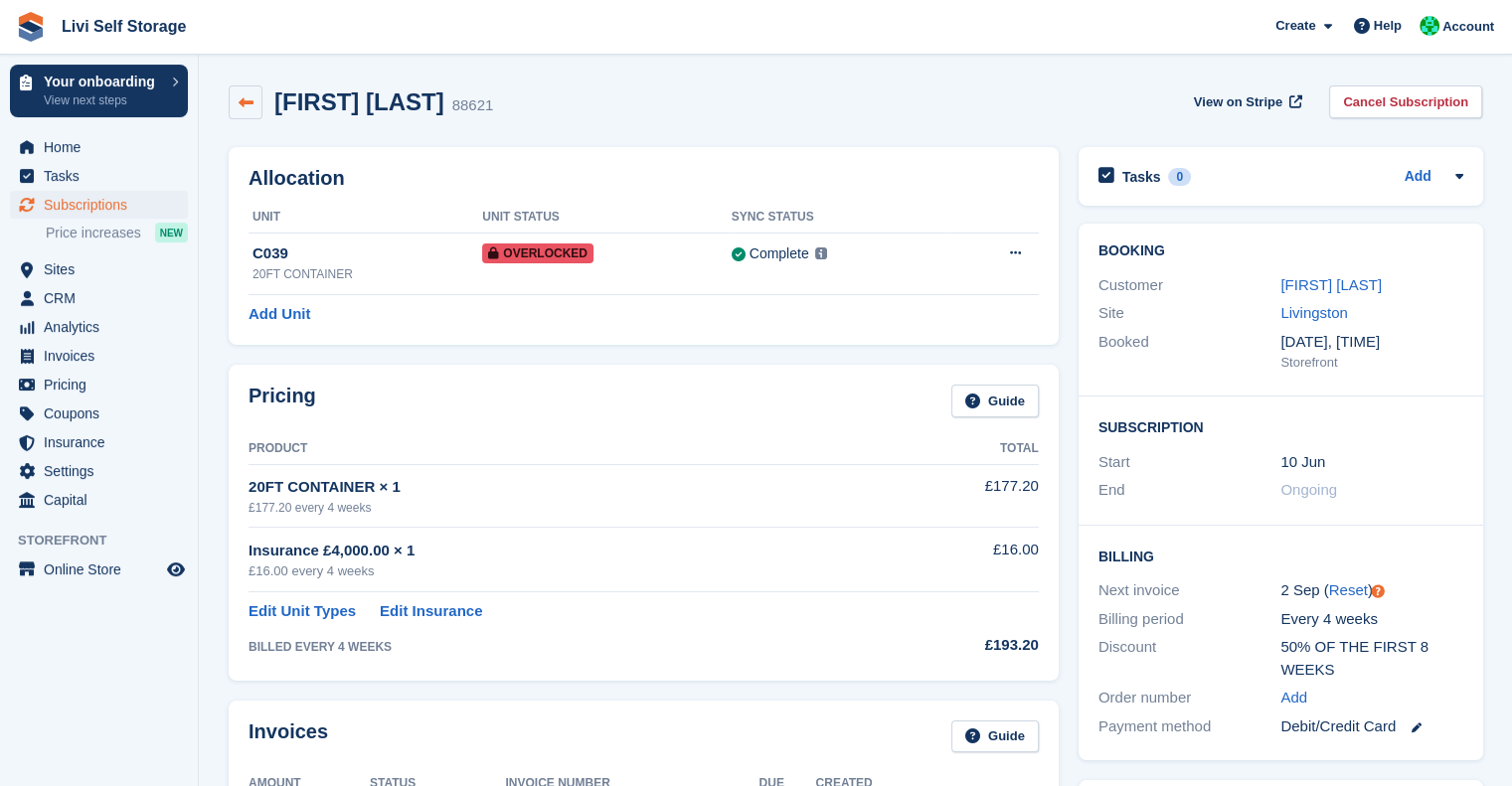 click at bounding box center (246, 102) 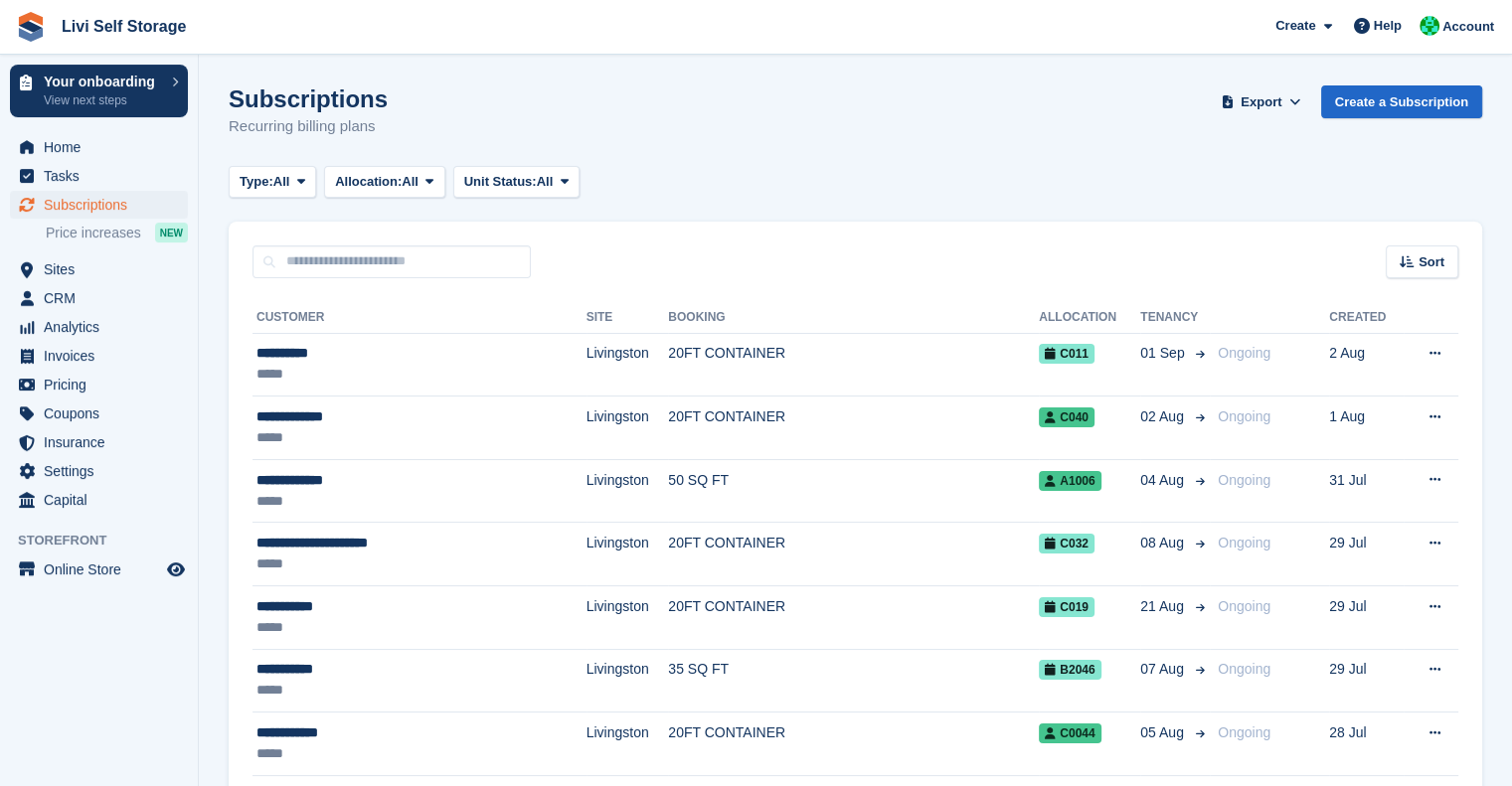 scroll, scrollTop: 0, scrollLeft: 0, axis: both 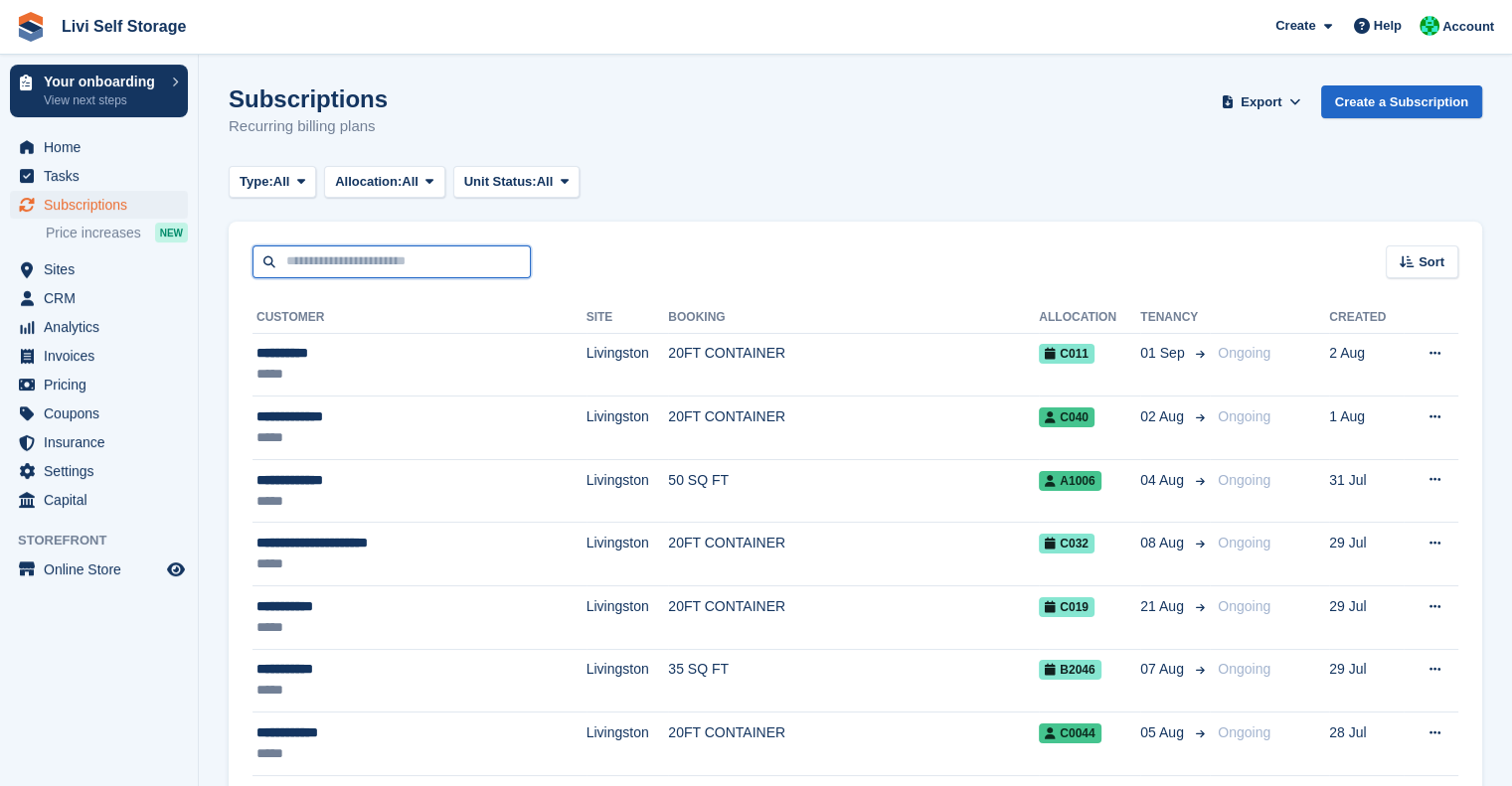 click at bounding box center (392, 261) 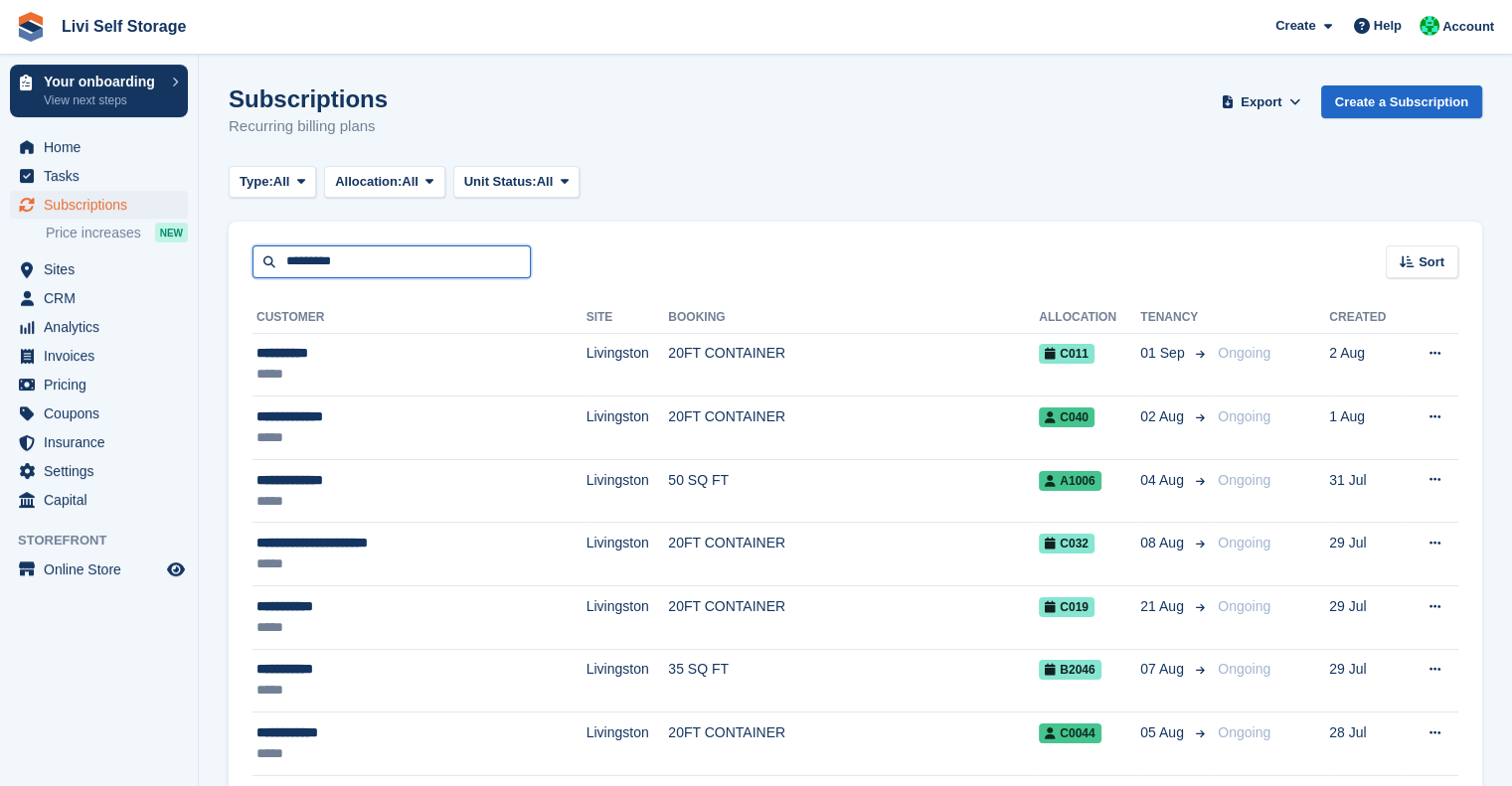 type on "*********" 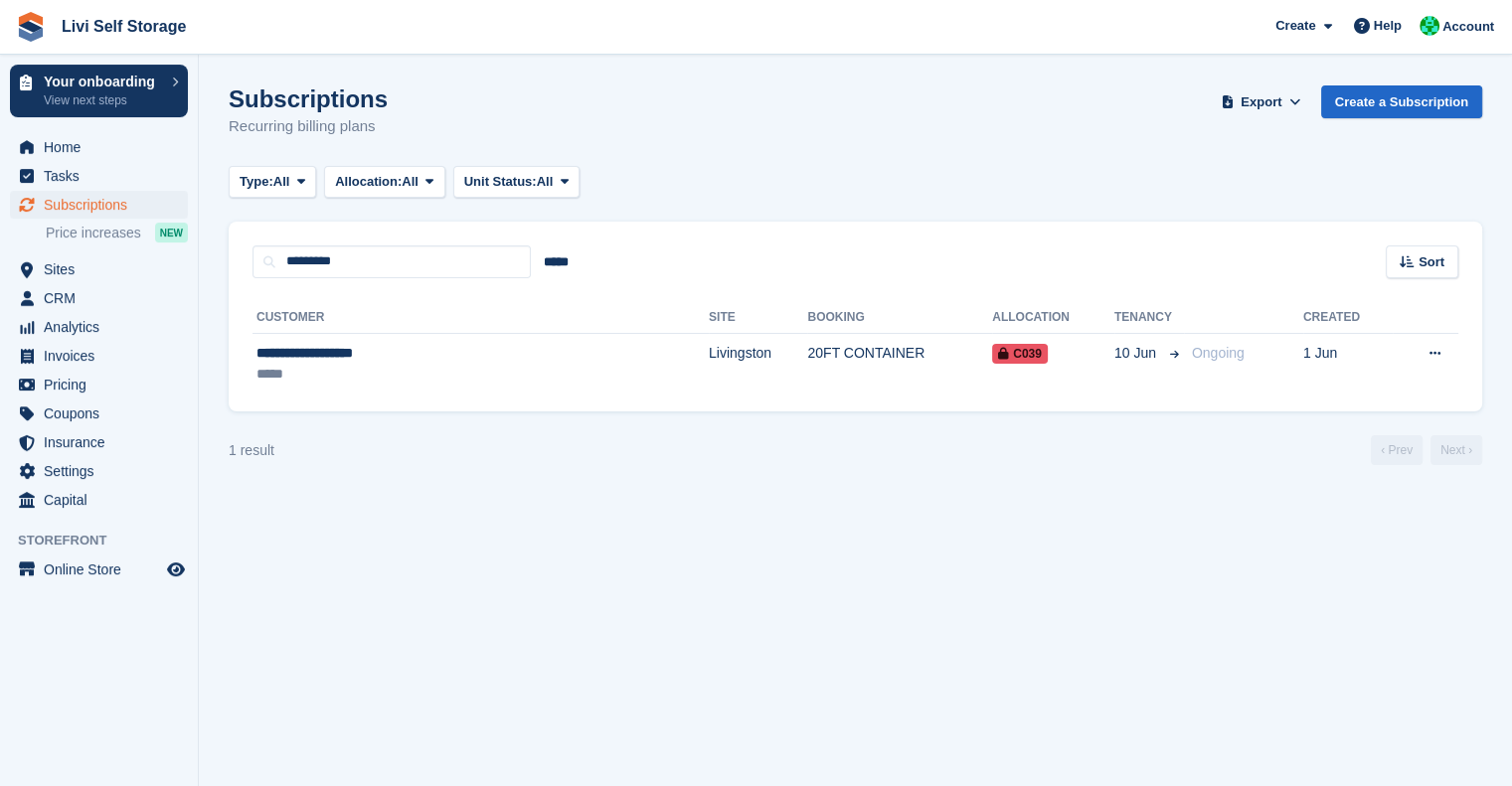 click on "Customer" at bounding box center [480, 318] 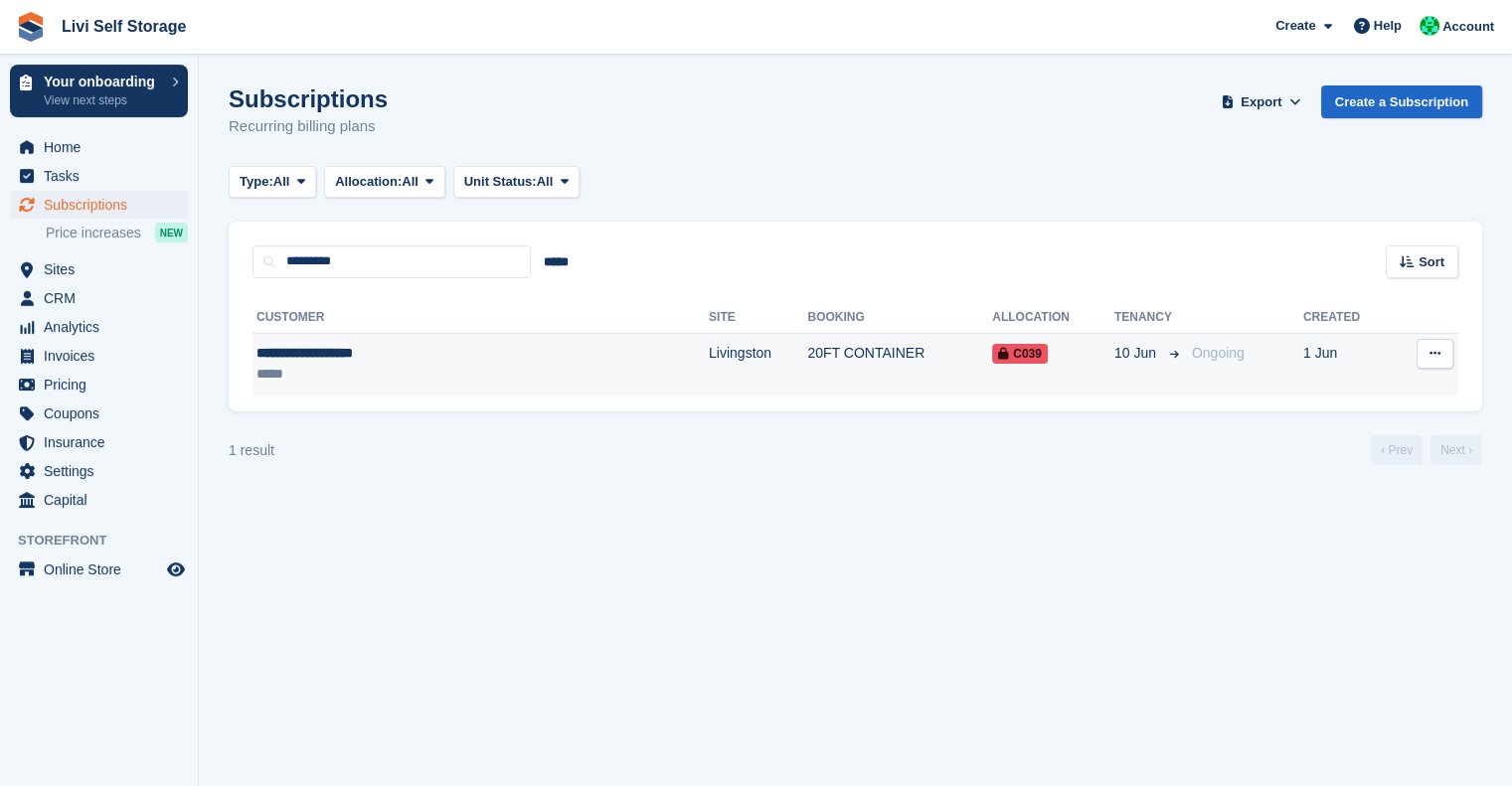 click on "*****" at bounding box center [399, 374] 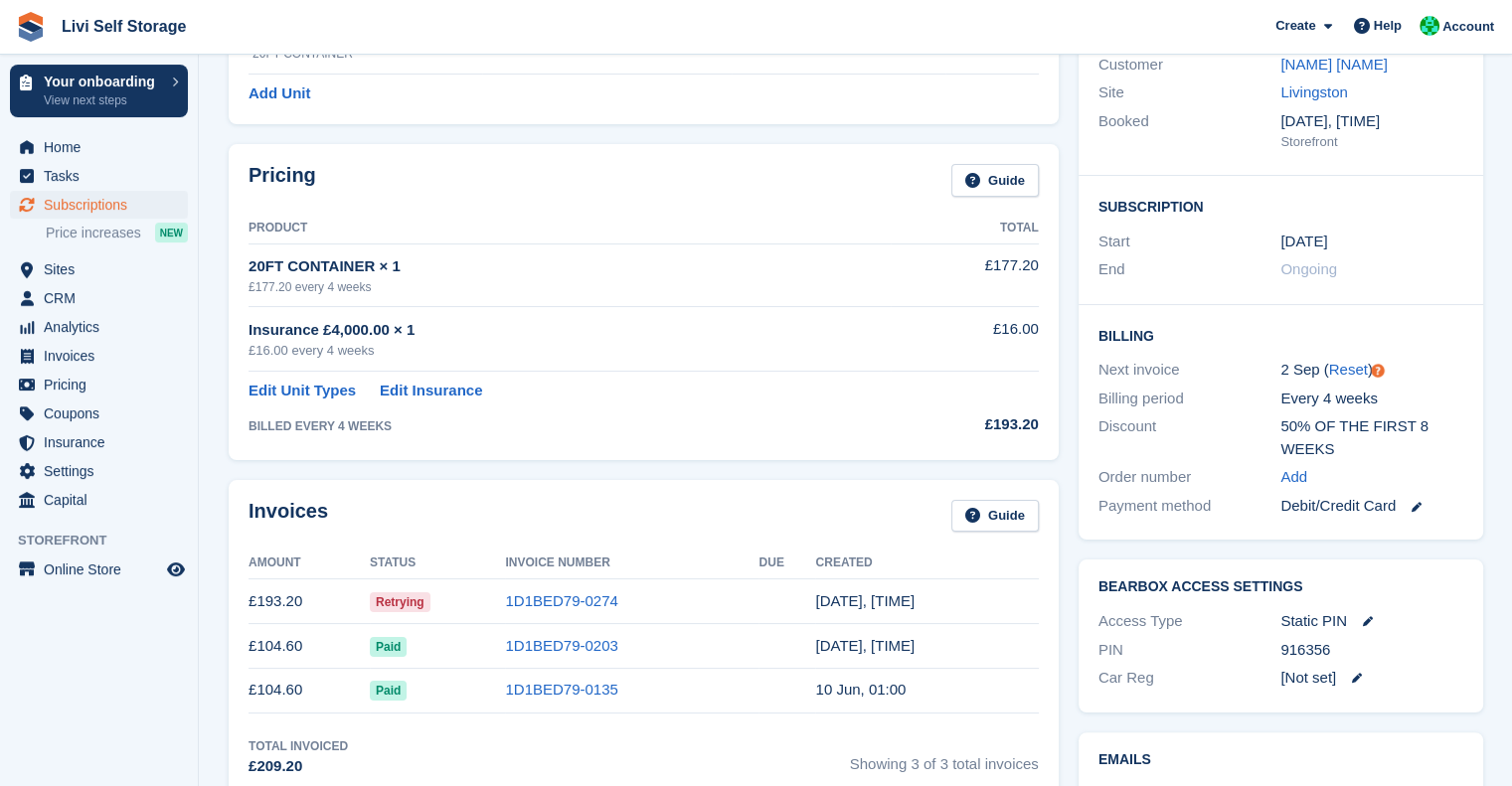 scroll, scrollTop: 0, scrollLeft: 0, axis: both 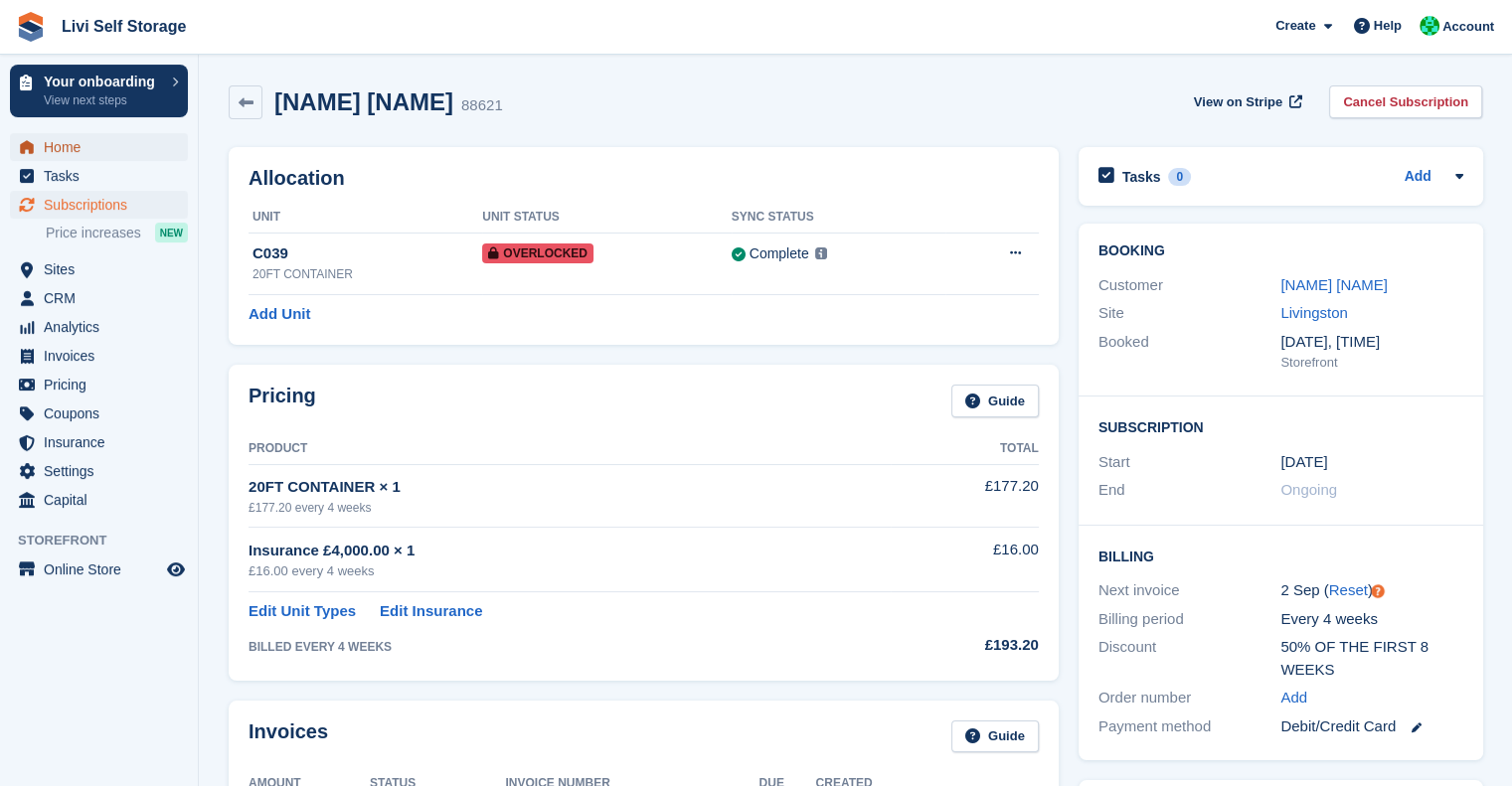 click on "Home" at bounding box center [103, 147] 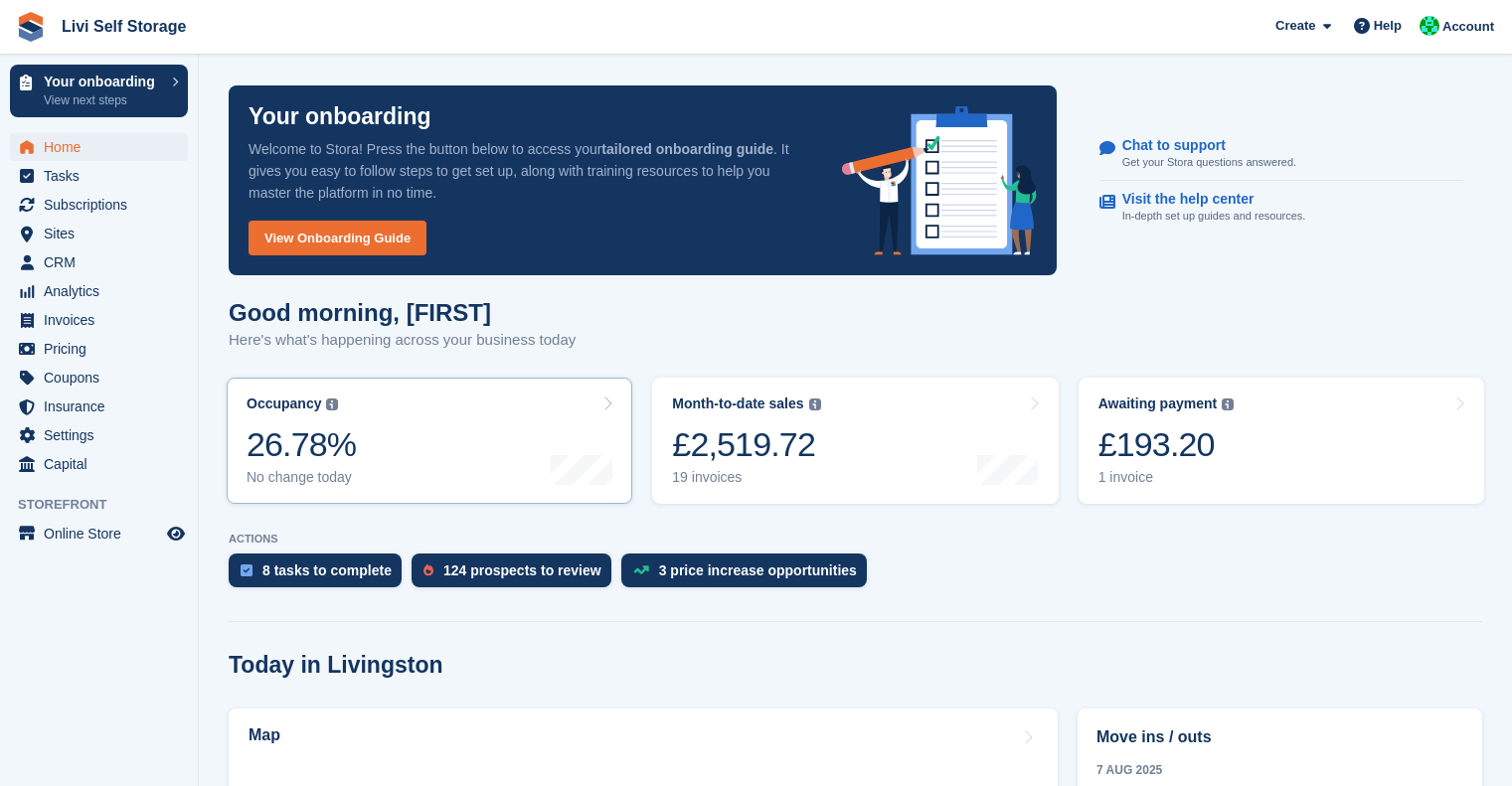scroll, scrollTop: 0, scrollLeft: 0, axis: both 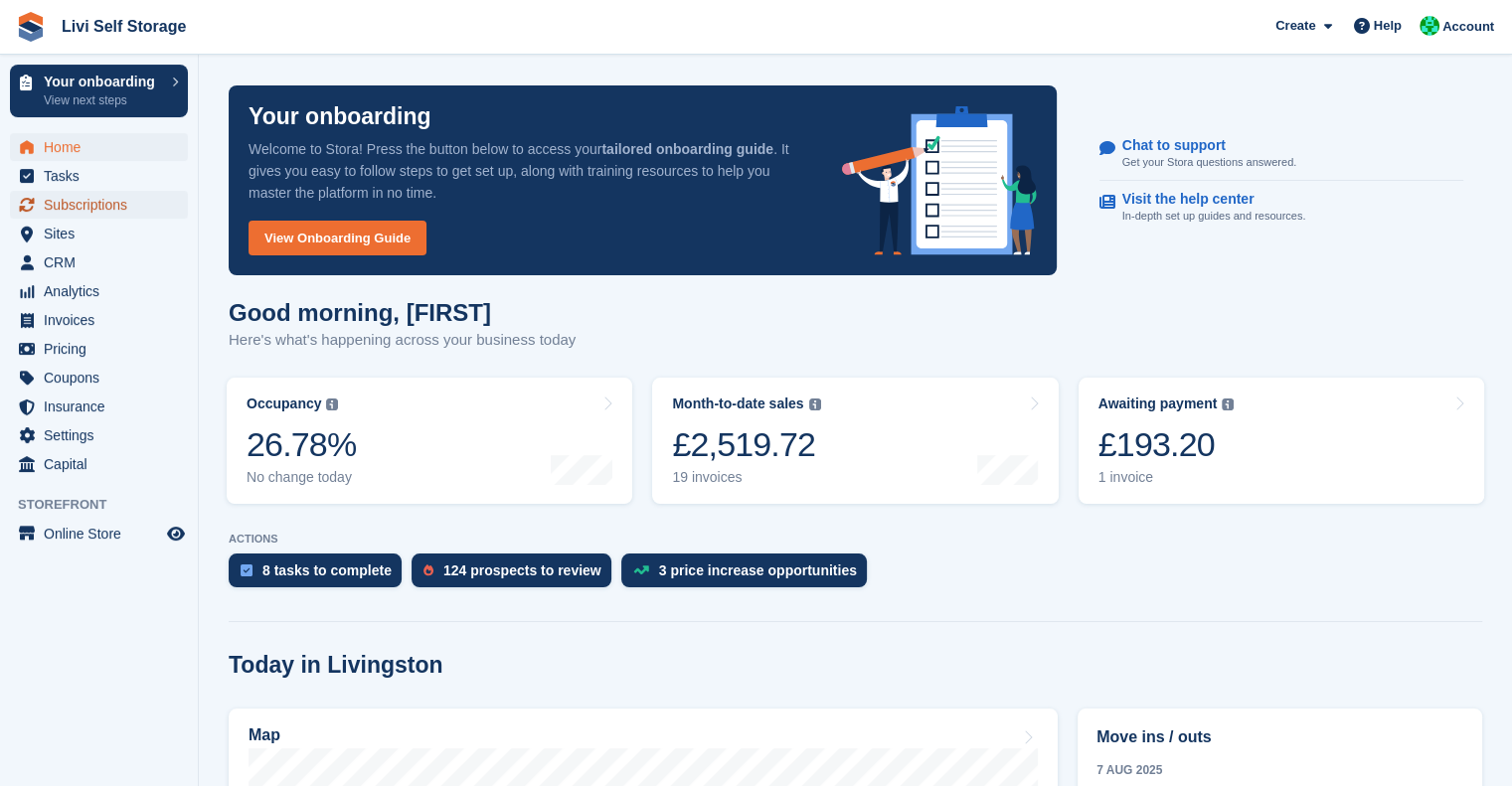 click on "Subscriptions" at bounding box center (103, 205) 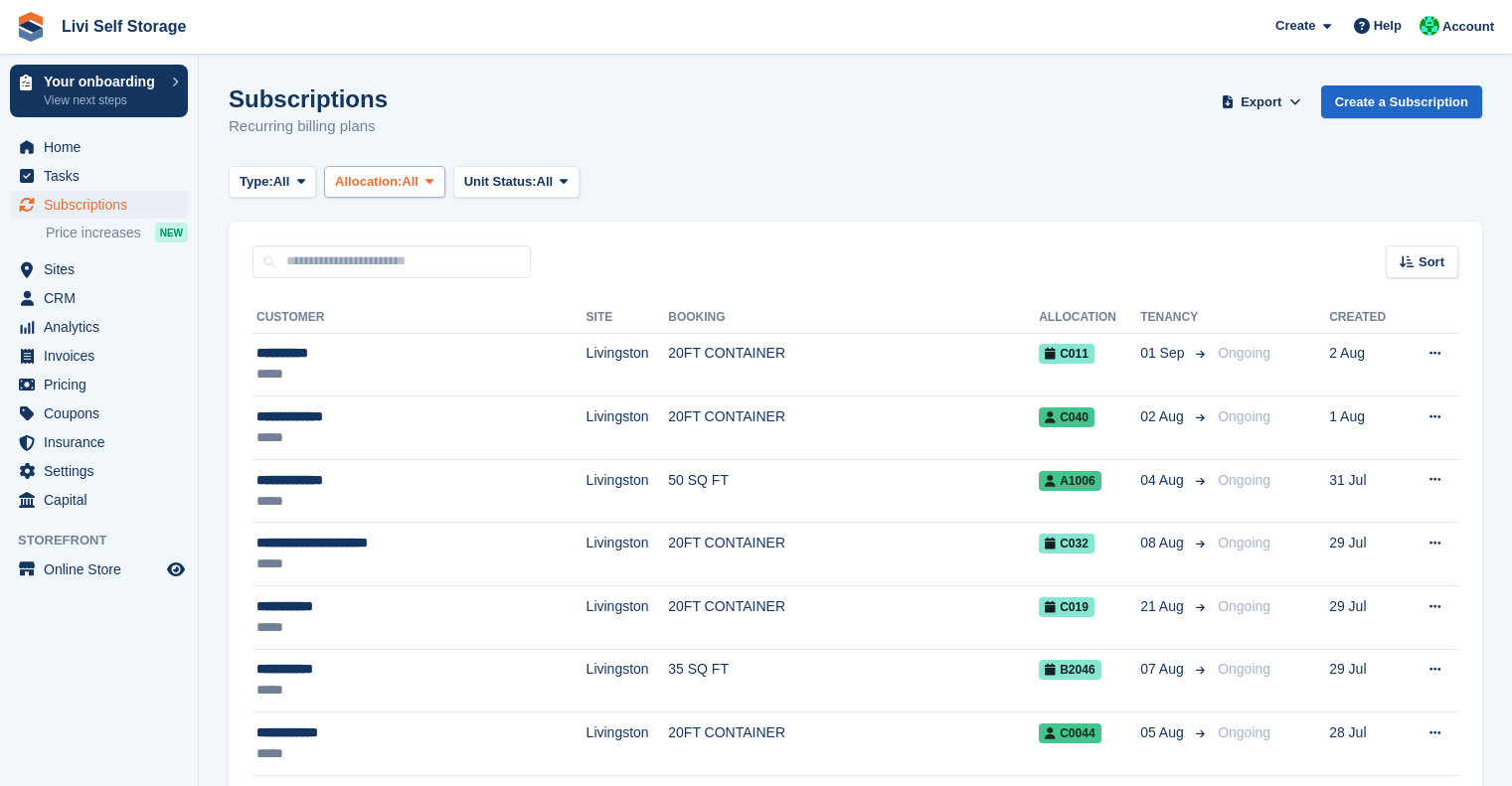 scroll, scrollTop: 0, scrollLeft: 0, axis: both 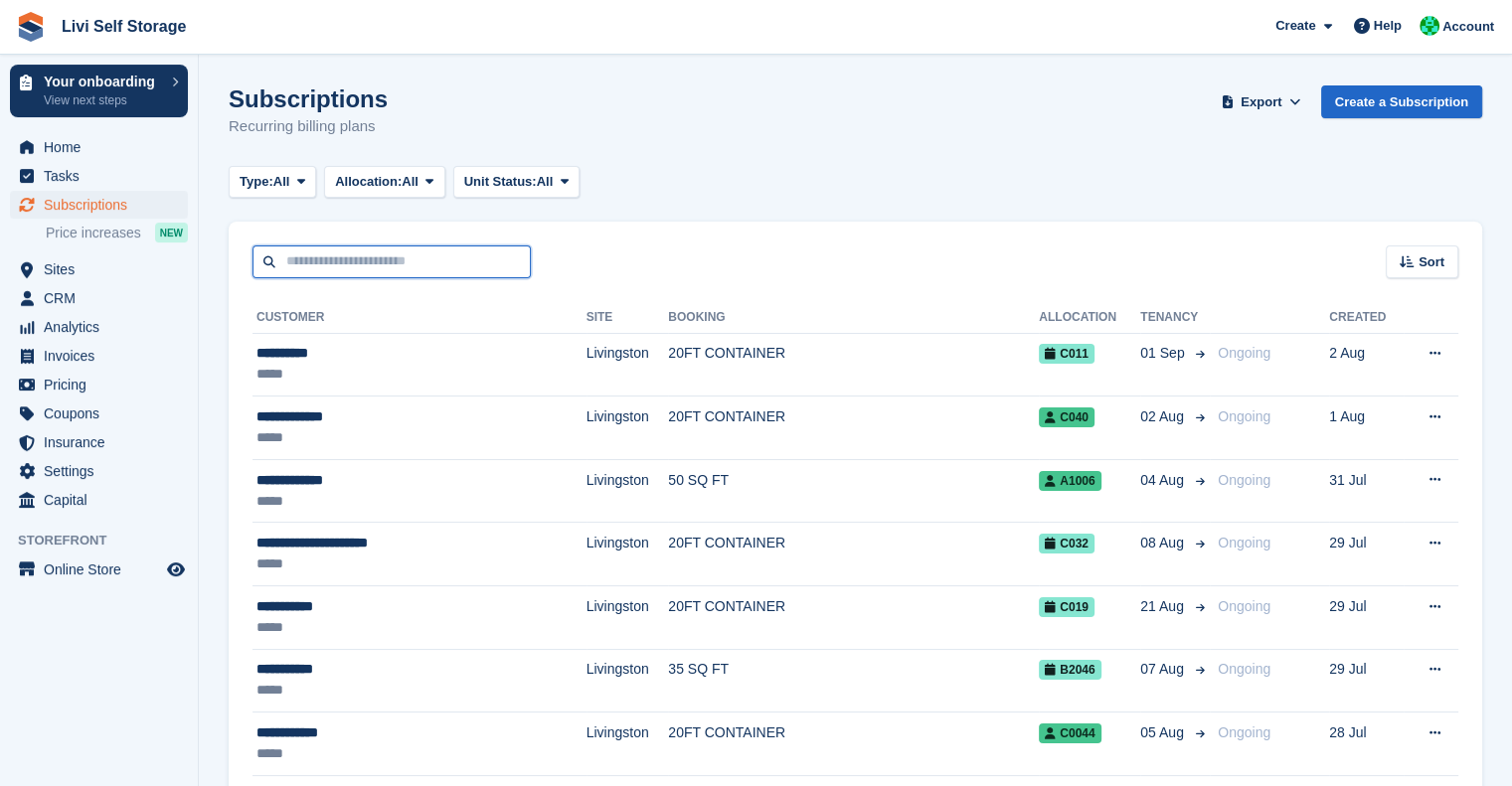 click at bounding box center (392, 261) 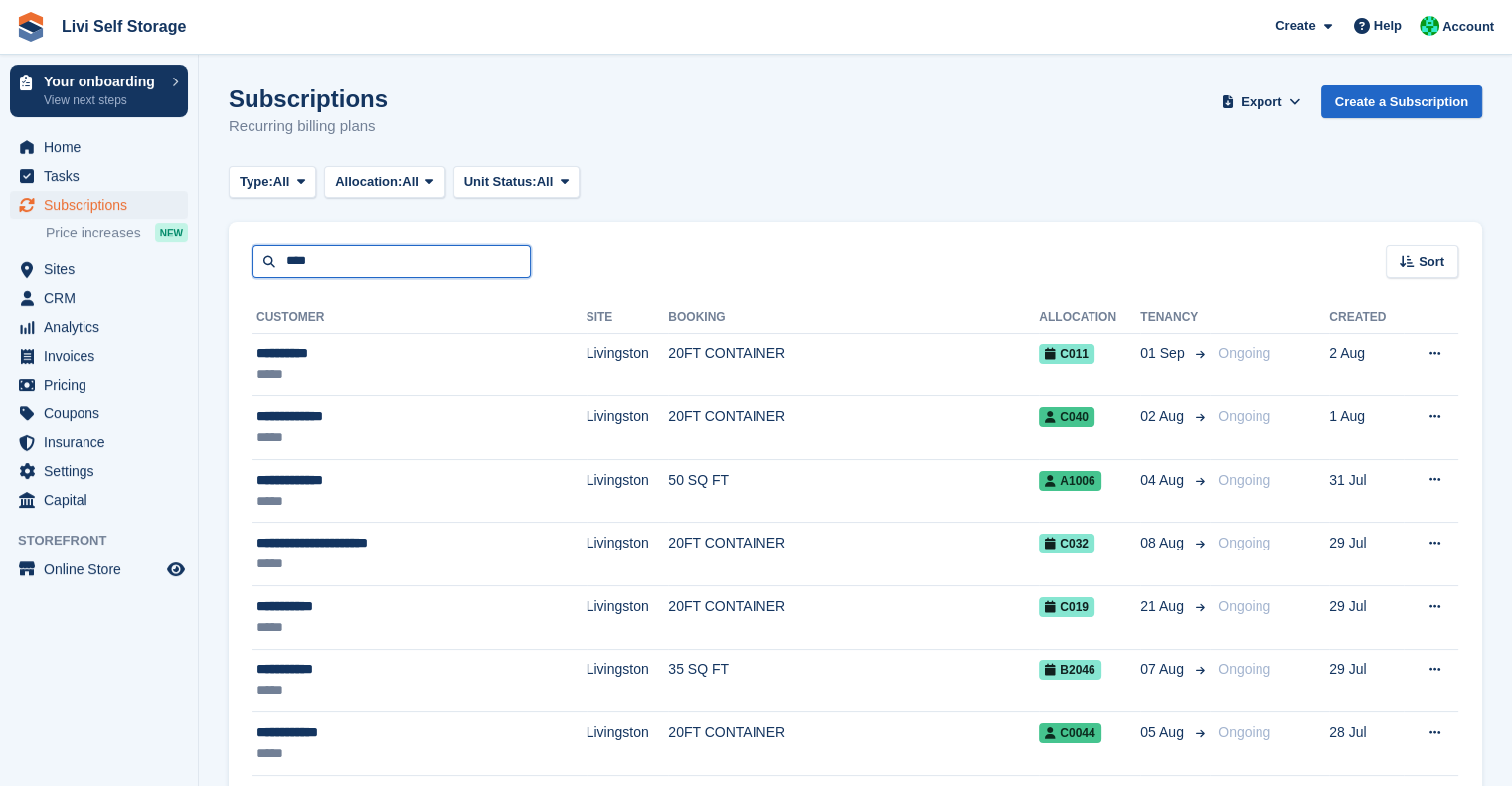 type on "****" 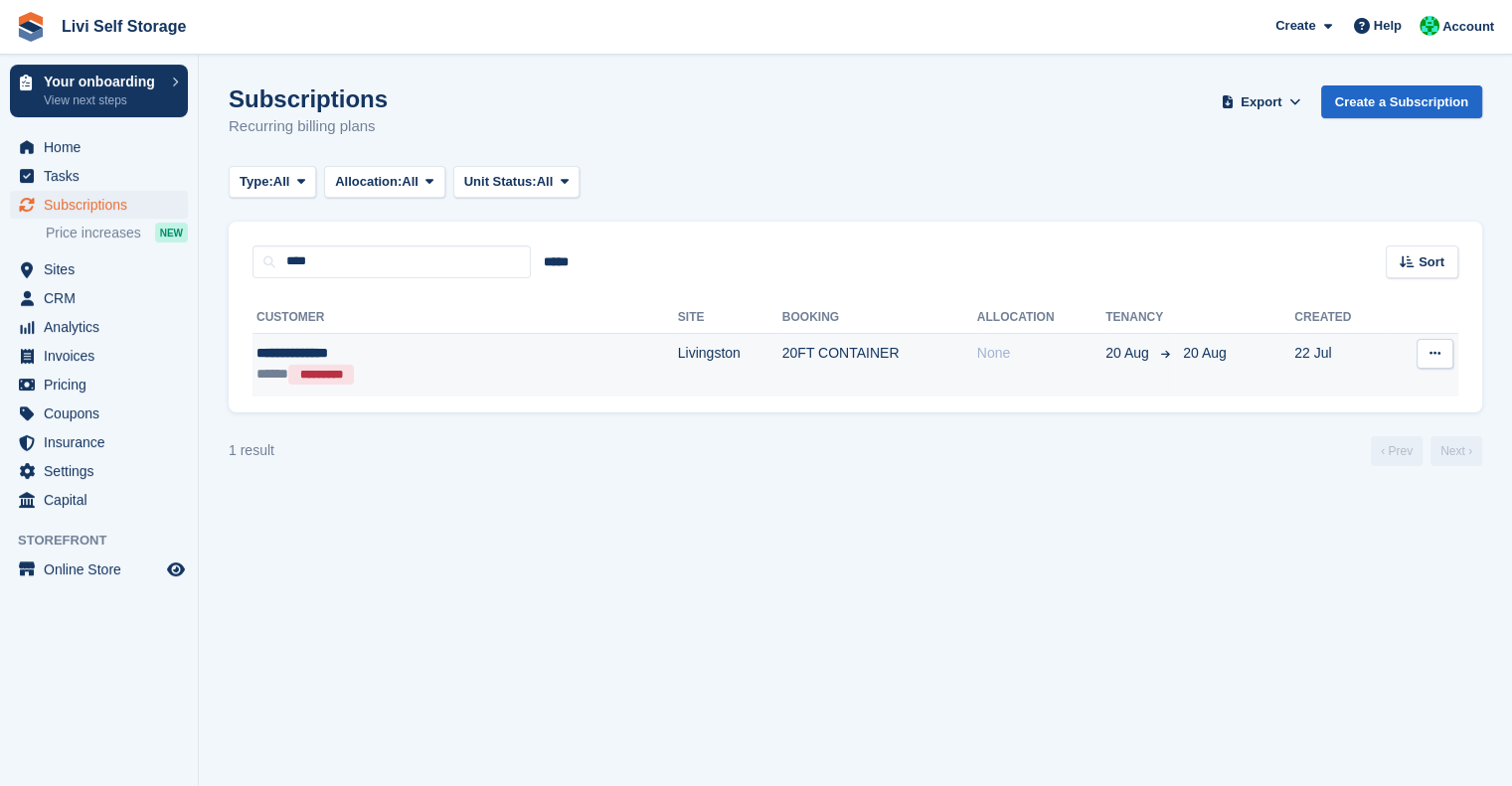 click on "**********" at bounding box center (382, 353) 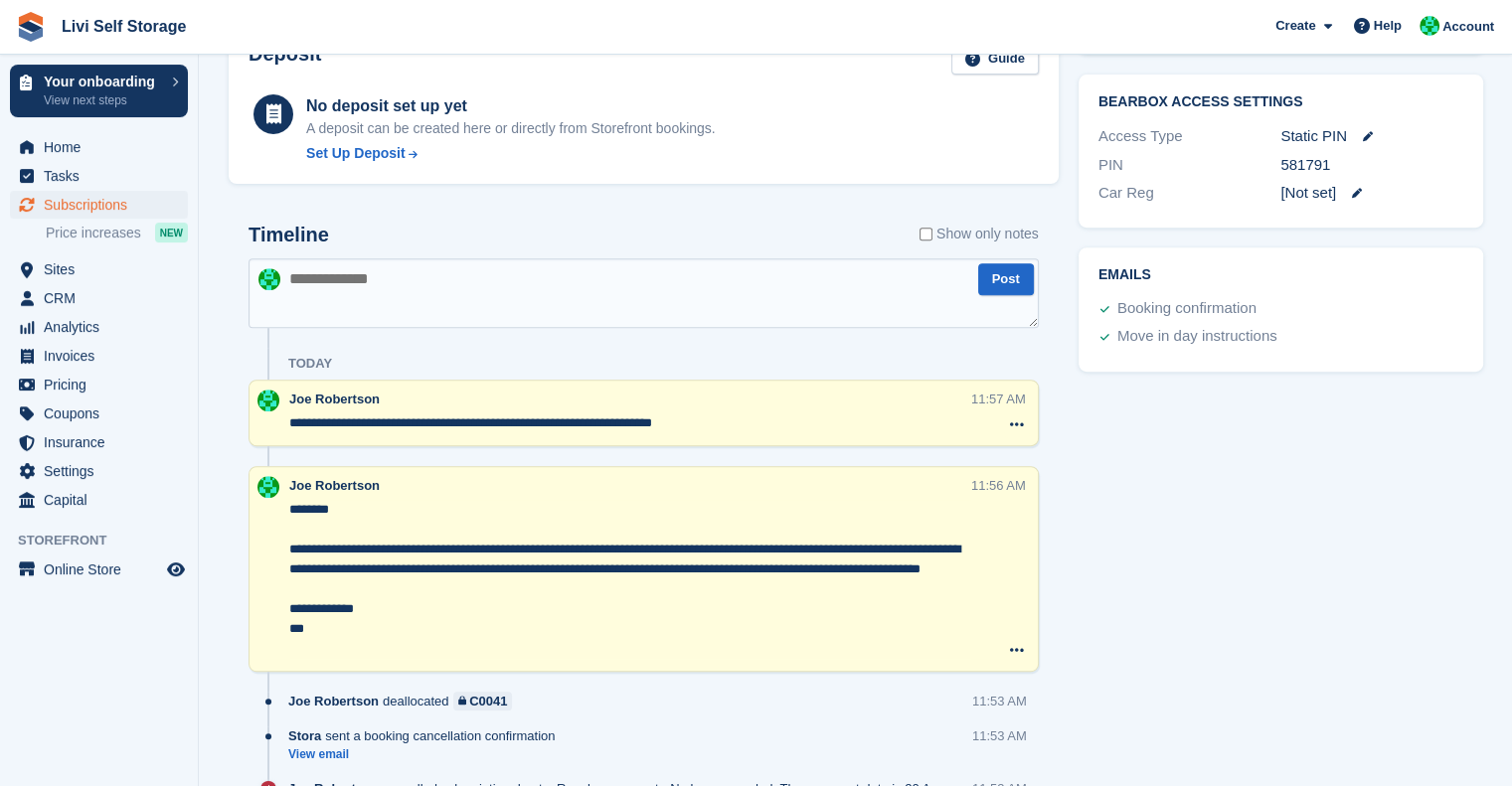 scroll, scrollTop: 763, scrollLeft: 0, axis: vertical 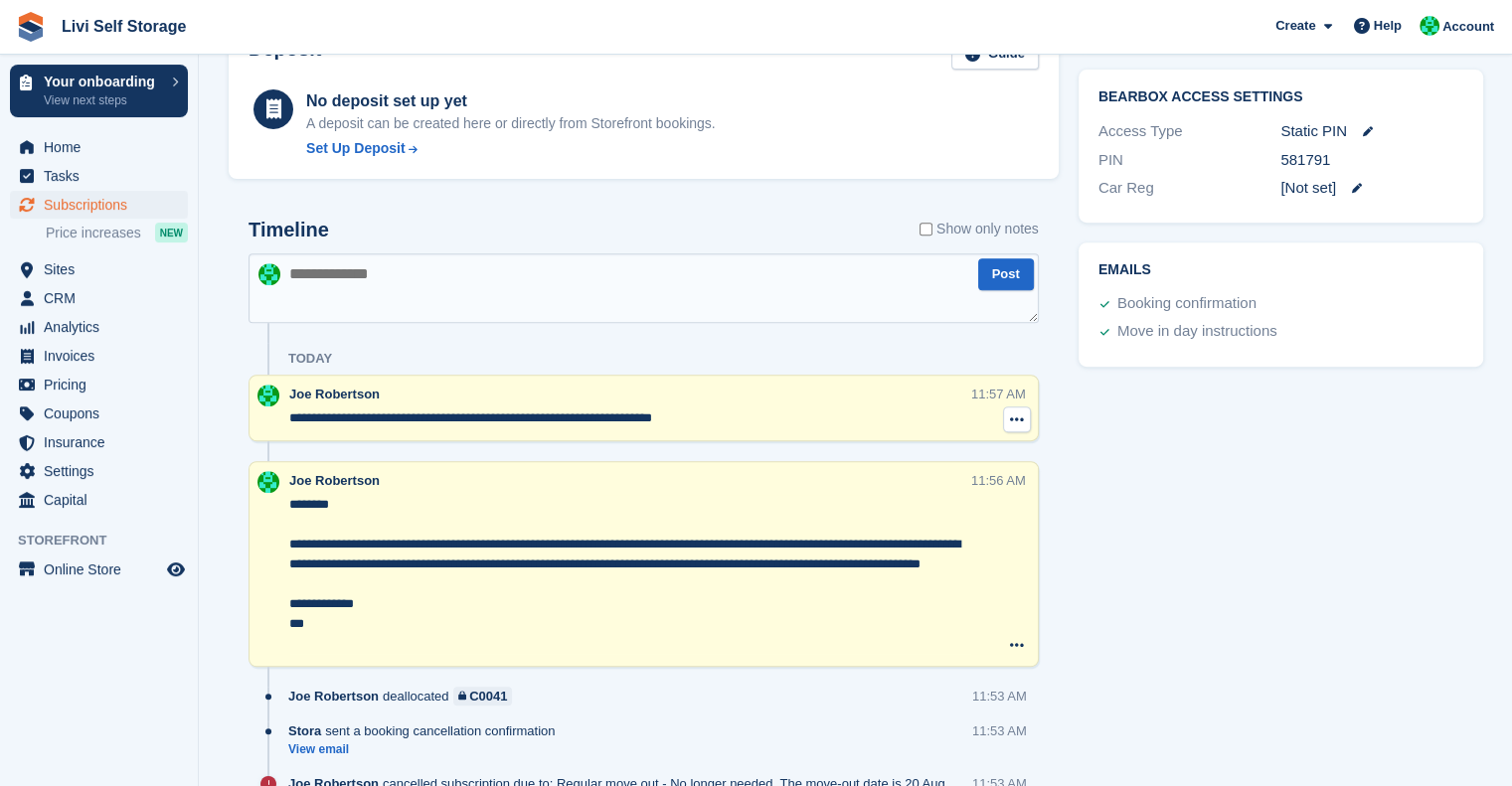 click at bounding box center (1017, 419) 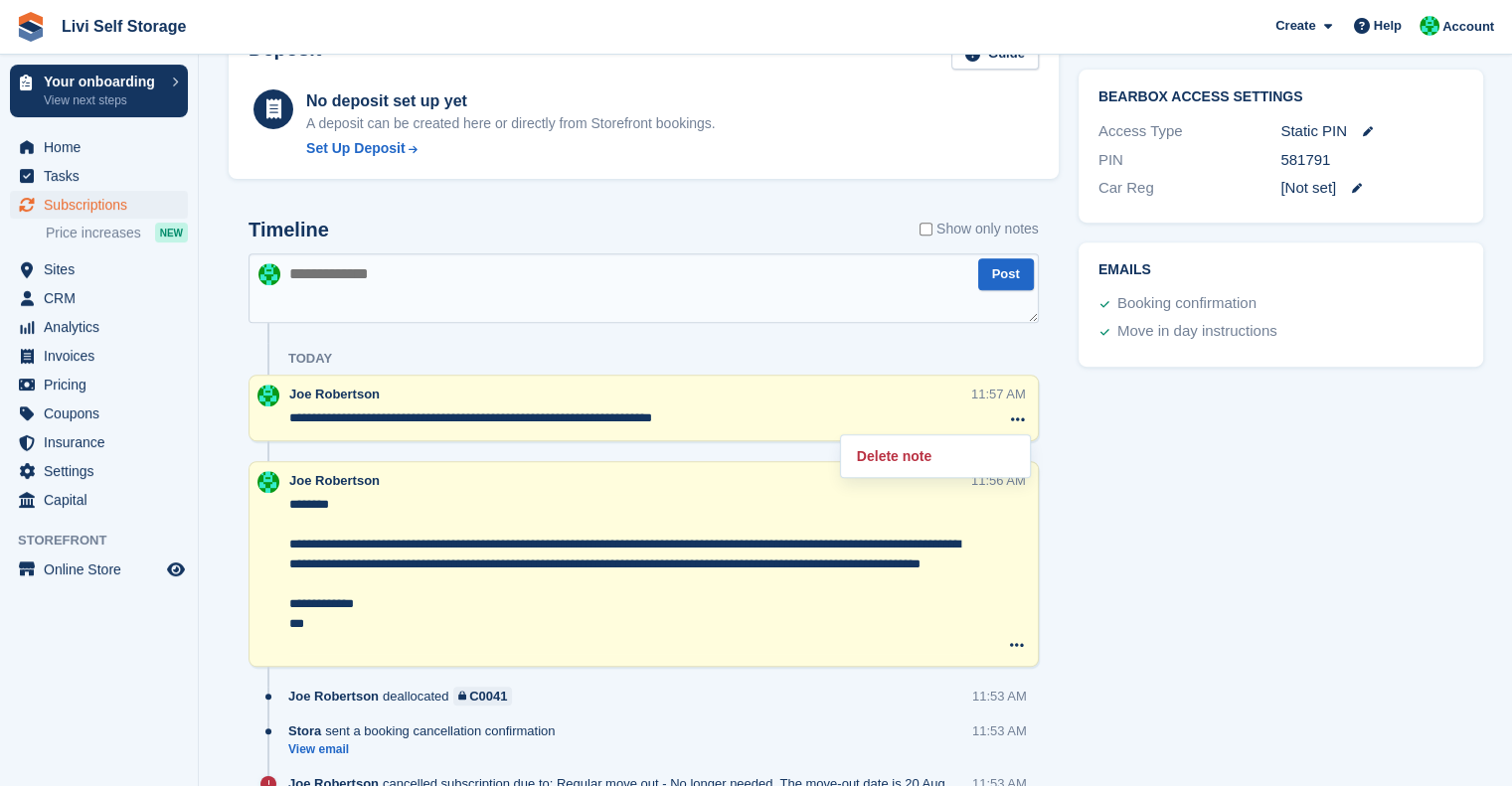 click on "Tasks
1
Add
Phone Ross and check whether house move has progressed - Will need a container once house move gets going again.
30 Sep
Booking" at bounding box center [1280, 195] 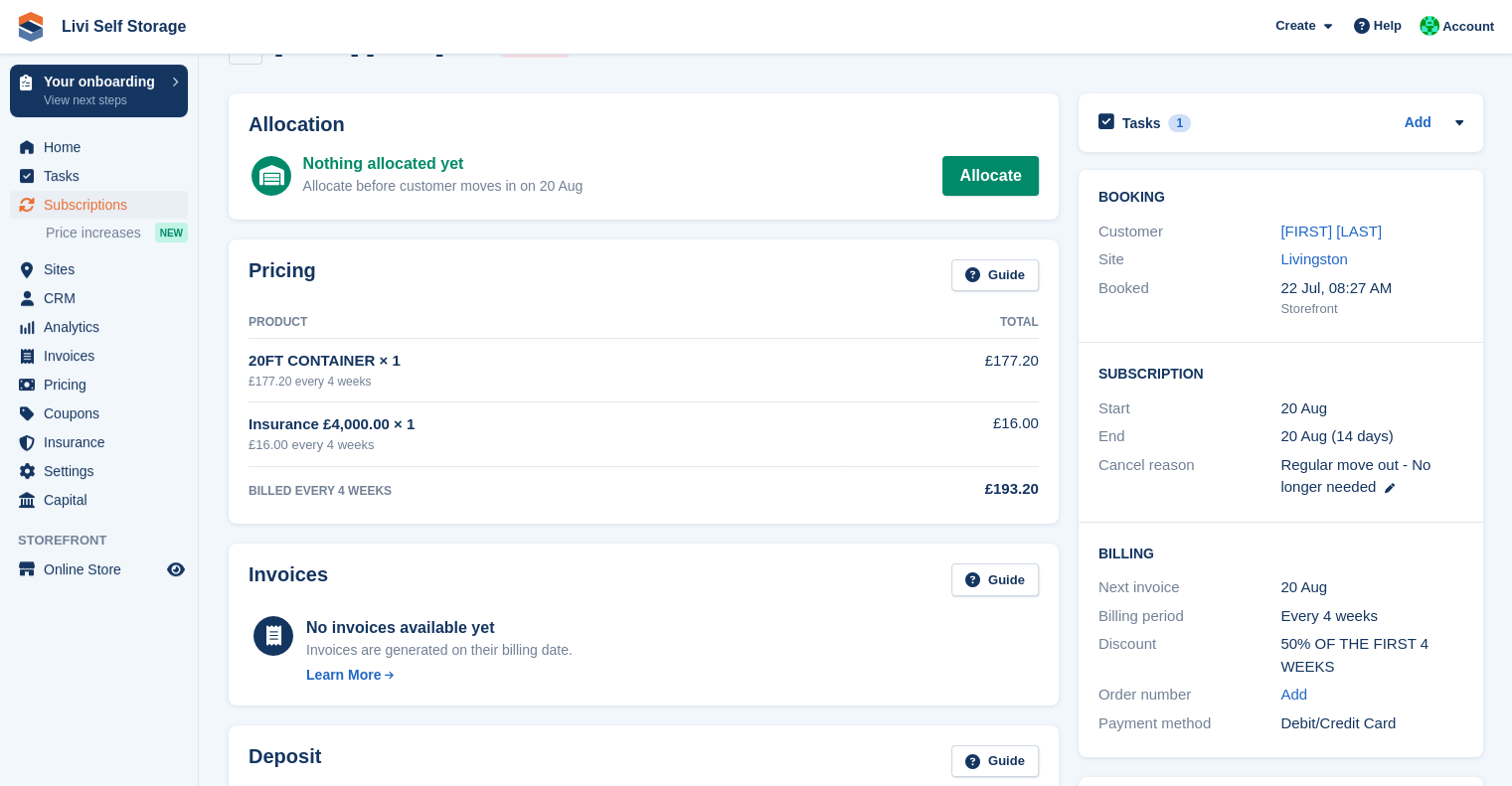 scroll, scrollTop: 58, scrollLeft: 0, axis: vertical 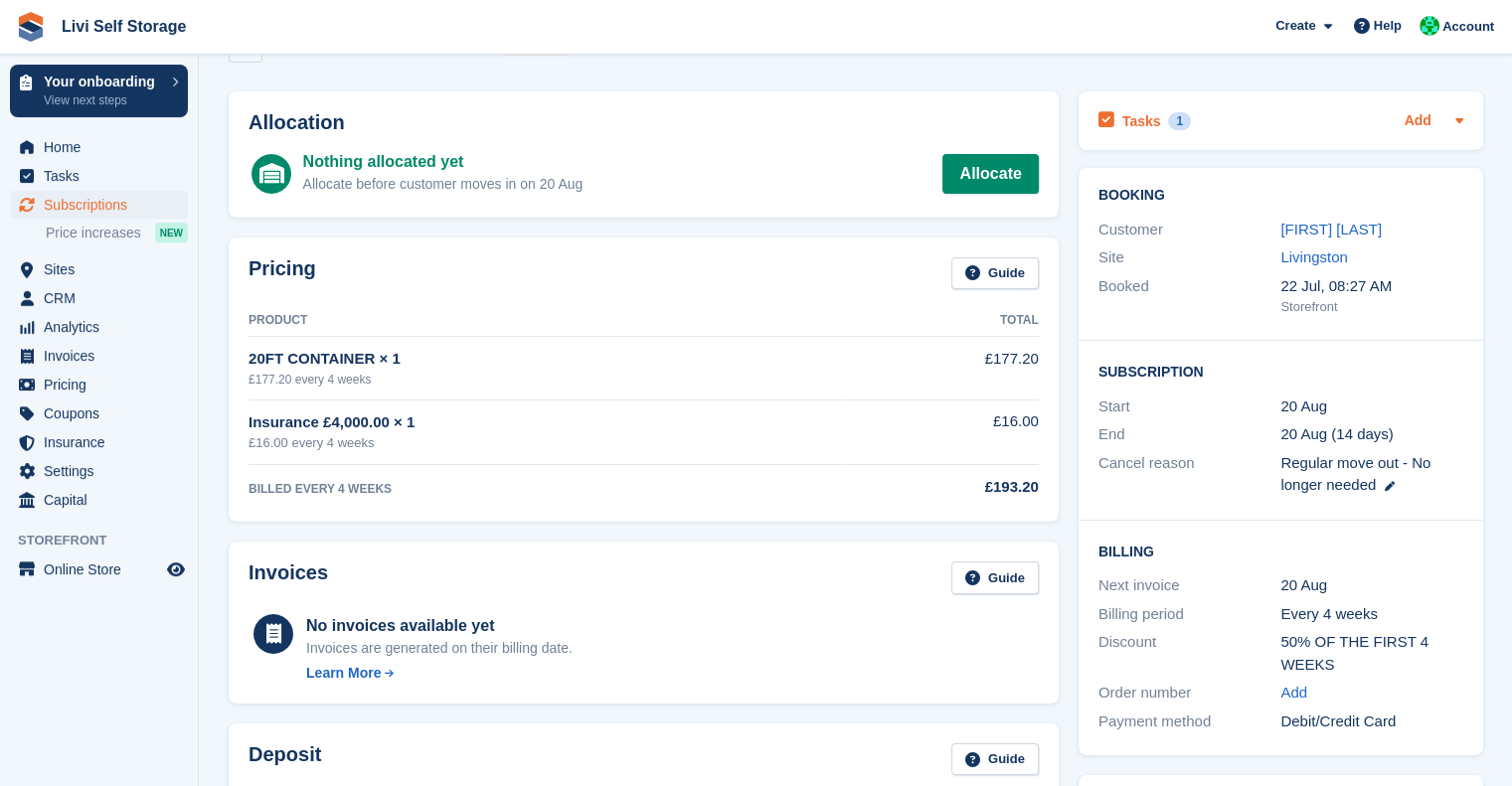 click on "Add" at bounding box center (1418, 121) 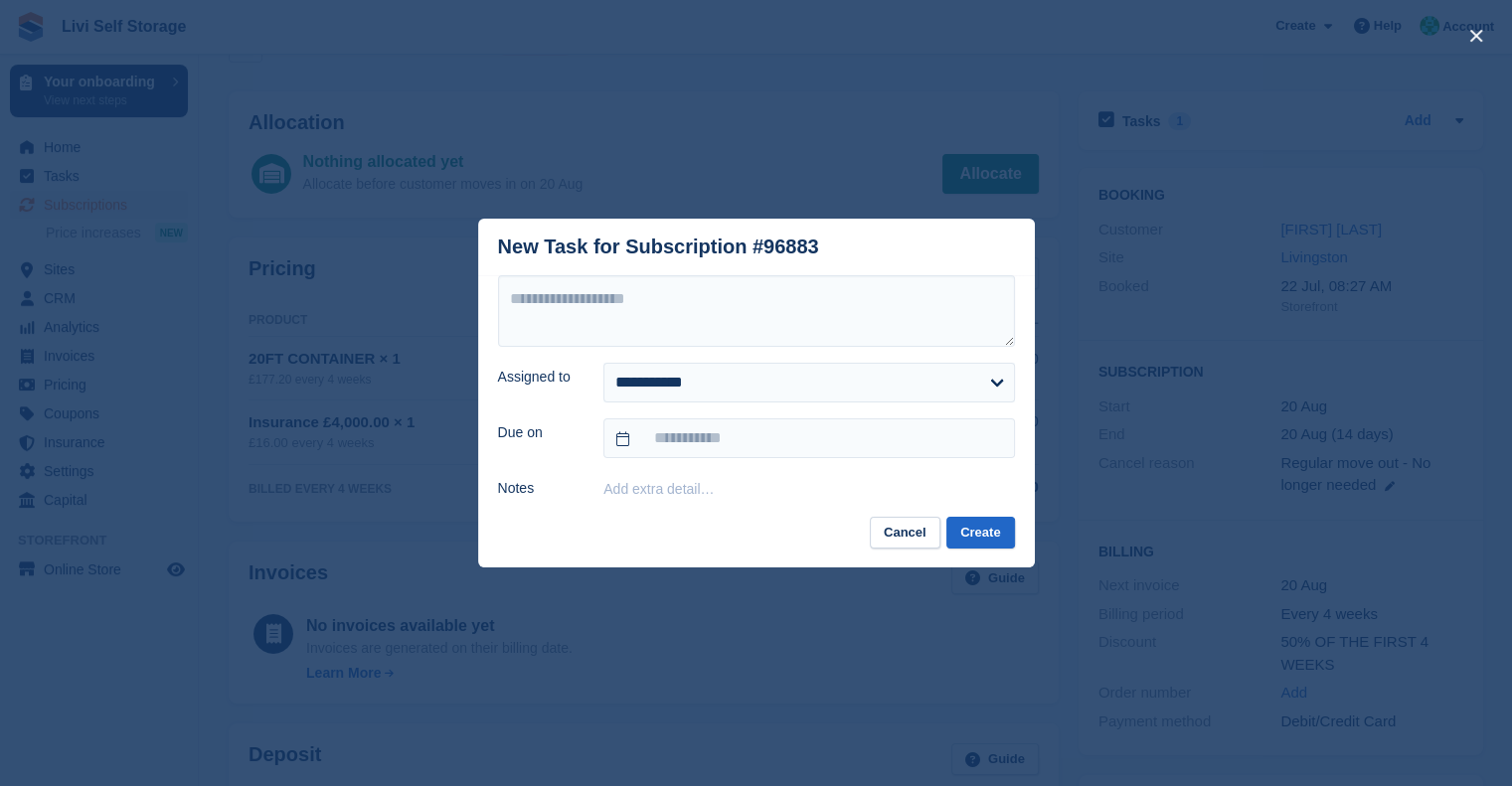 click at bounding box center [756, 393] 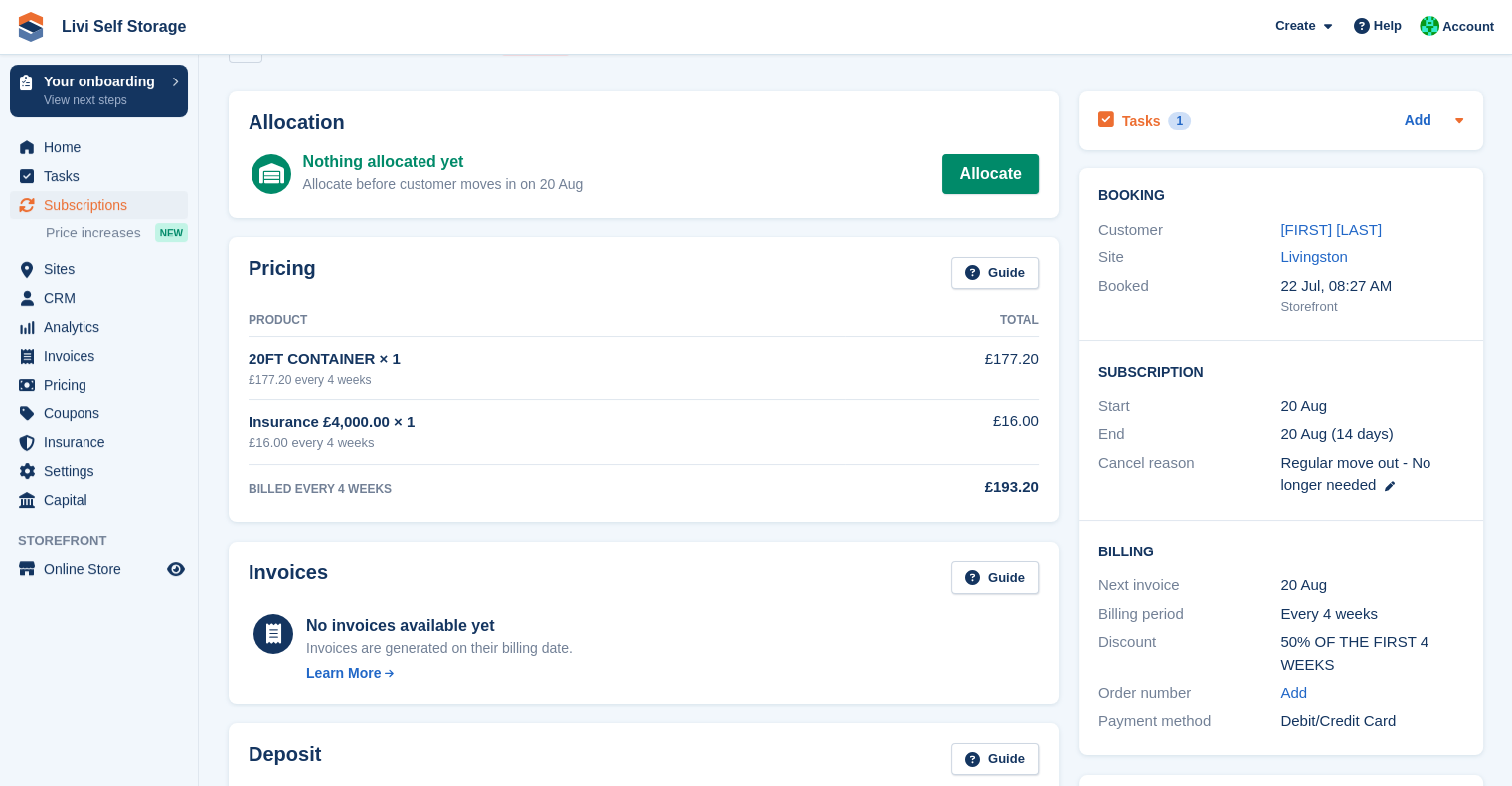 click on "Tasks
1" at bounding box center [1144, 120] 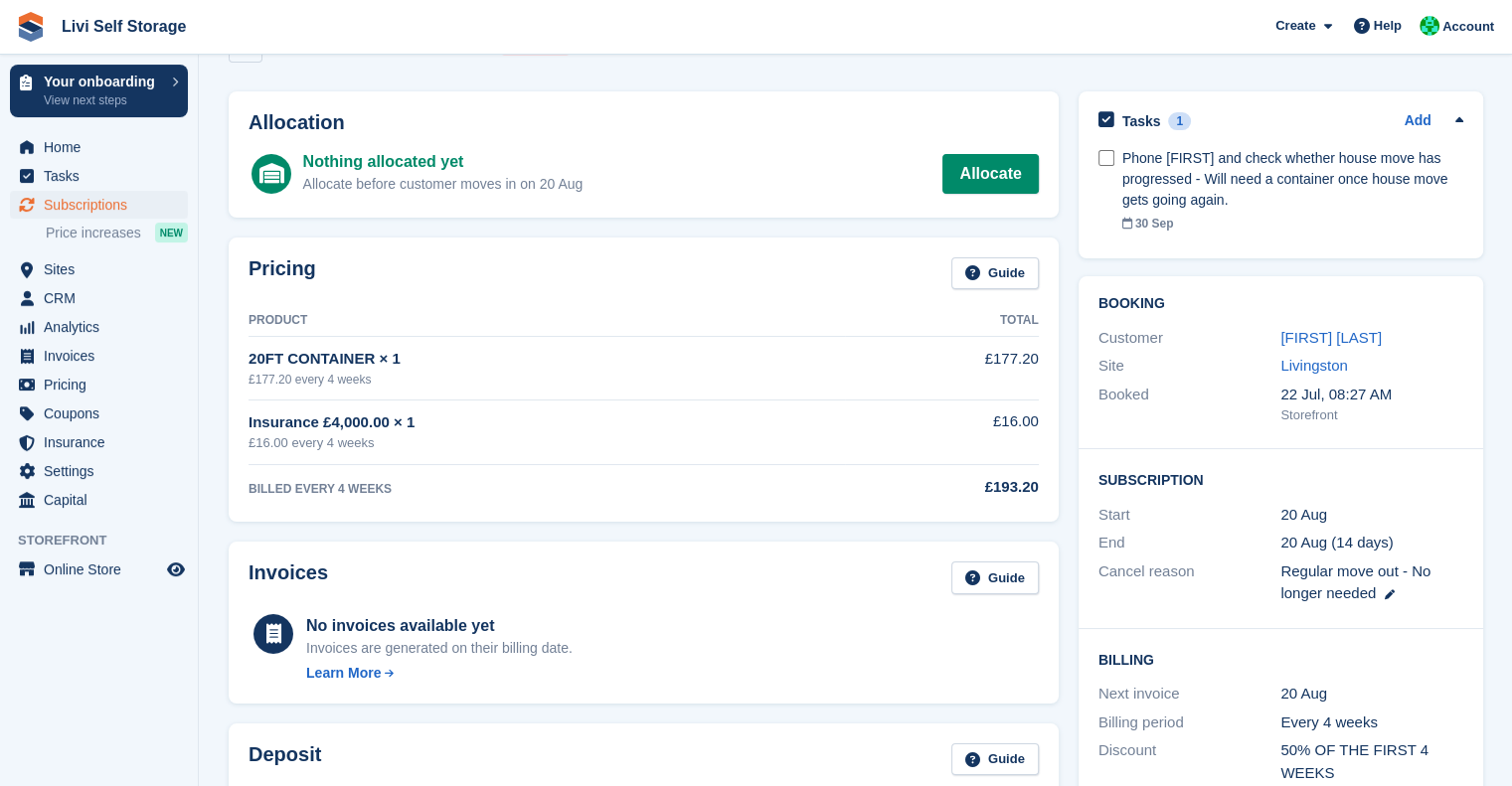 click on "Booking
Customer
Ross McCormack
Site
Livingston
Booked
22 Jul, 08:27 AM
Storefront
Subscription
Start
20 Aug
End
20 Aug (14 days)
Cancel reason
Regular move out - No longer needed
Billing
Next invoice
20 Aug
Billing period
Every 4 weeks
Discount" at bounding box center [1280, 569] 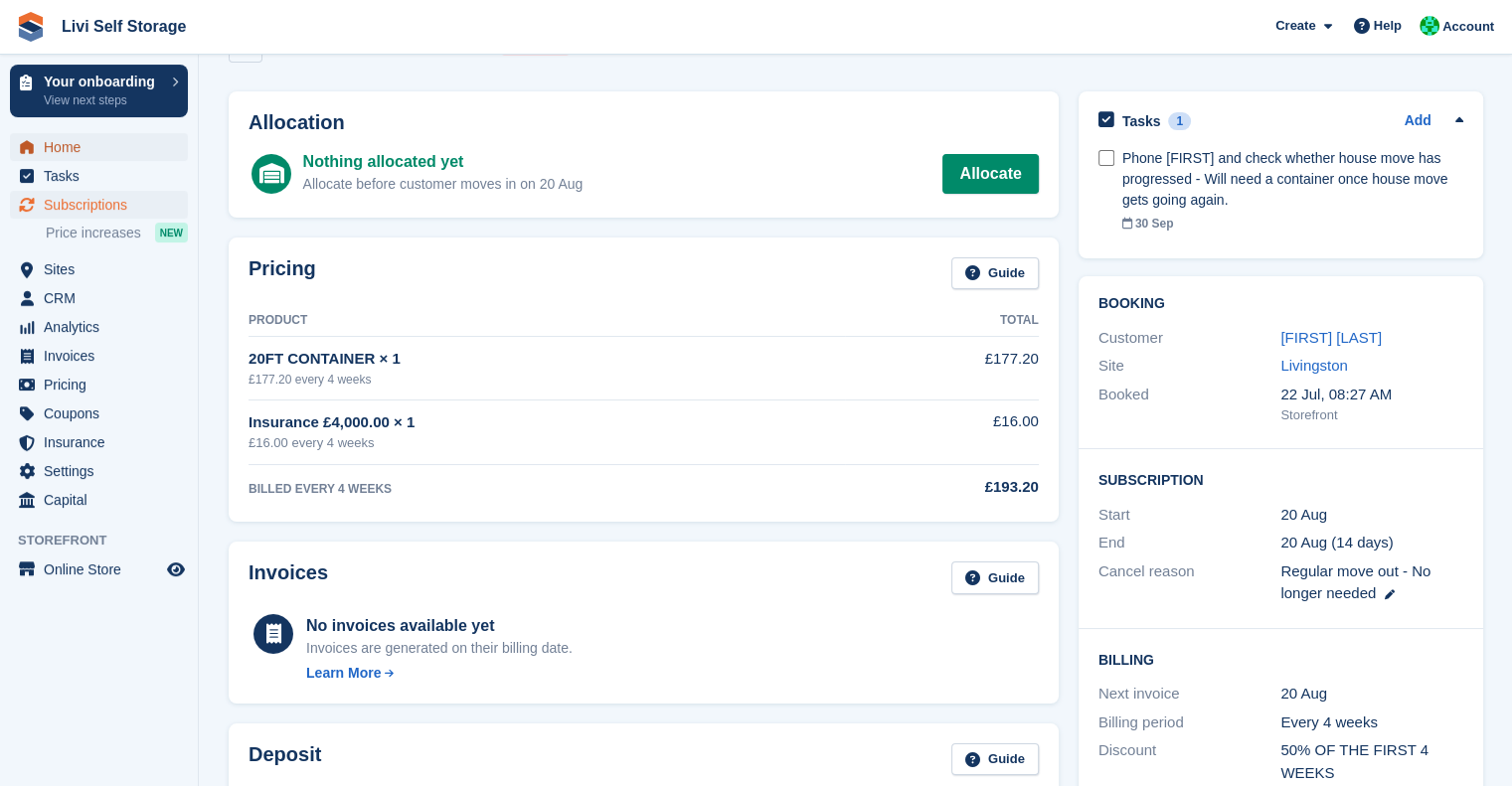 click on "Home" at bounding box center (103, 147) 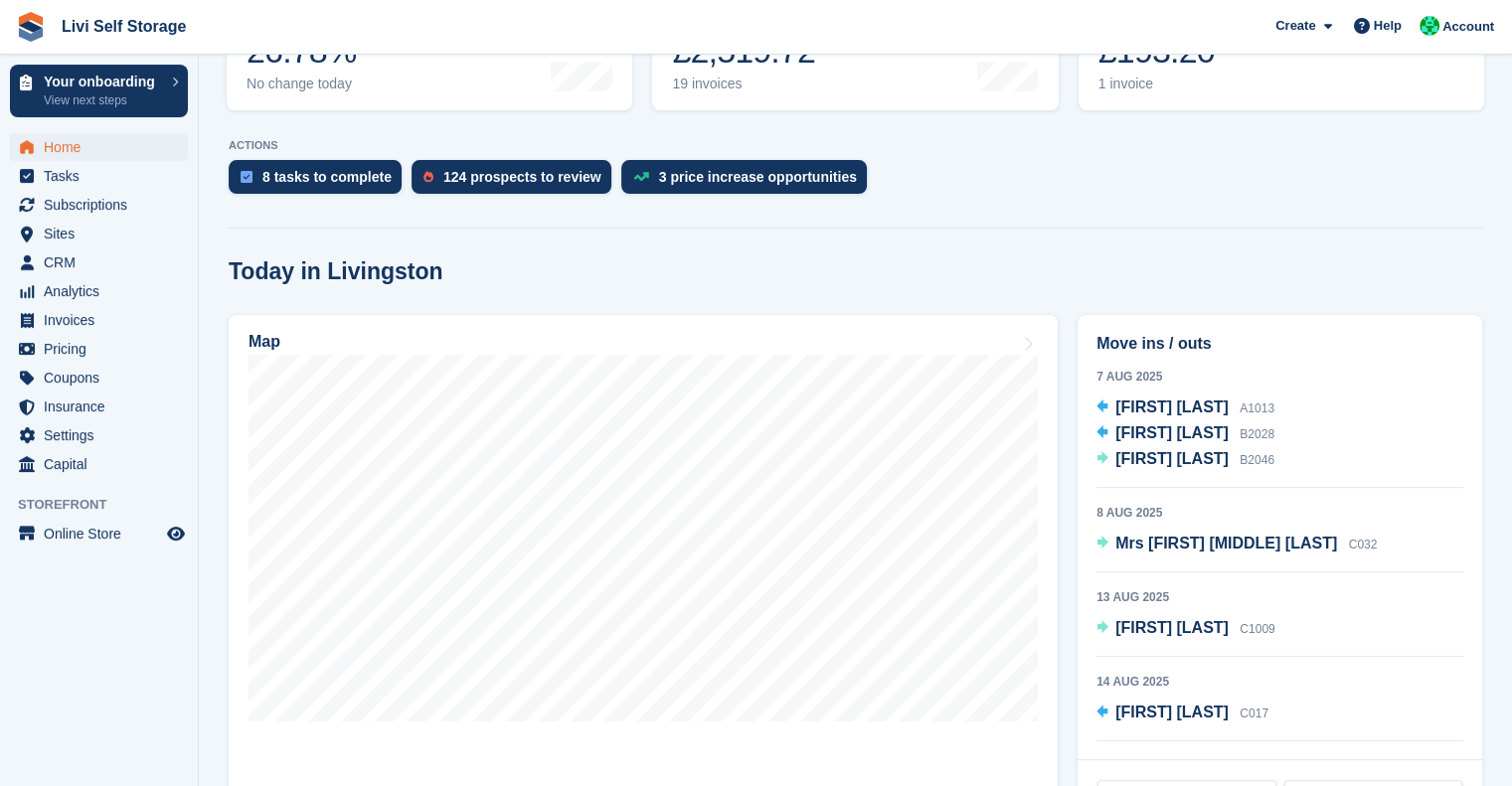 scroll, scrollTop: 396, scrollLeft: 0, axis: vertical 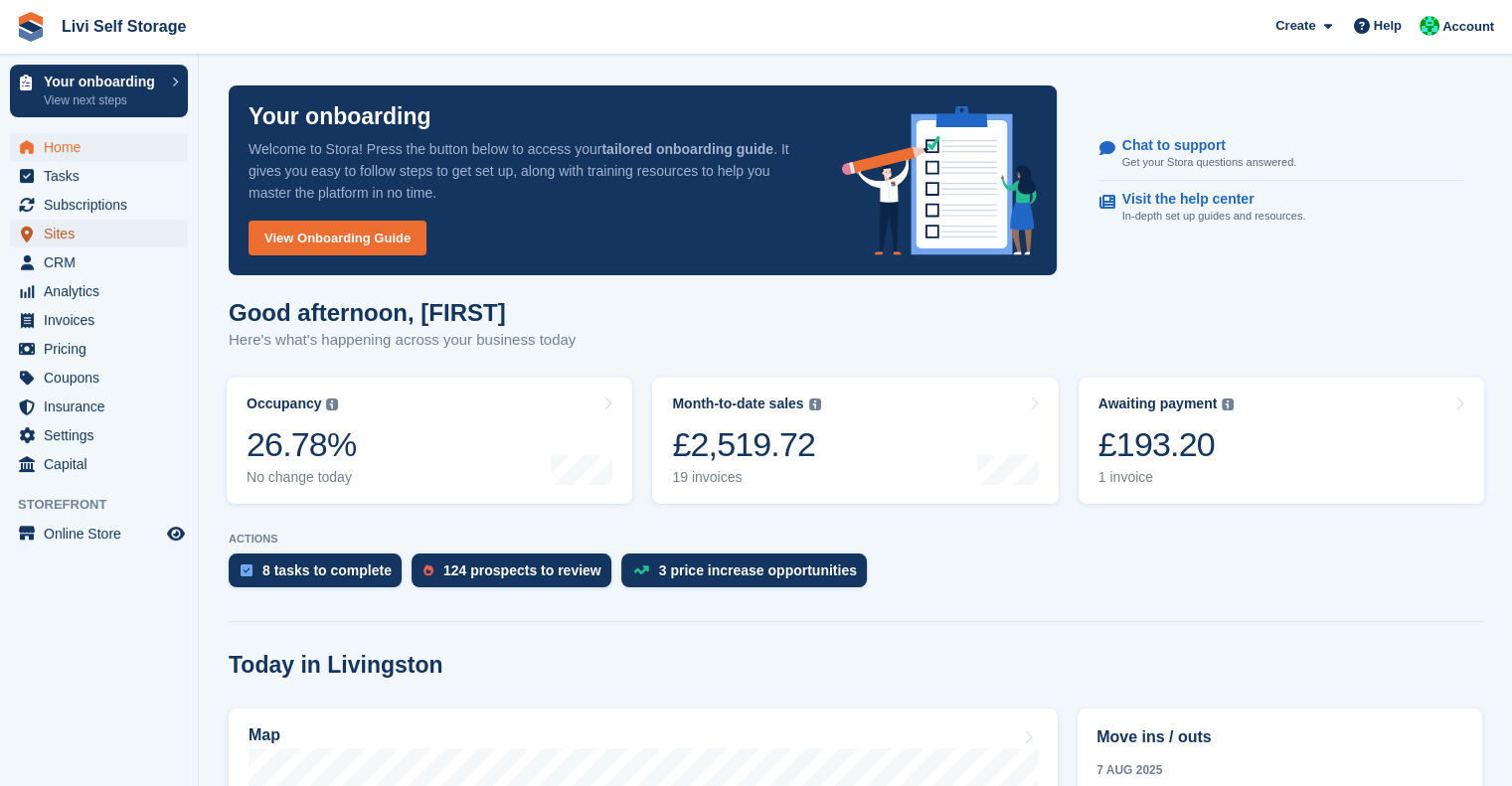 click on "Sites" at bounding box center [103, 234] 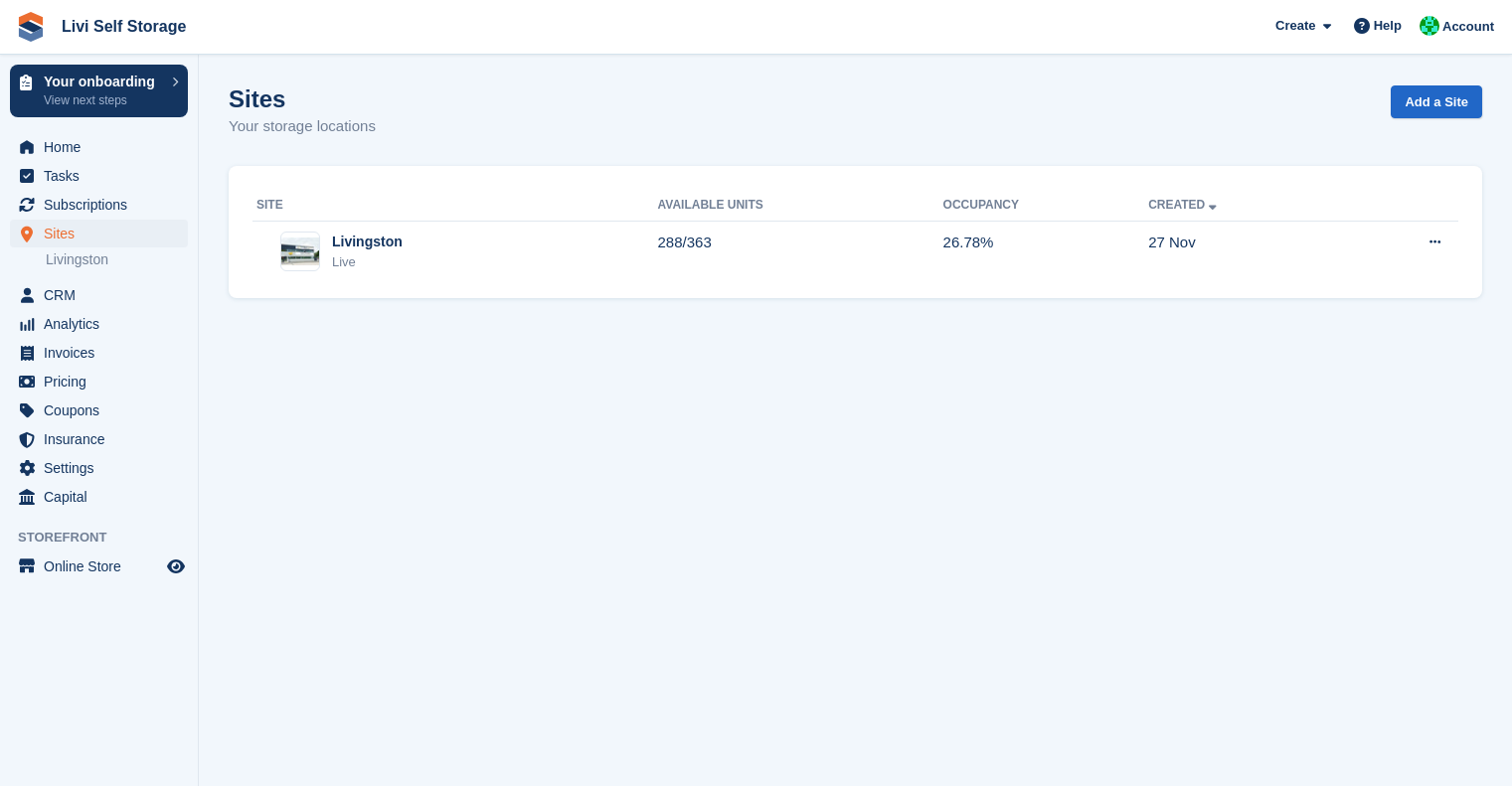 scroll, scrollTop: 0, scrollLeft: 0, axis: both 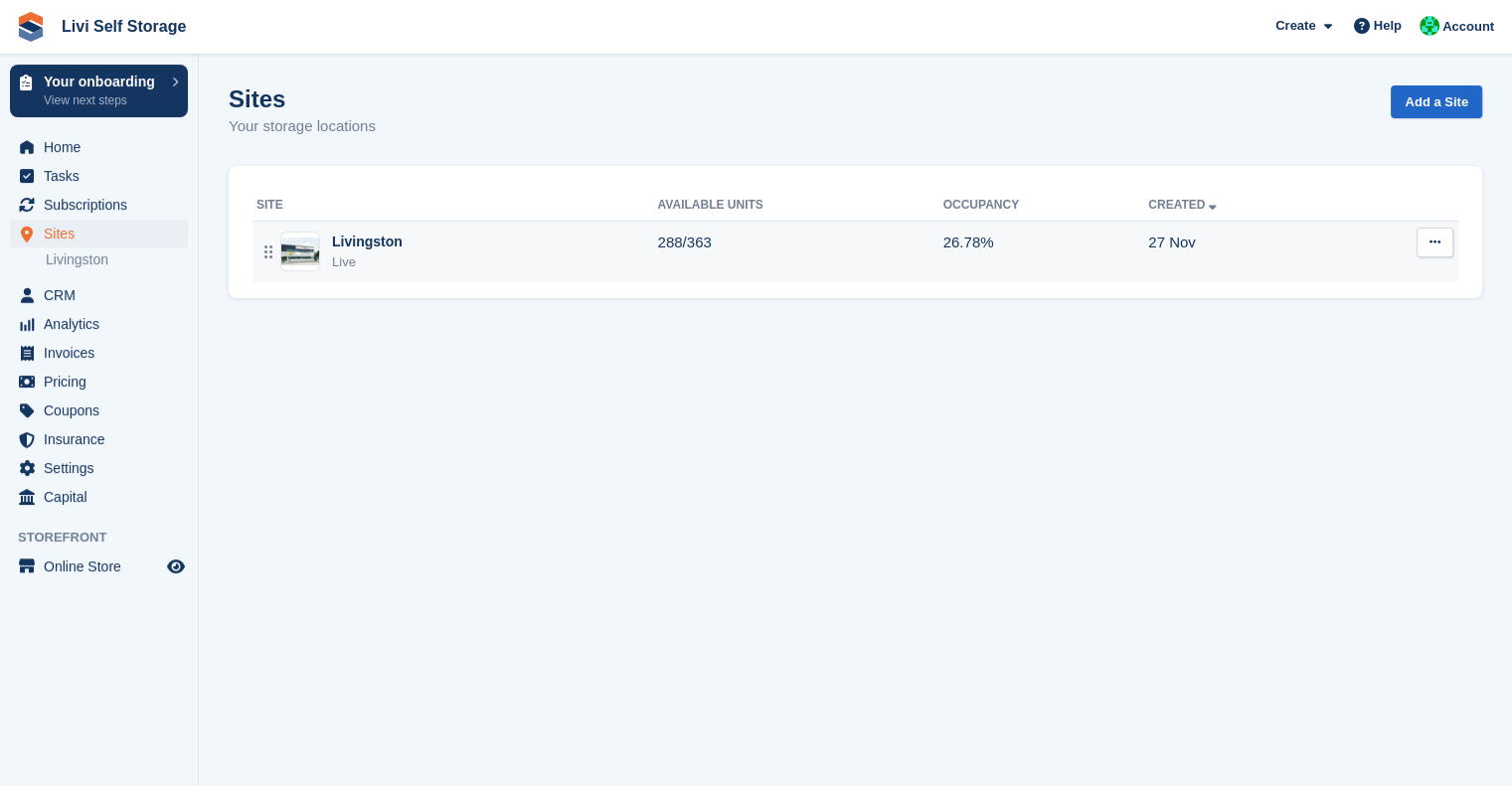 click on "Livingston" at bounding box center [367, 241] 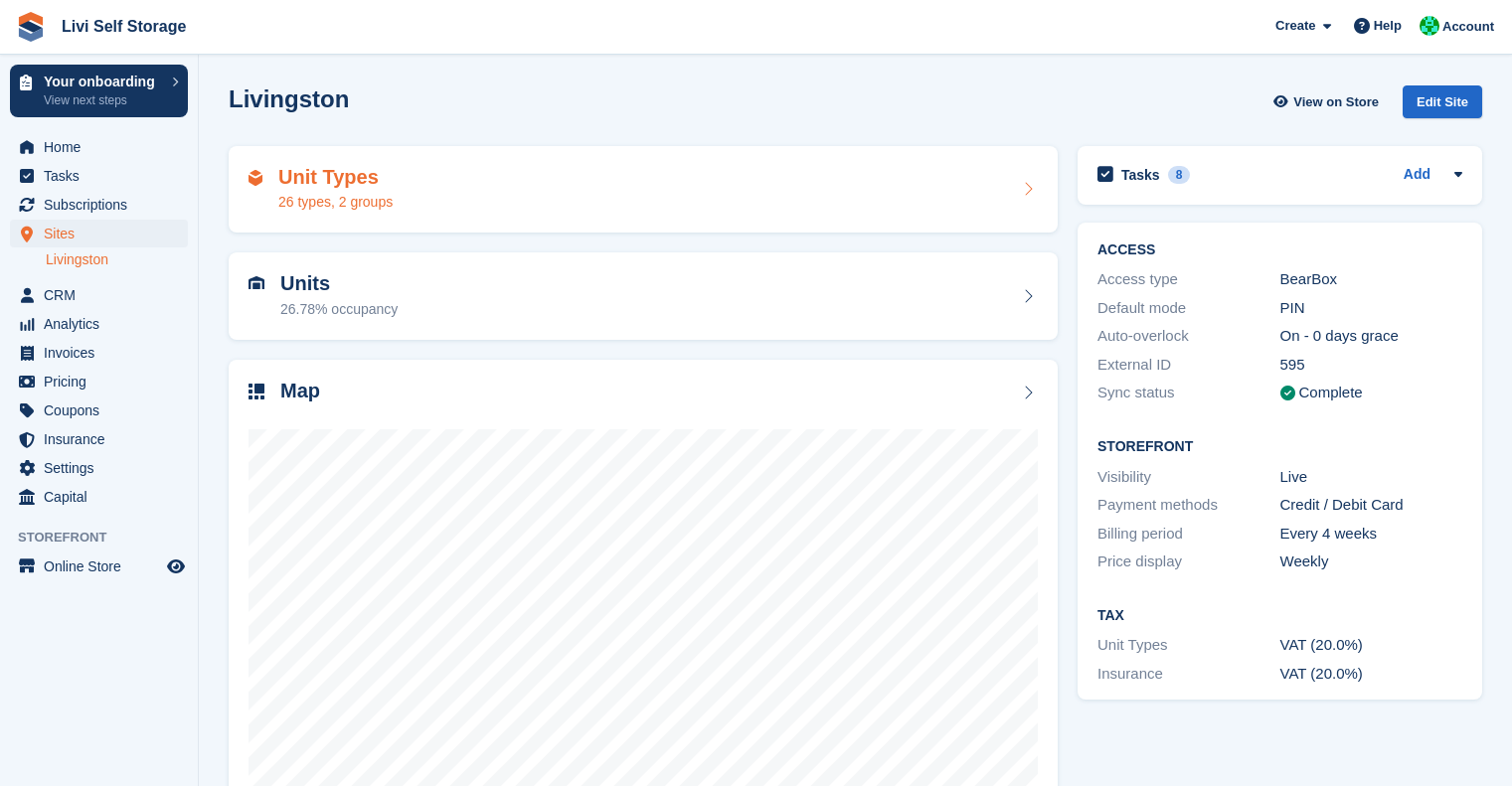 scroll, scrollTop: 0, scrollLeft: 0, axis: both 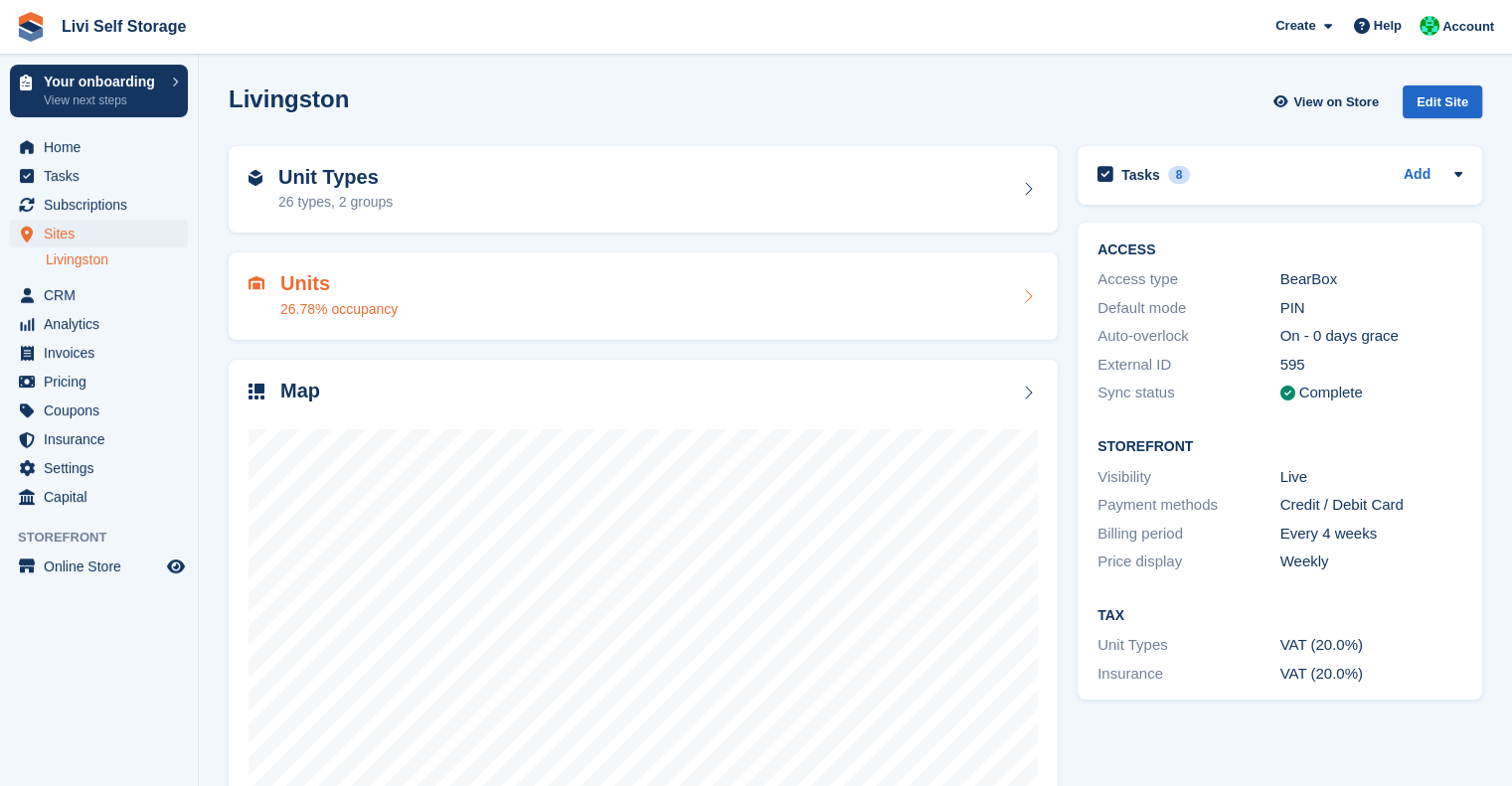 click on "Units
26.78% occupancy" at bounding box center (339, 296) 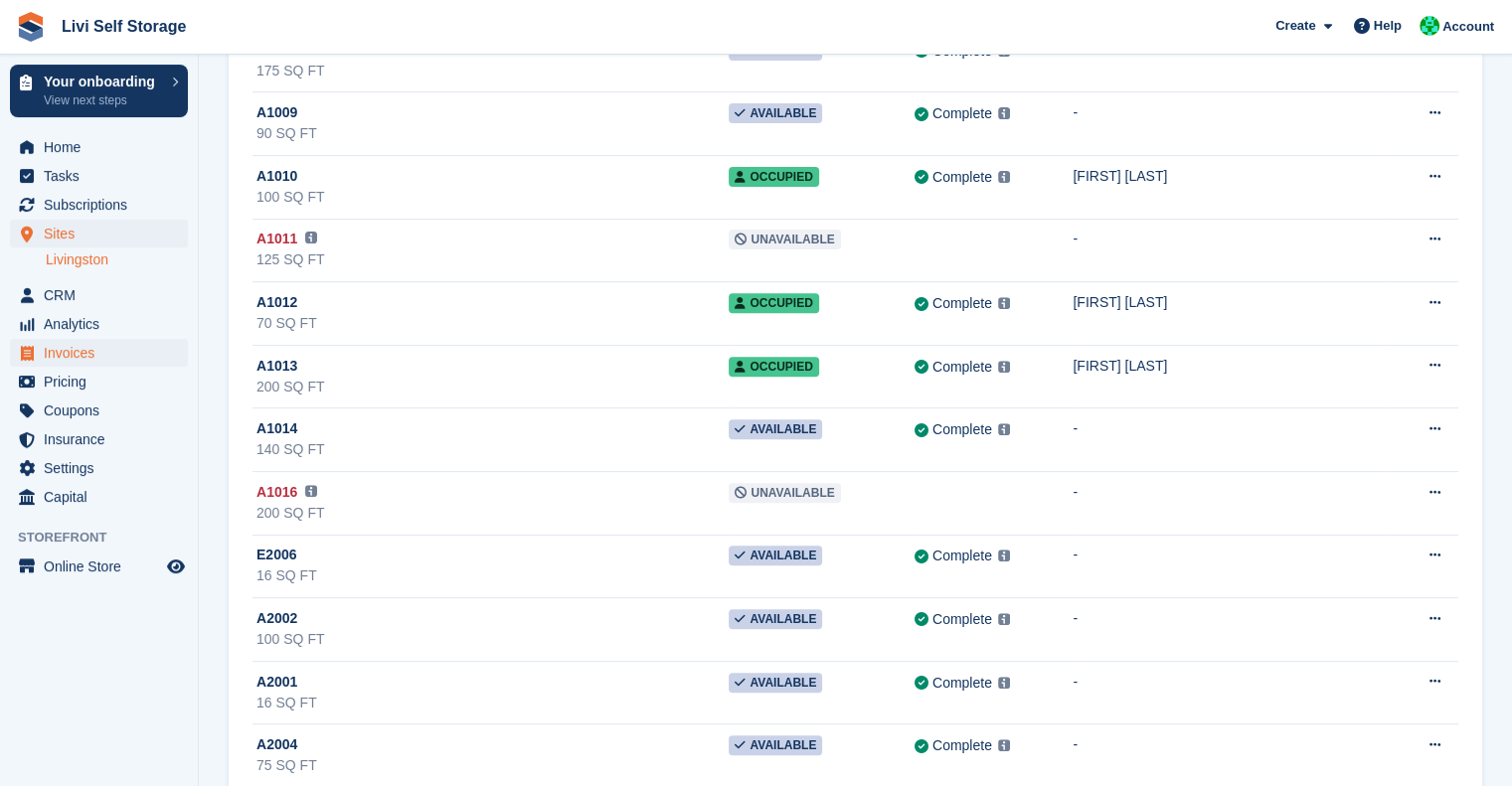 scroll, scrollTop: 640, scrollLeft: 0, axis: vertical 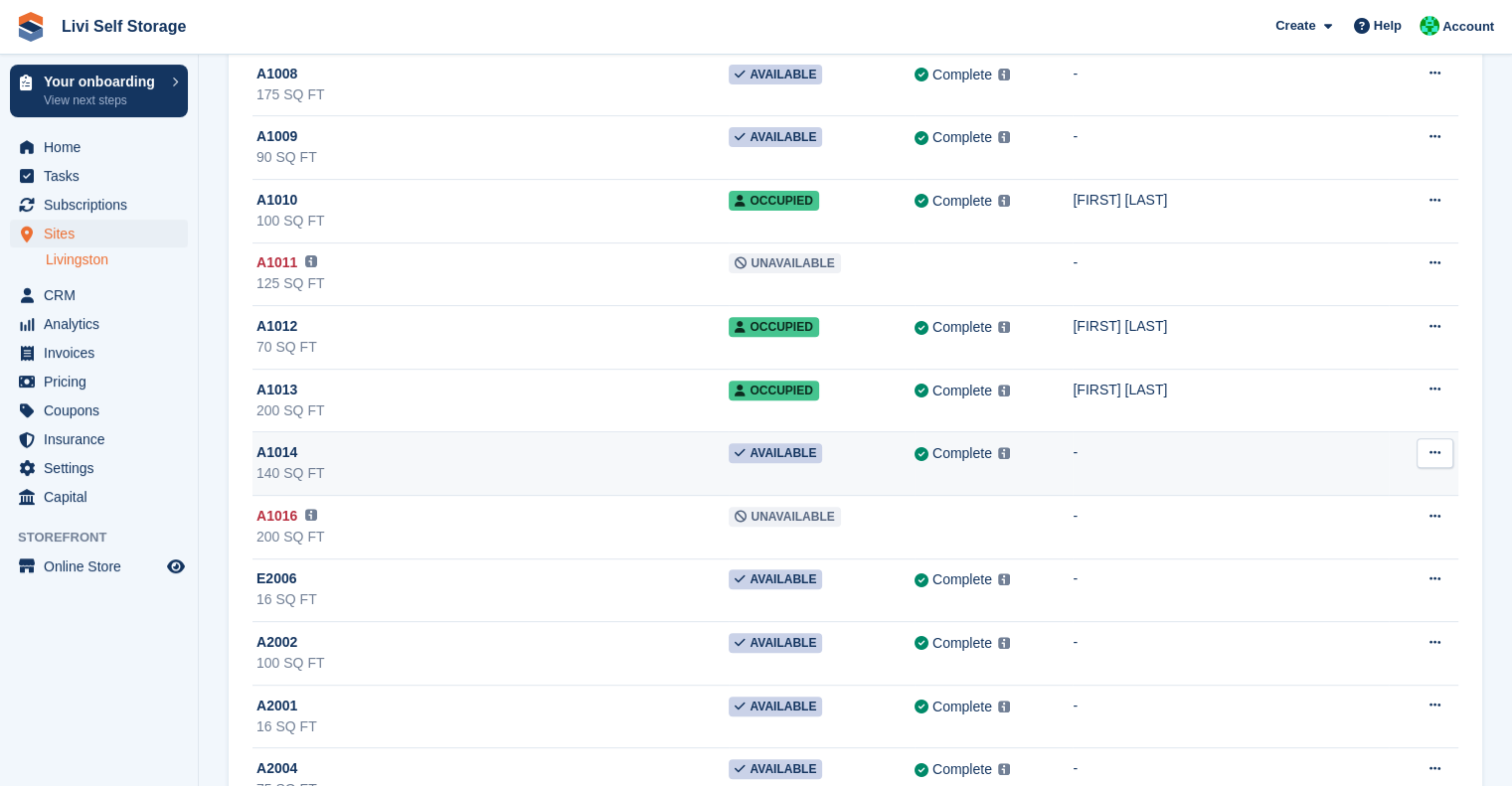click on "A1014" at bounding box center (492, 452) 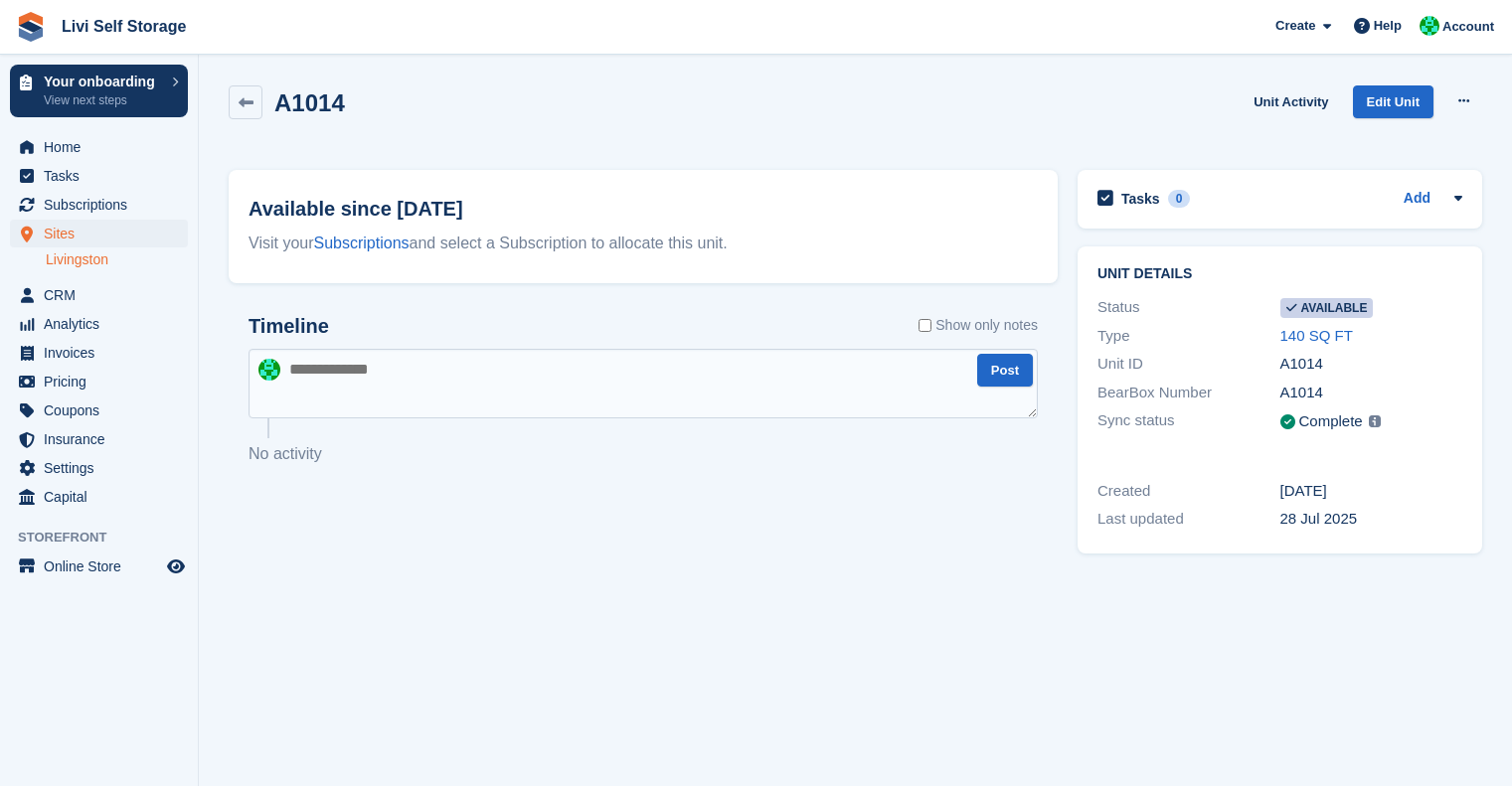 scroll, scrollTop: 0, scrollLeft: 0, axis: both 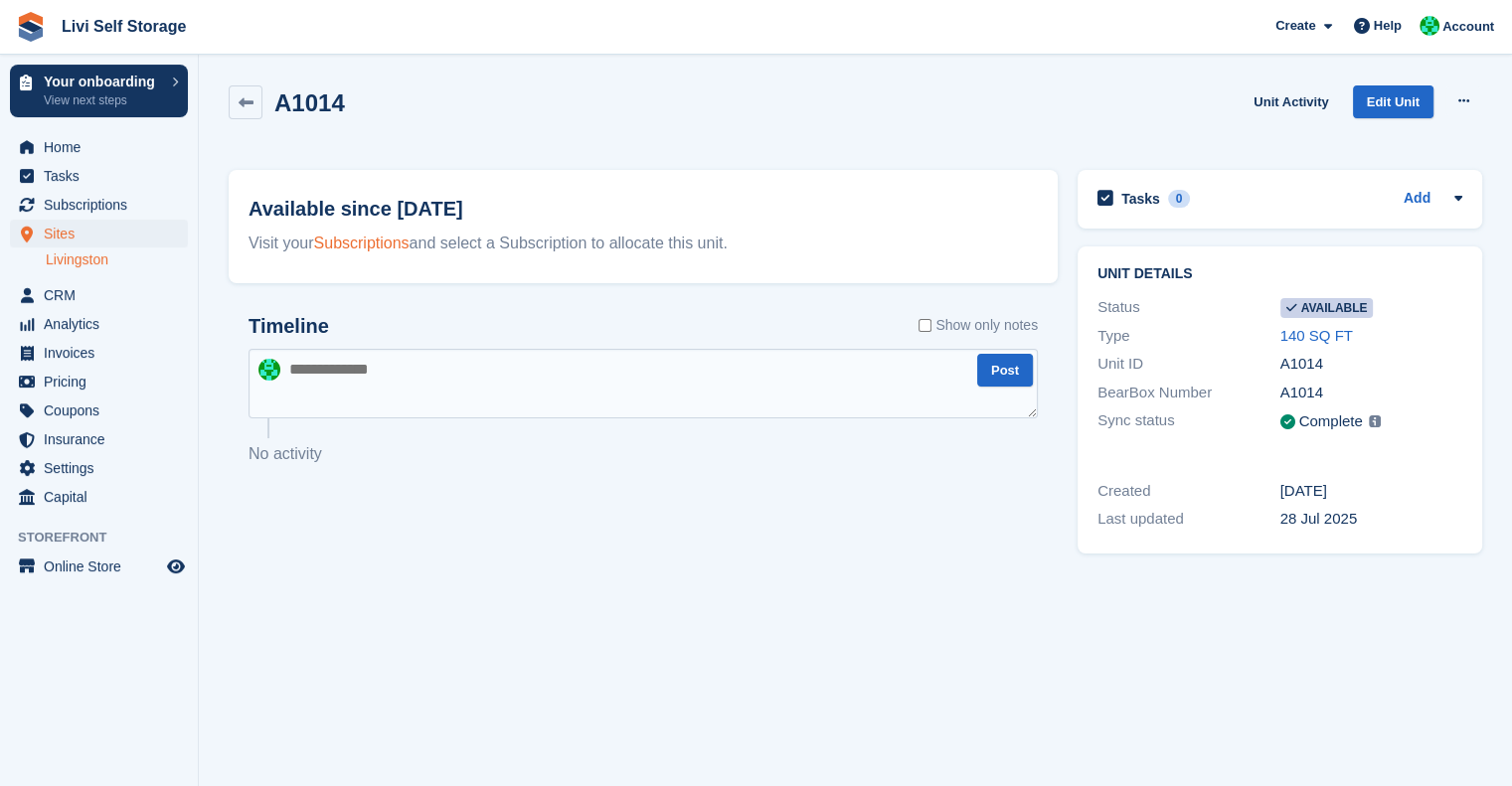 click on "Subscriptions" at bounding box center (362, 242) 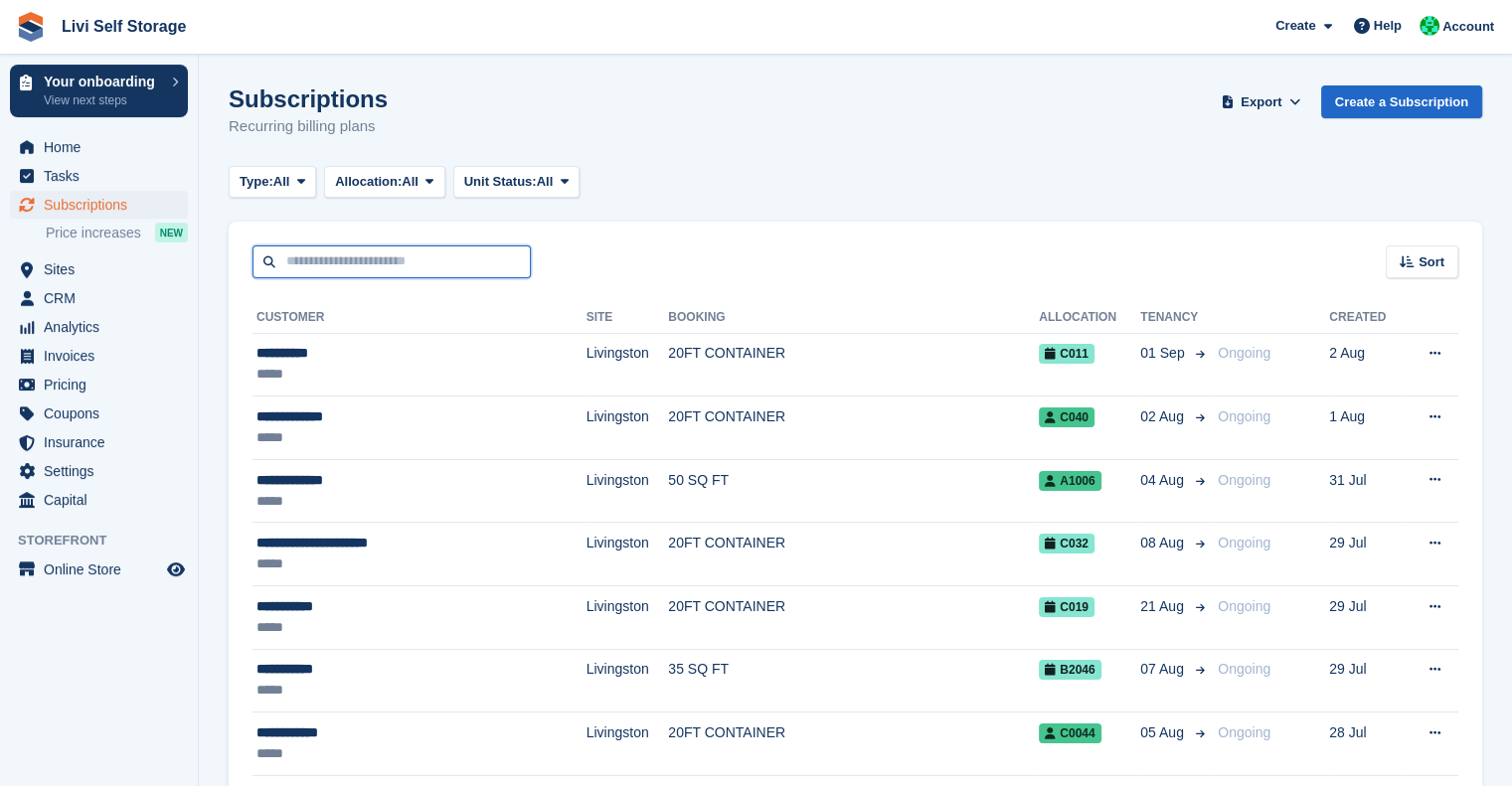 click at bounding box center [392, 261] 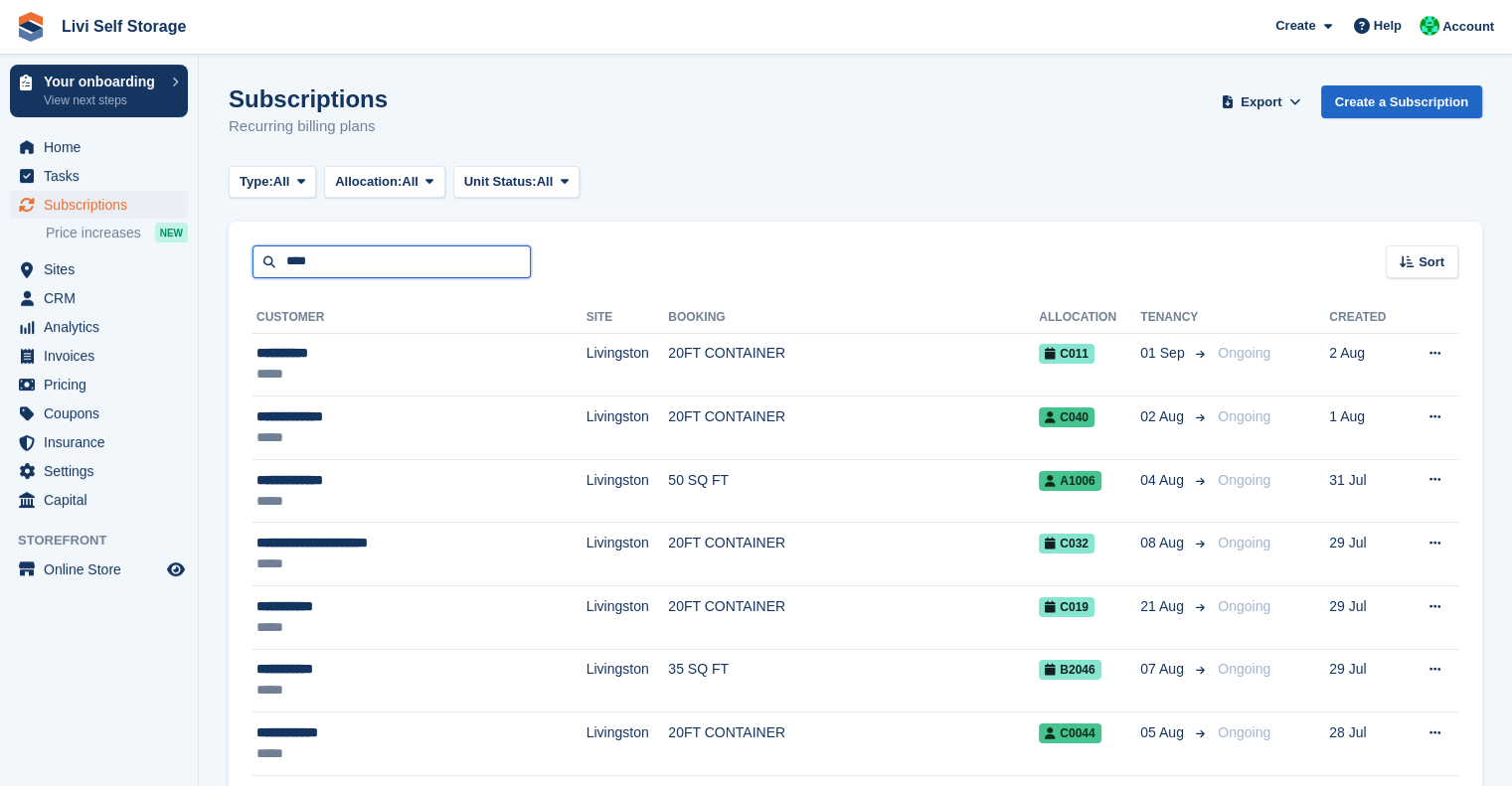 type on "****" 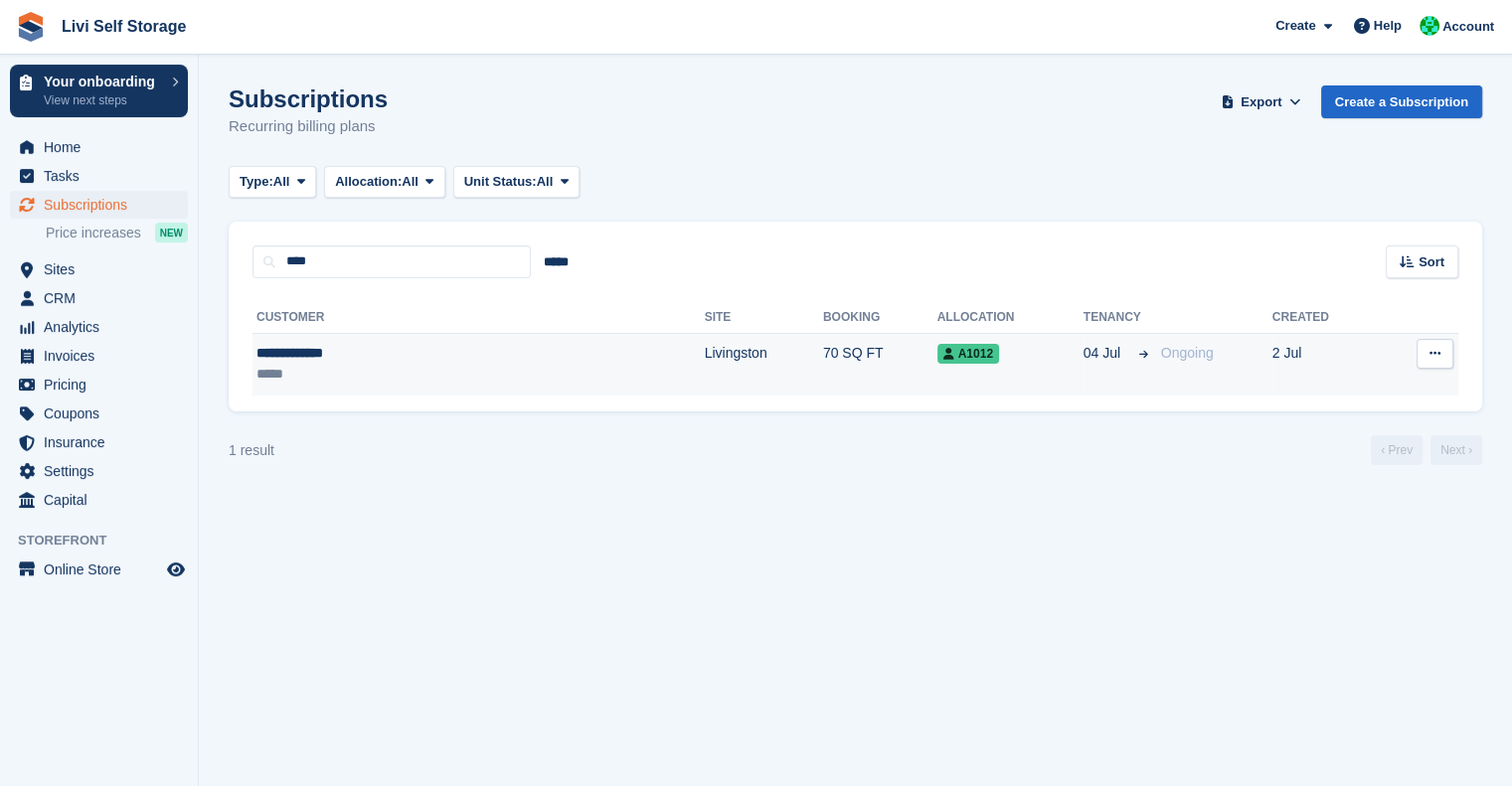 click on "**********" at bounding box center [374, 353] 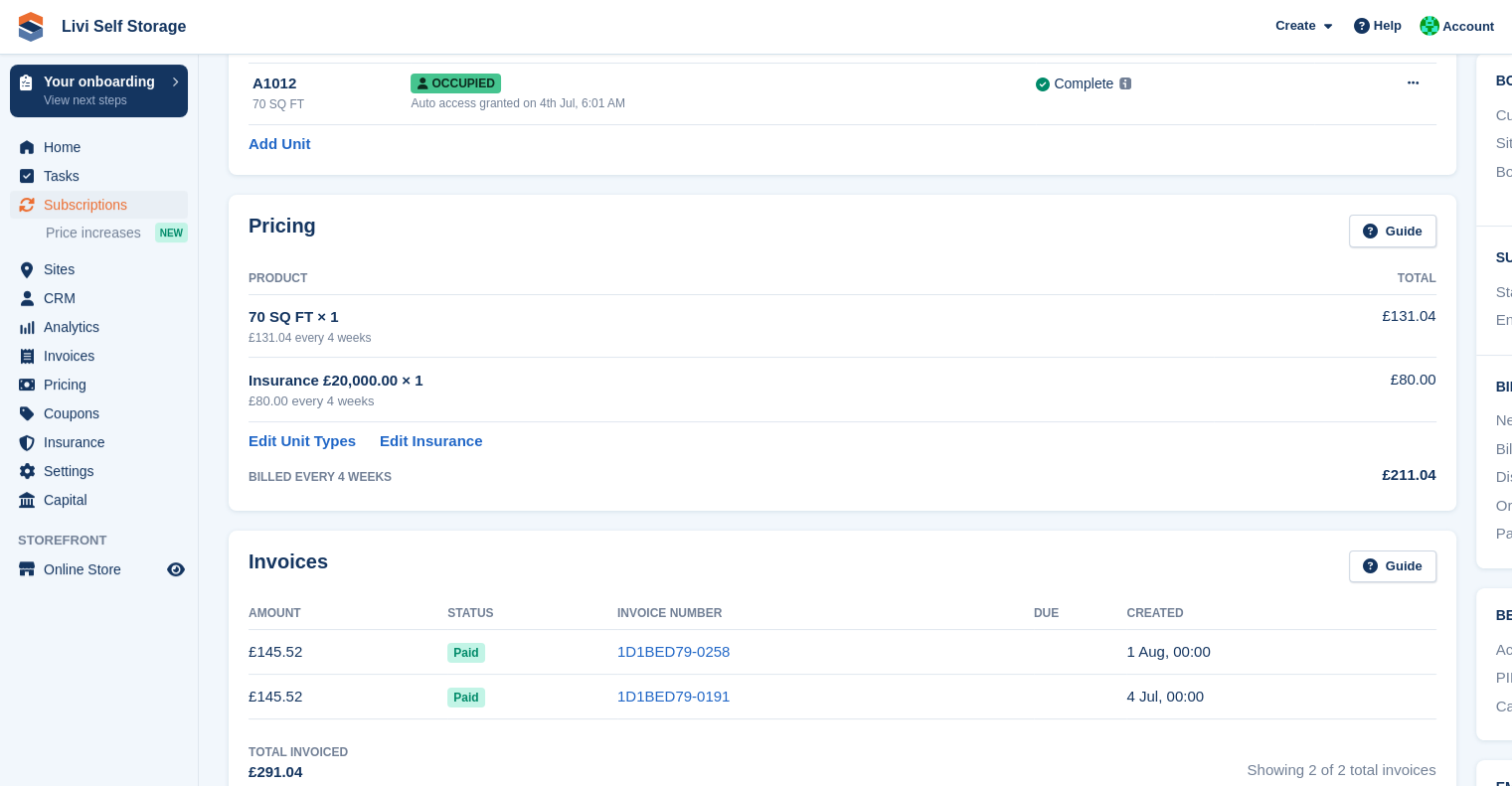 scroll, scrollTop: 161, scrollLeft: 0, axis: vertical 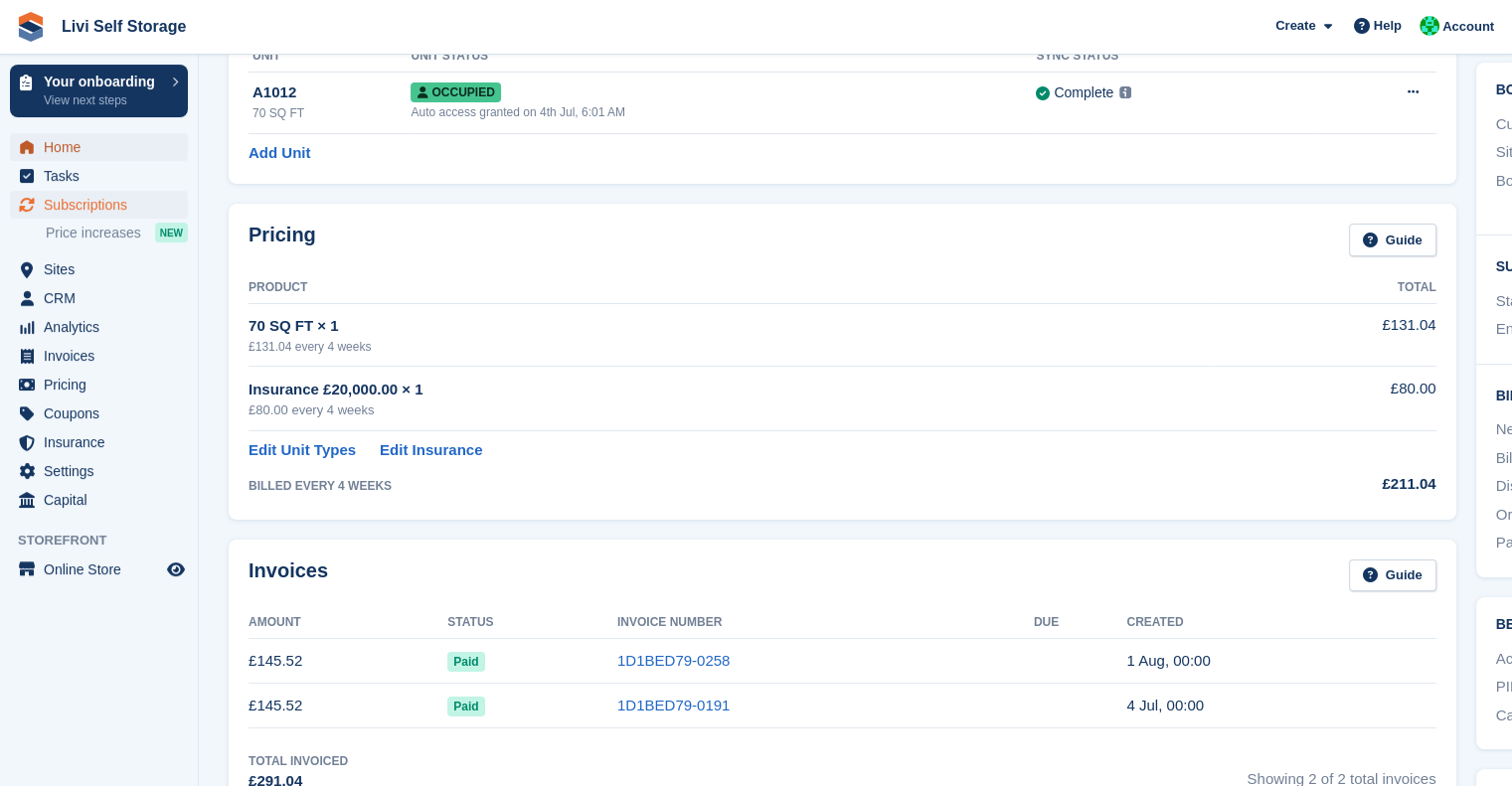 click on "Home" at bounding box center (103, 147) 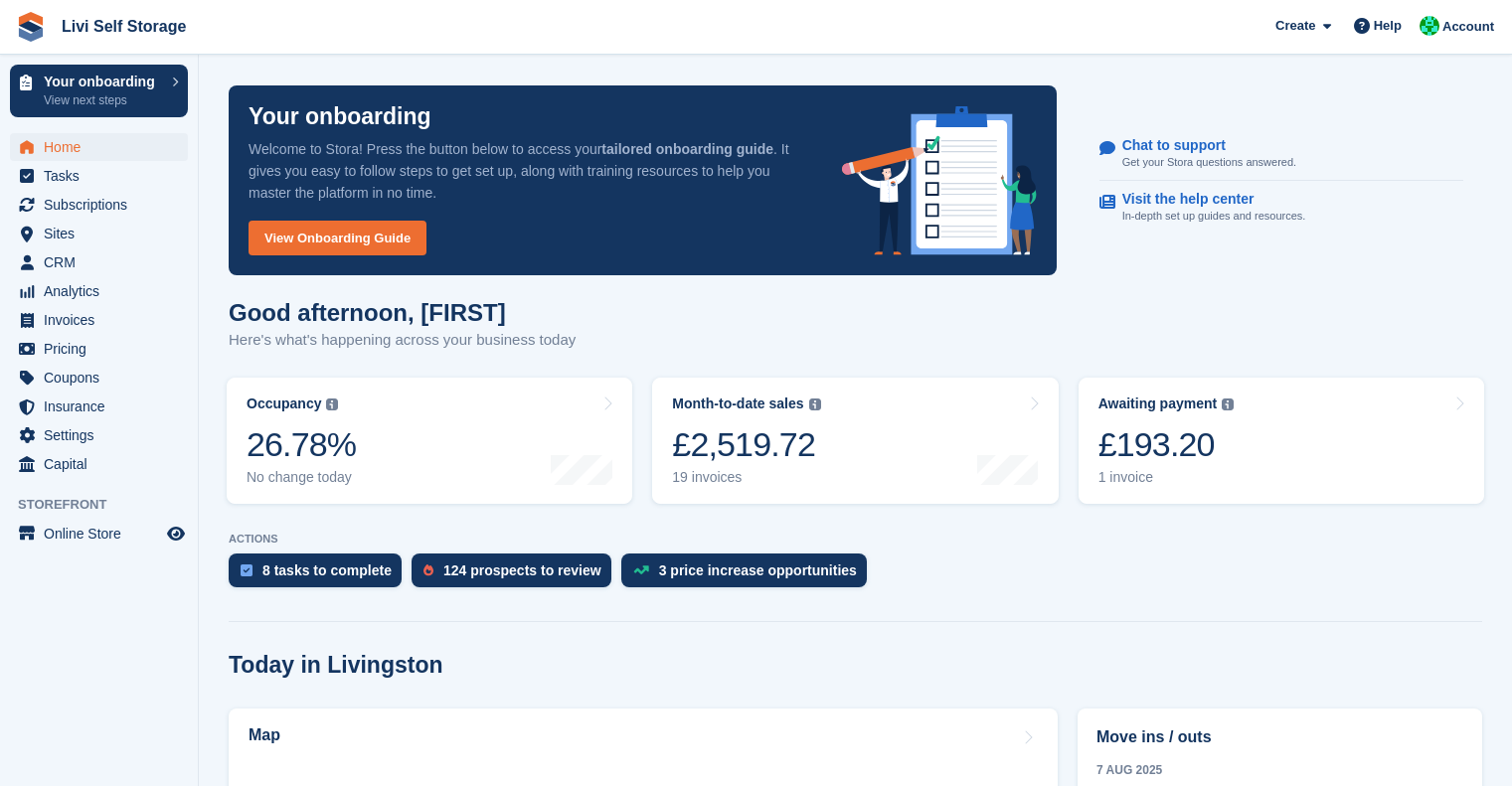 scroll, scrollTop: 0, scrollLeft: 0, axis: both 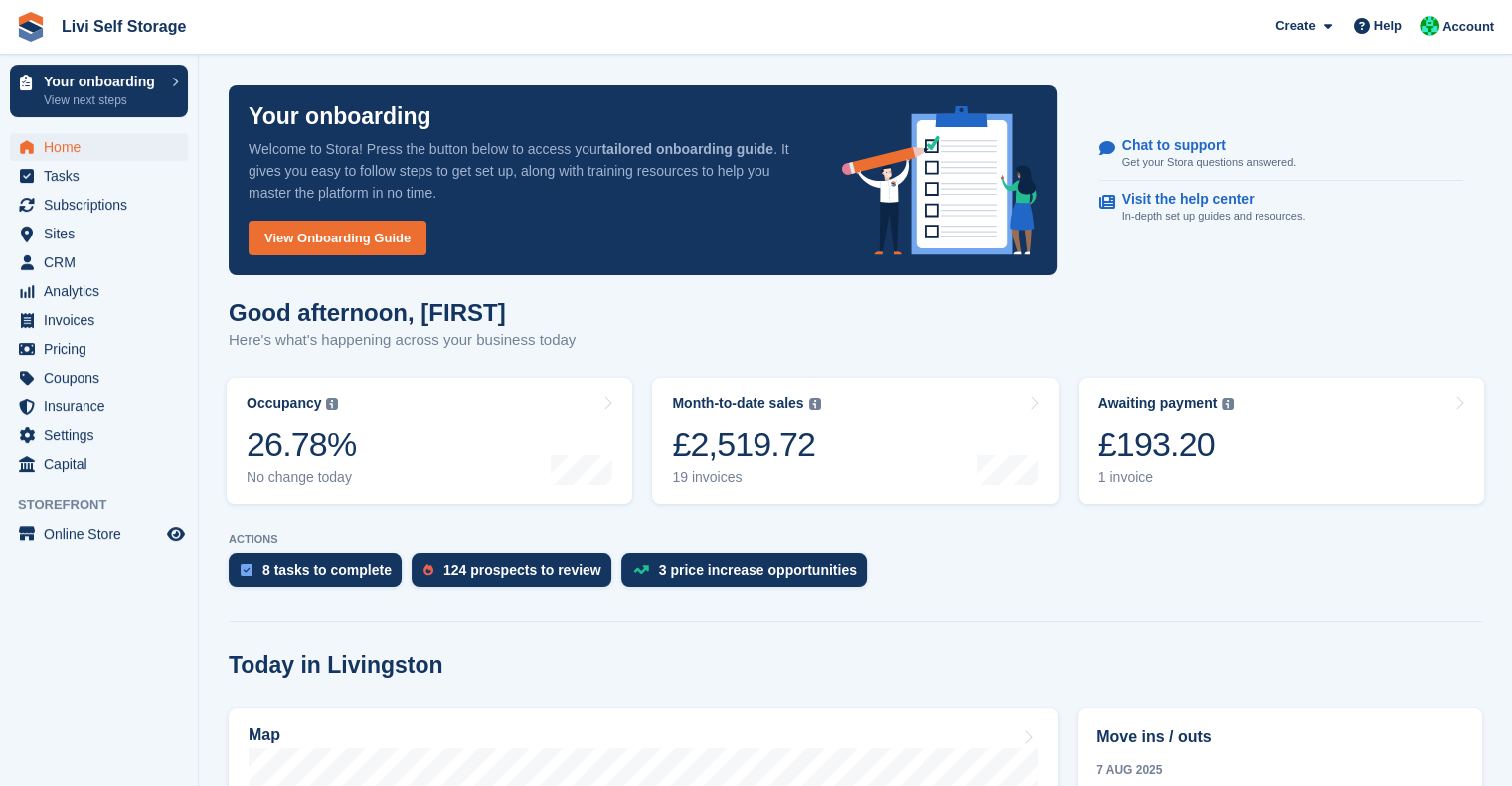 click on "Occupancy
The percentage of all currently allocated units in terms of area. Includes units with occupied, repo or overlocked status. Trendline shows changes across last 30 days.
26.78%
No change today" at bounding box center (429, 440) 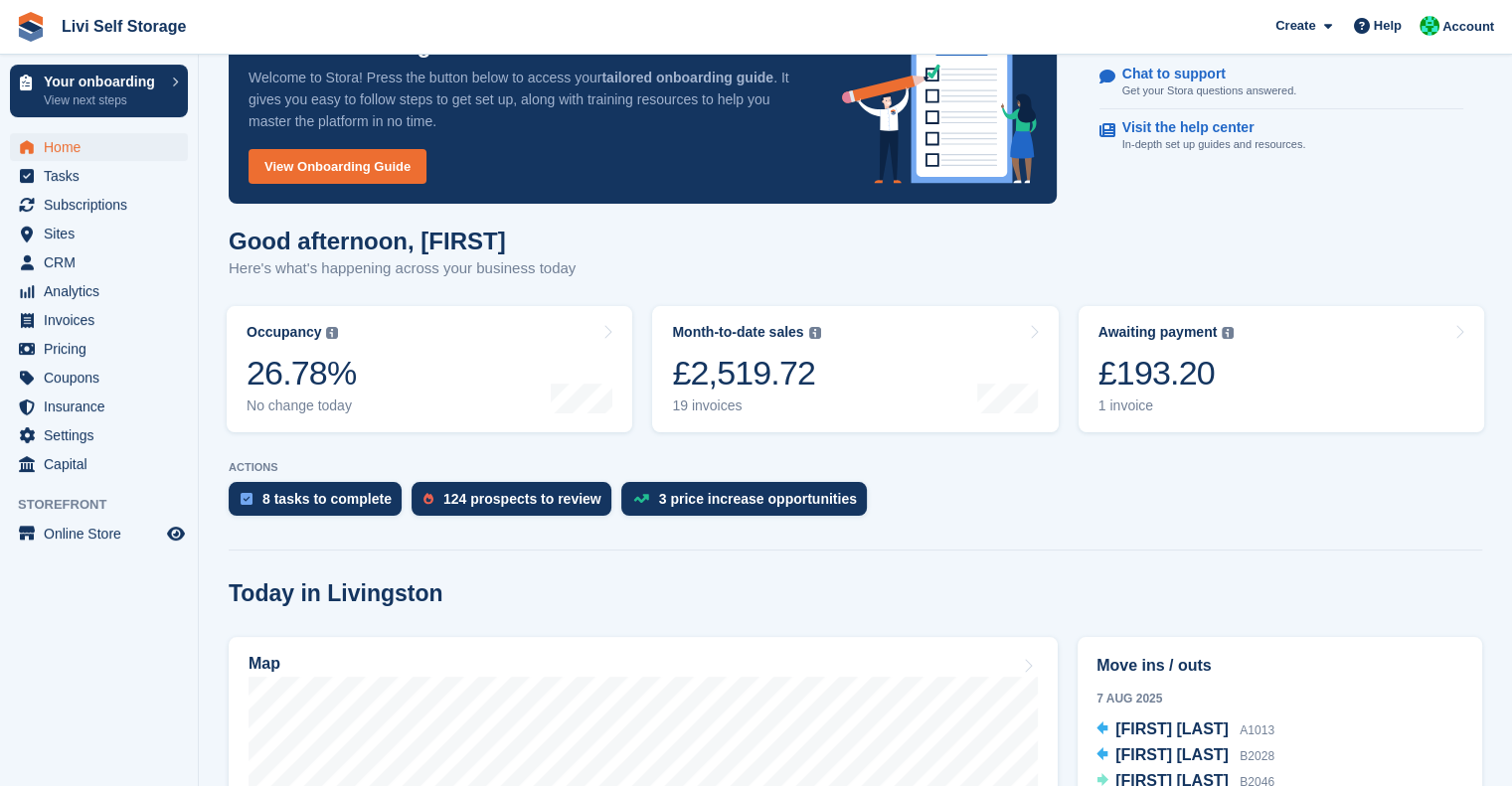 scroll, scrollTop: 0, scrollLeft: 0, axis: both 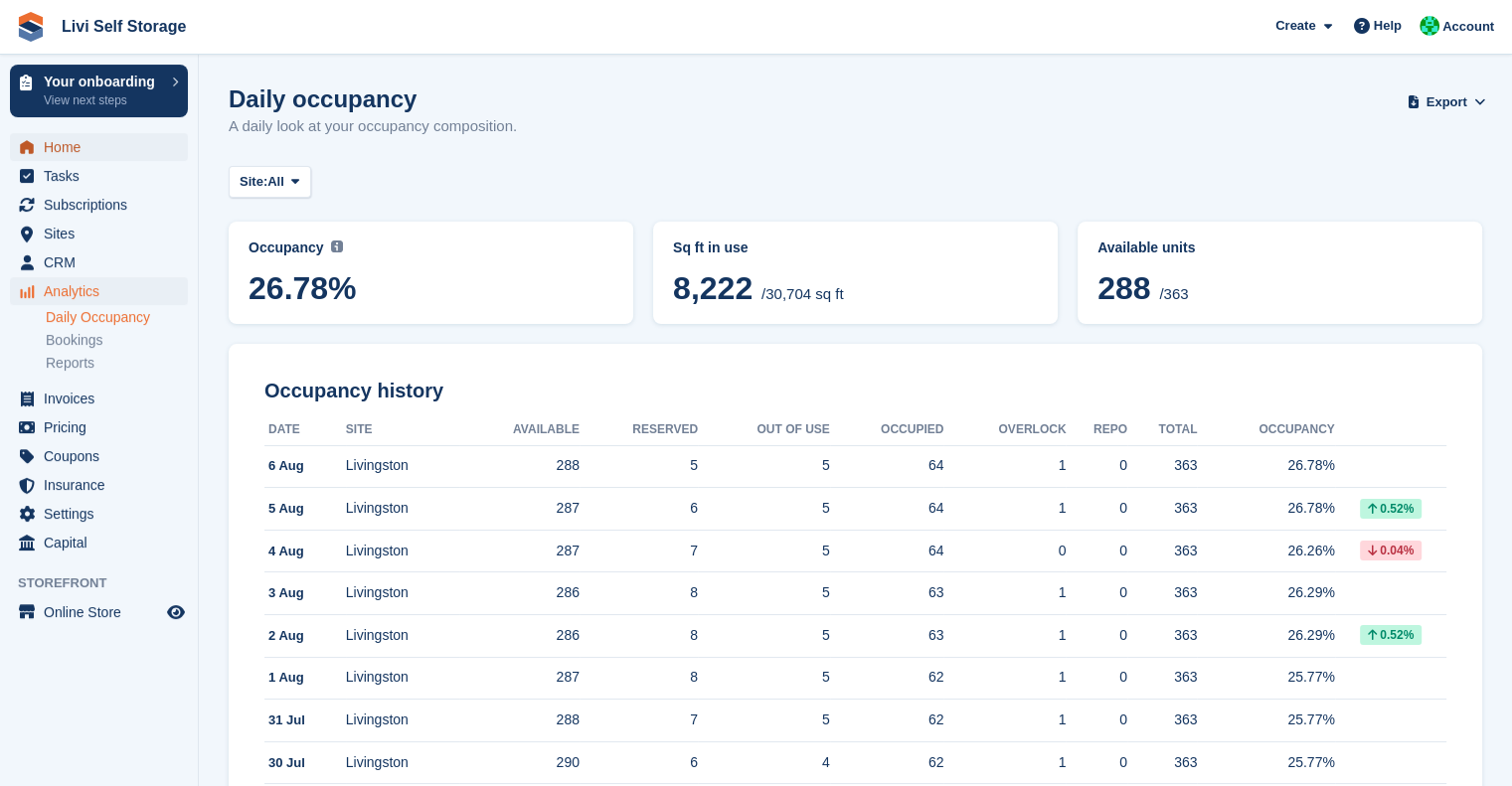 click on "Home" at bounding box center (103, 147) 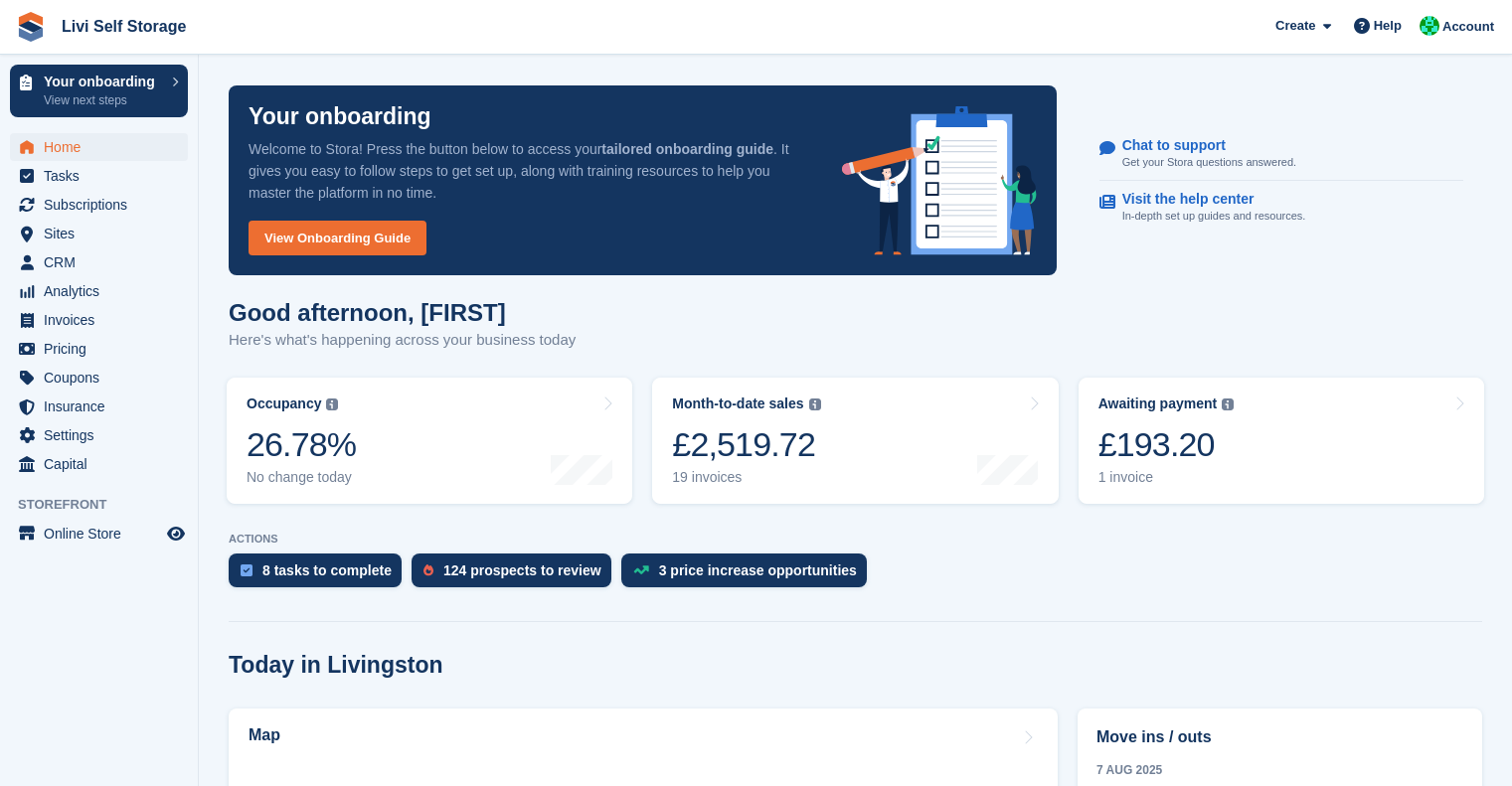 click on "Sites" at bounding box center [103, 234] 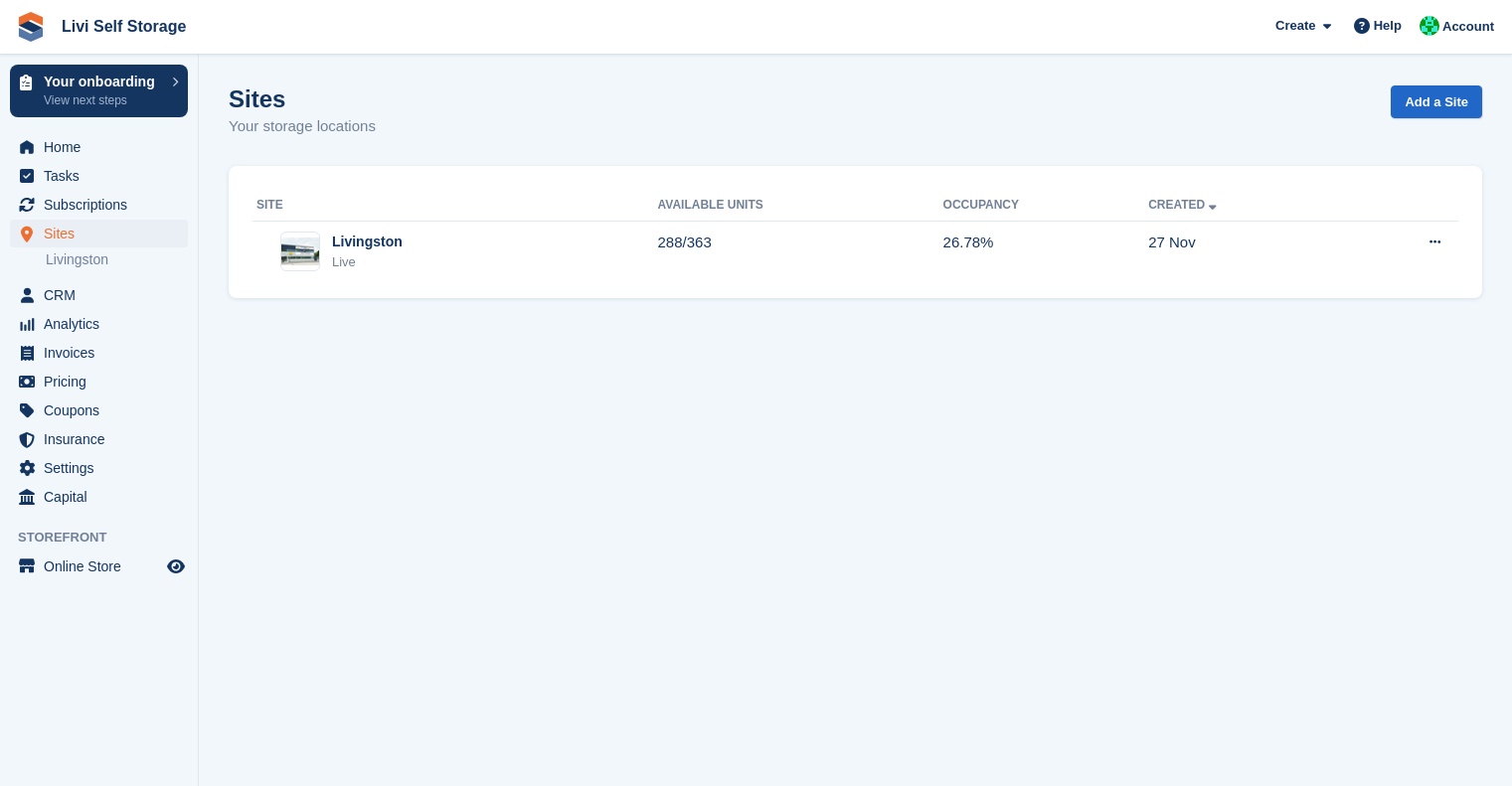 scroll, scrollTop: 0, scrollLeft: 0, axis: both 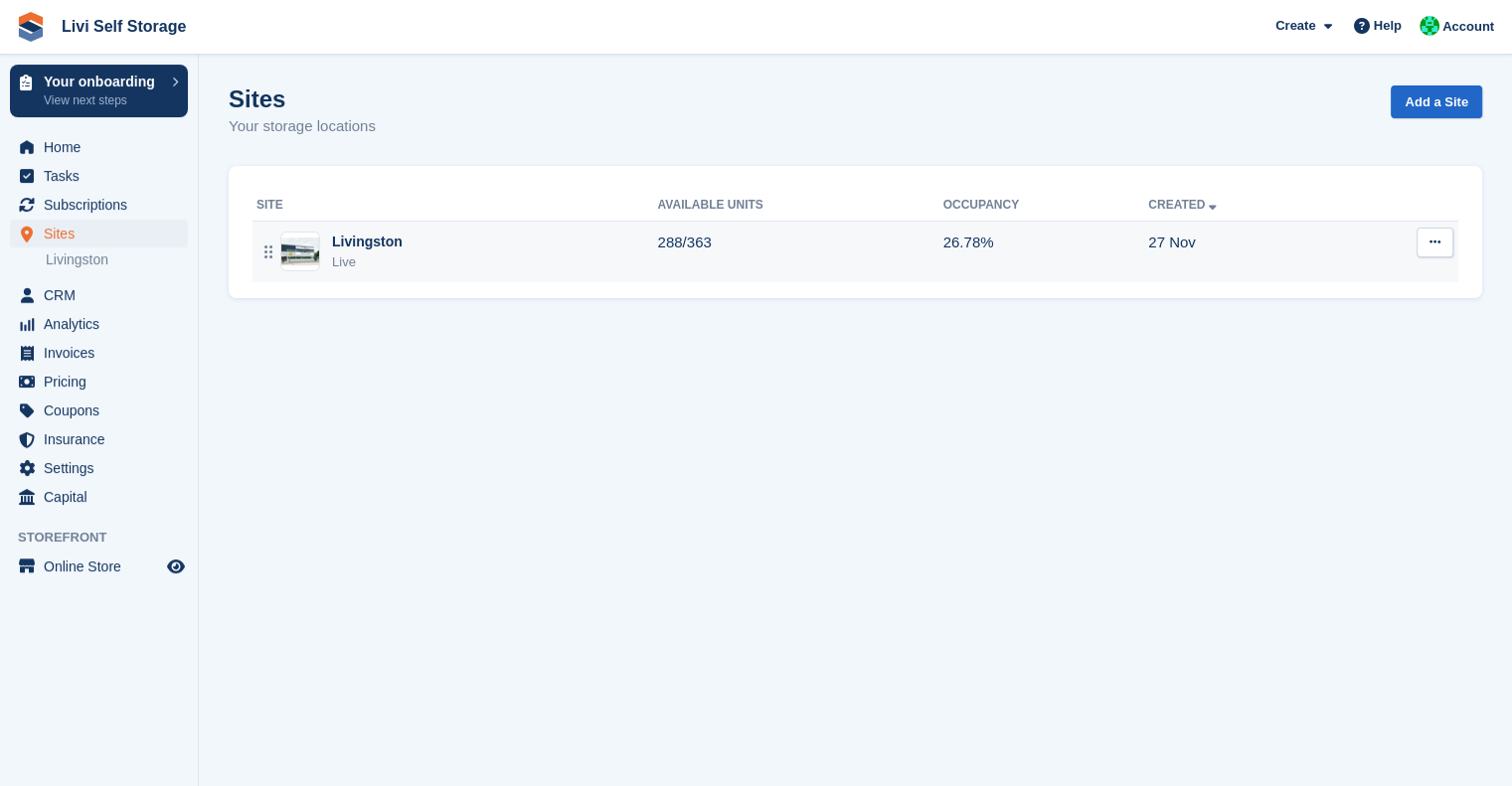 click on "Livingston" at bounding box center [367, 241] 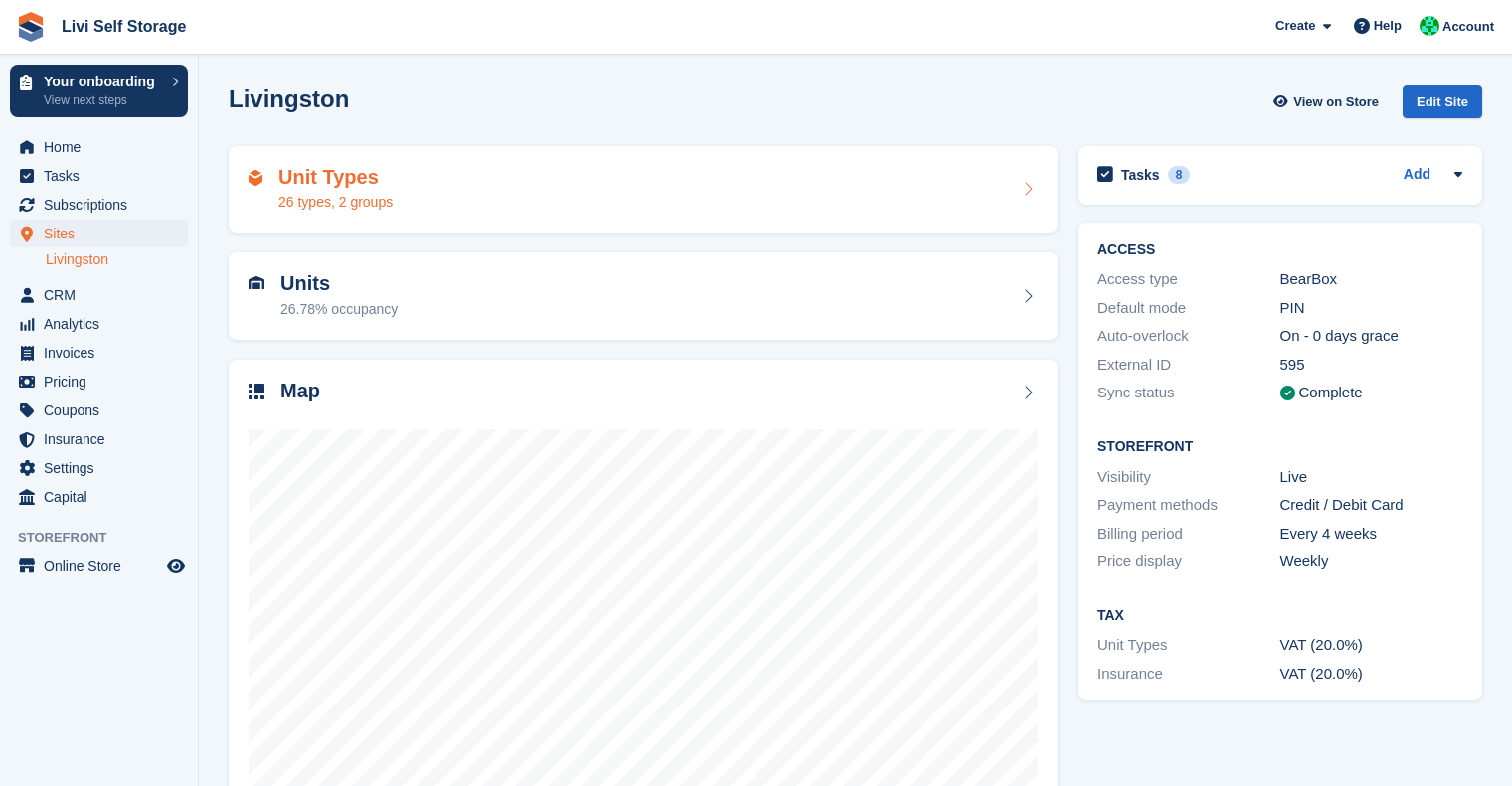 scroll, scrollTop: 0, scrollLeft: 0, axis: both 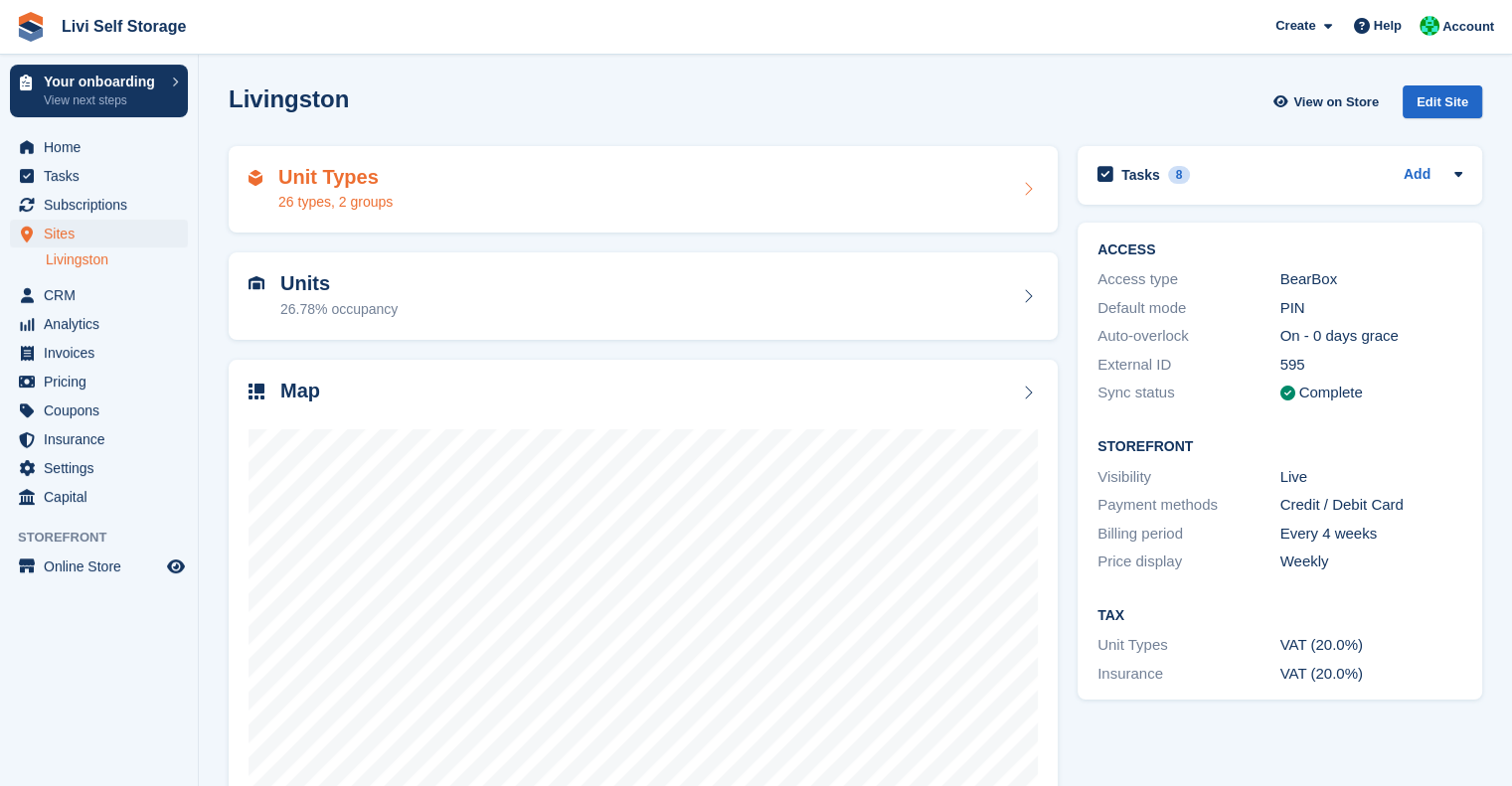 click on "Unit Types" at bounding box center (335, 177) 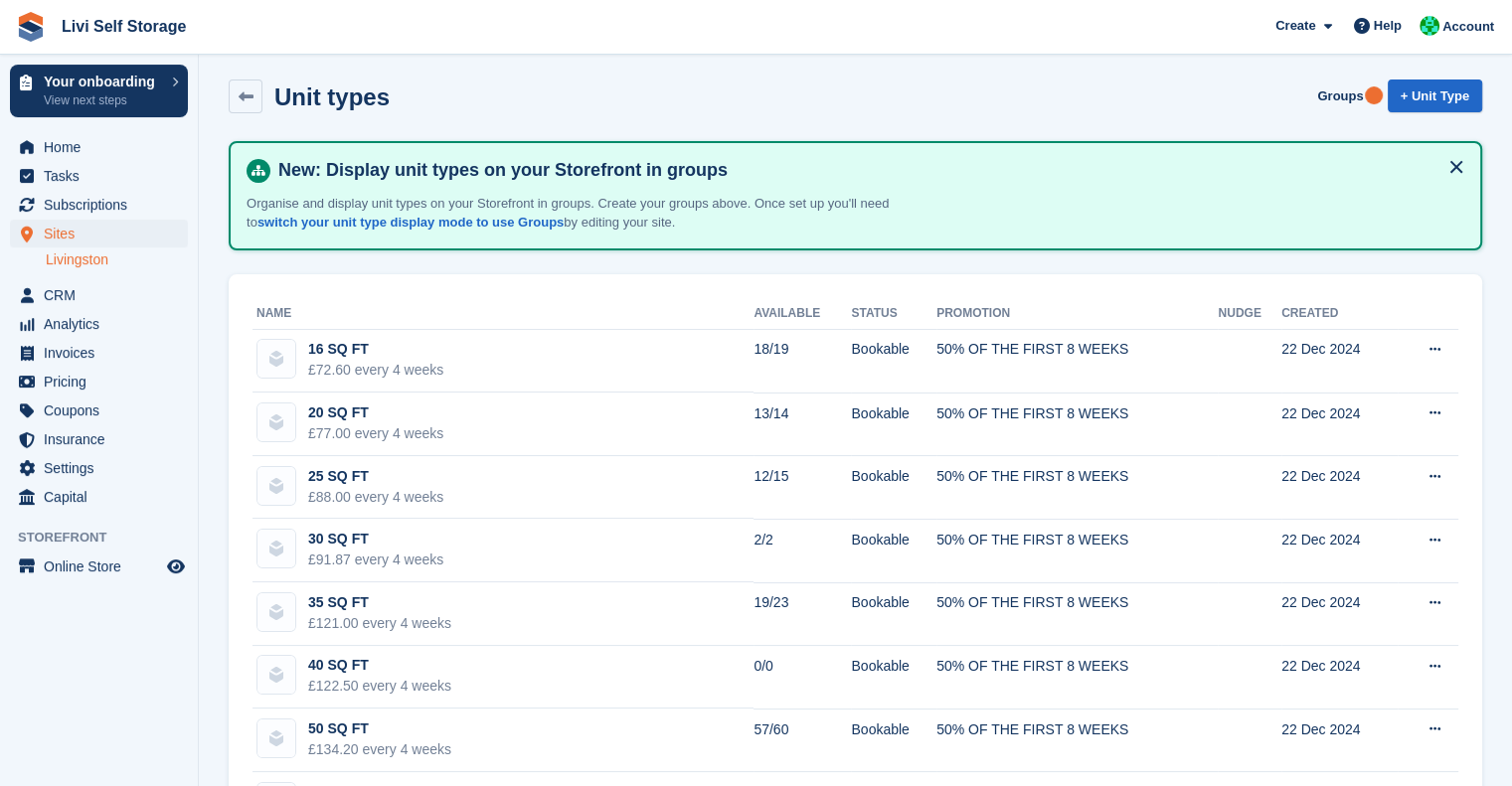 scroll, scrollTop: 0, scrollLeft: 0, axis: both 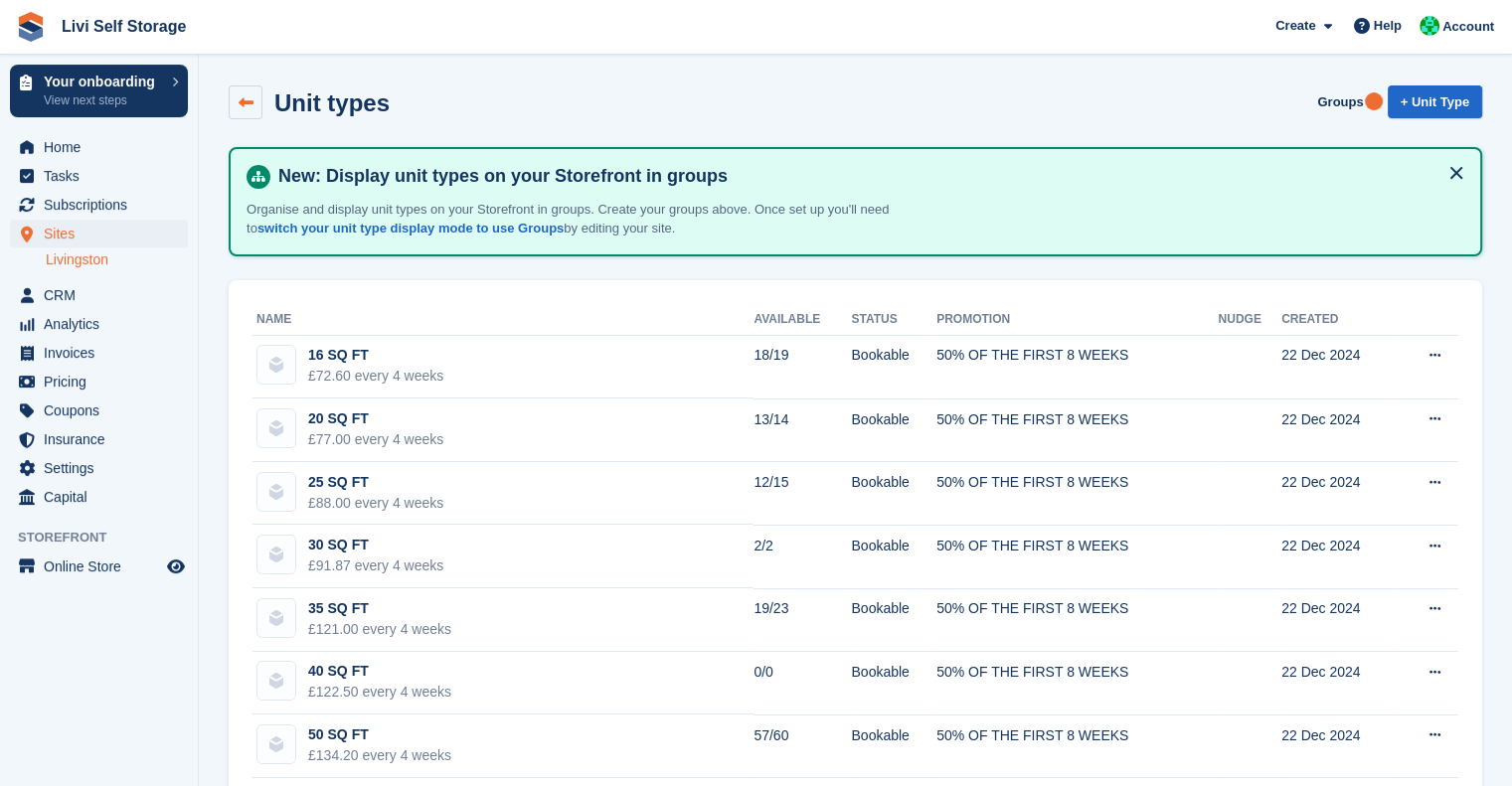 click at bounding box center (246, 102) 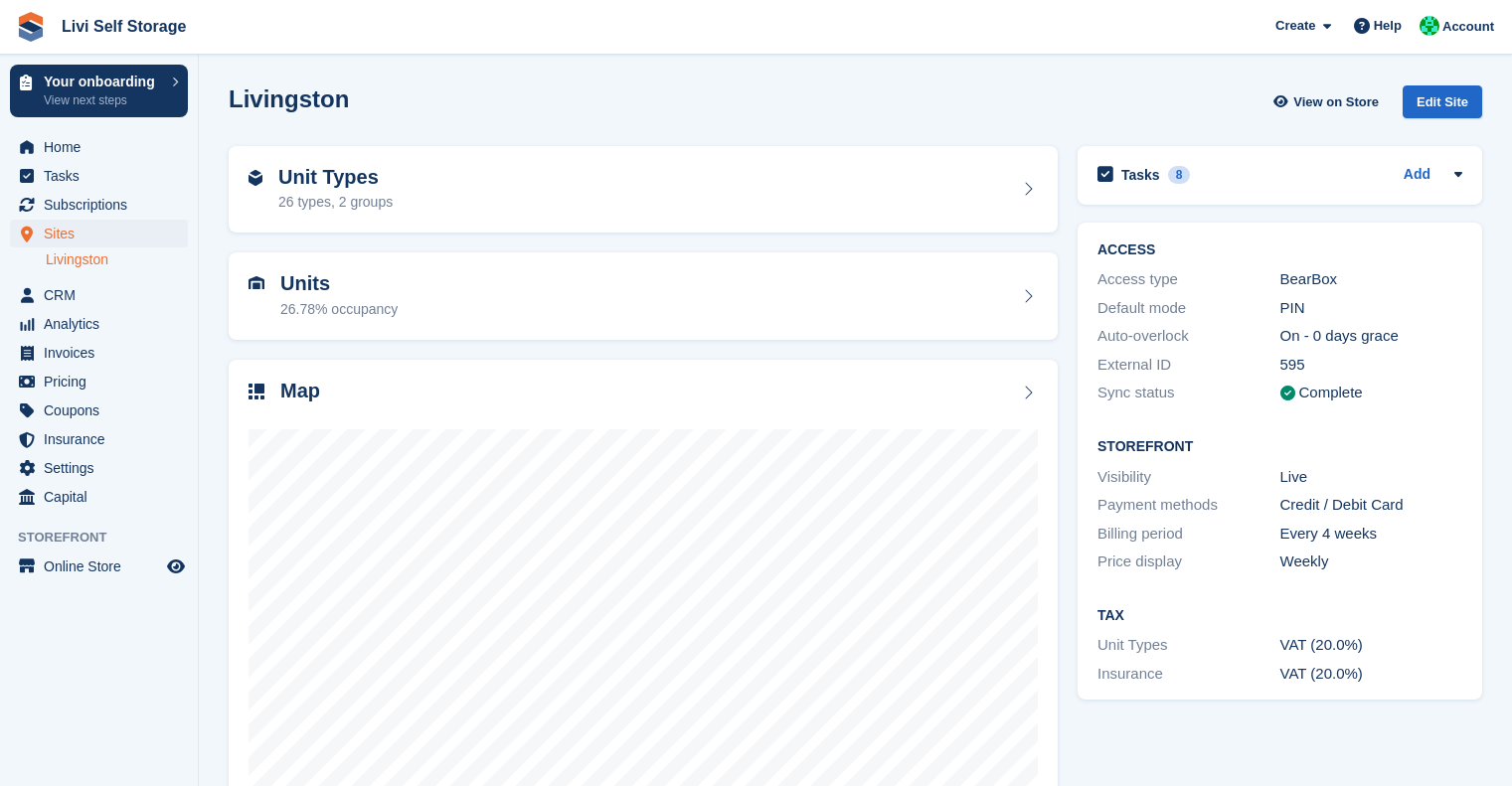 scroll, scrollTop: 0, scrollLeft: 0, axis: both 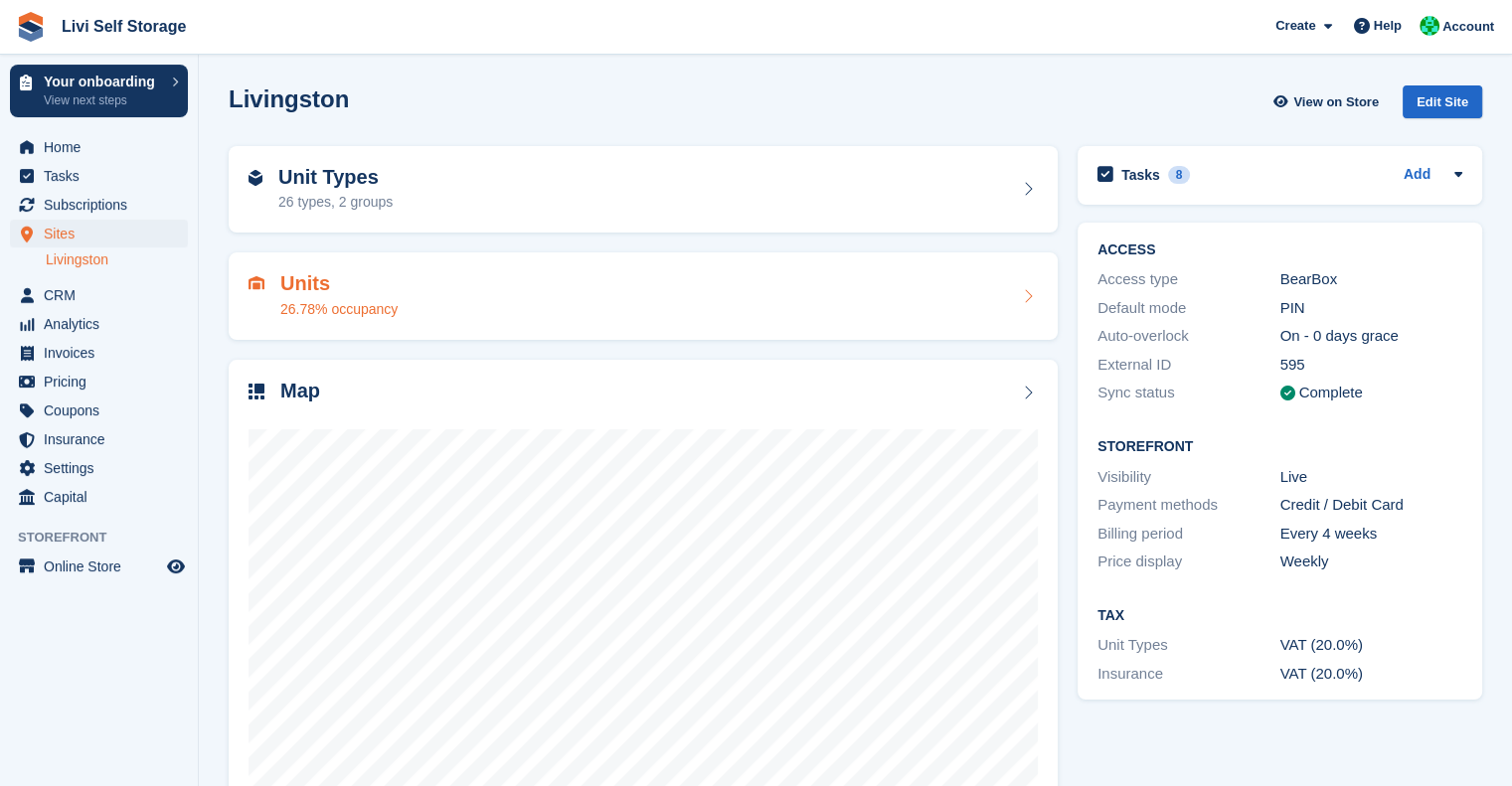 click on "Units" at bounding box center (339, 283) 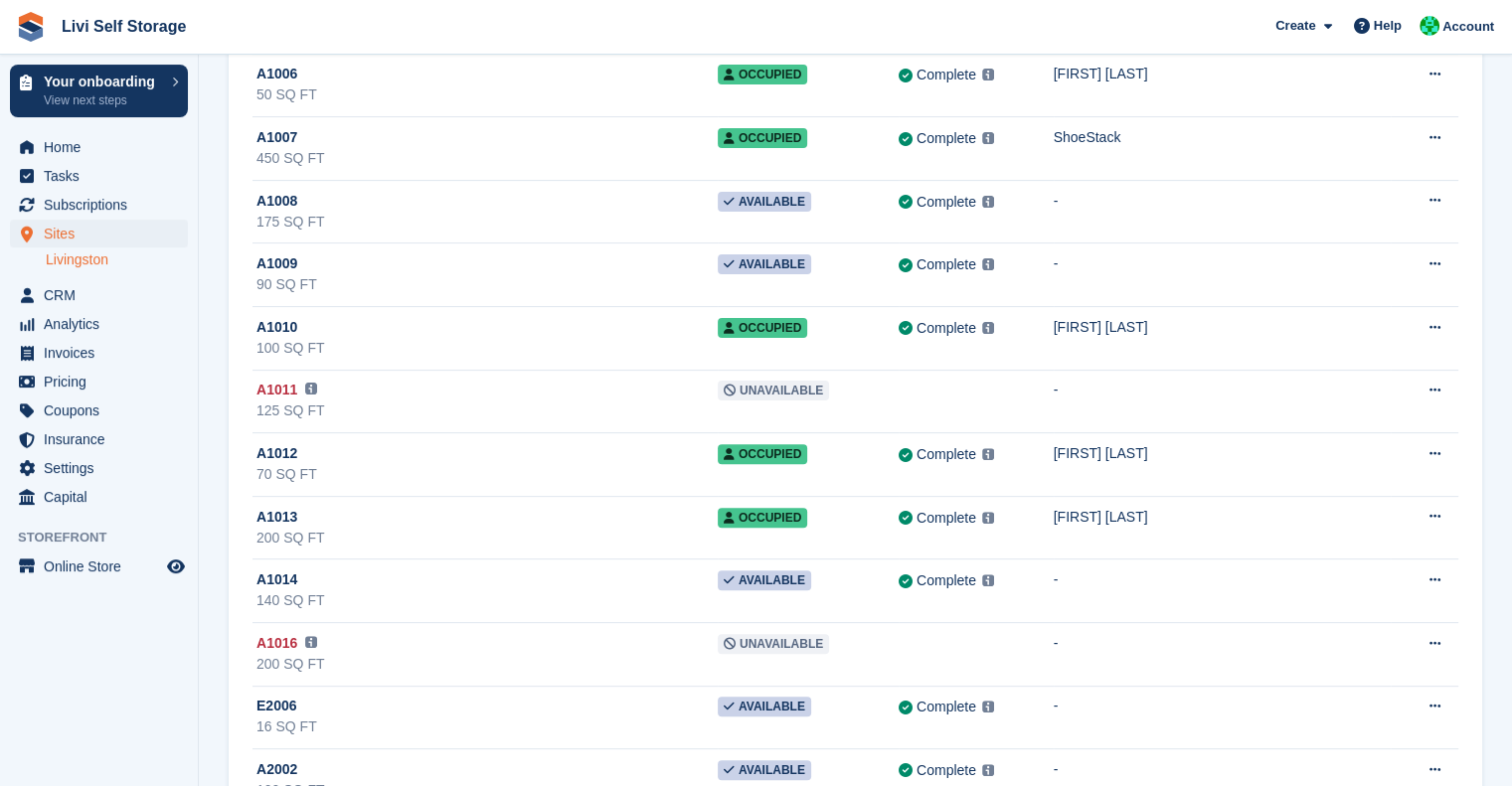 scroll, scrollTop: 515, scrollLeft: 0, axis: vertical 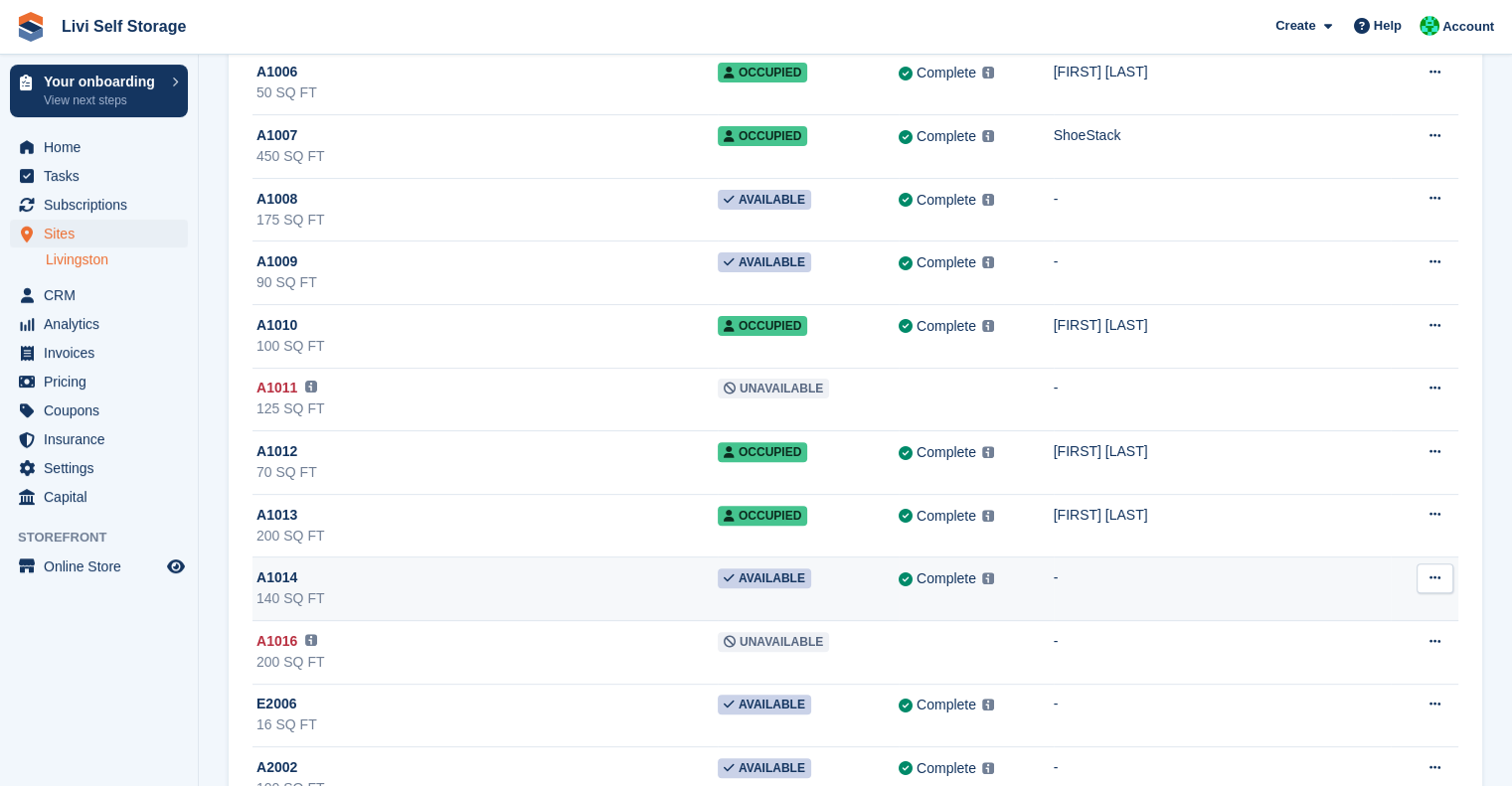 click on "A1014" at bounding box center [487, 577] 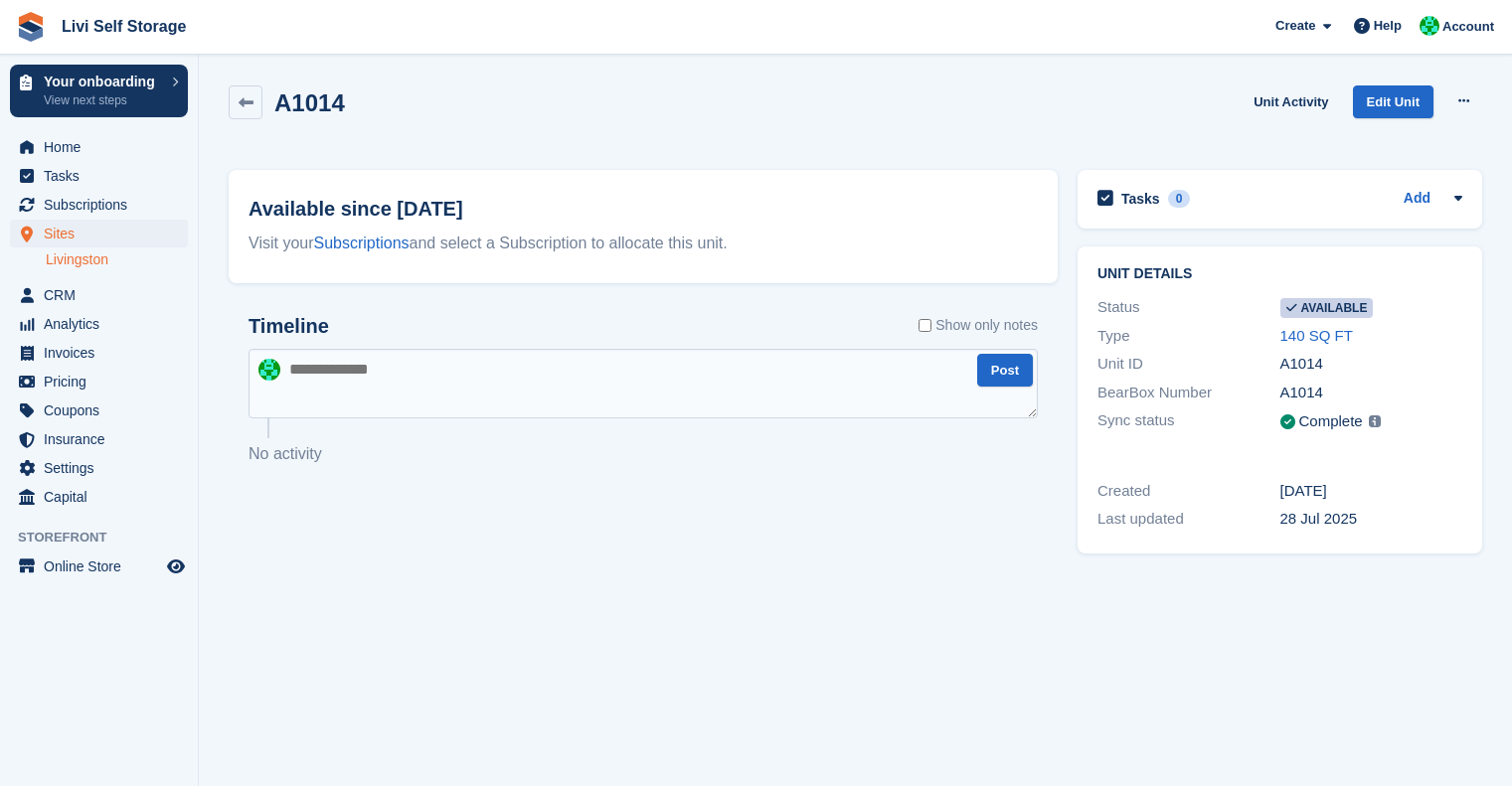 scroll, scrollTop: 0, scrollLeft: 0, axis: both 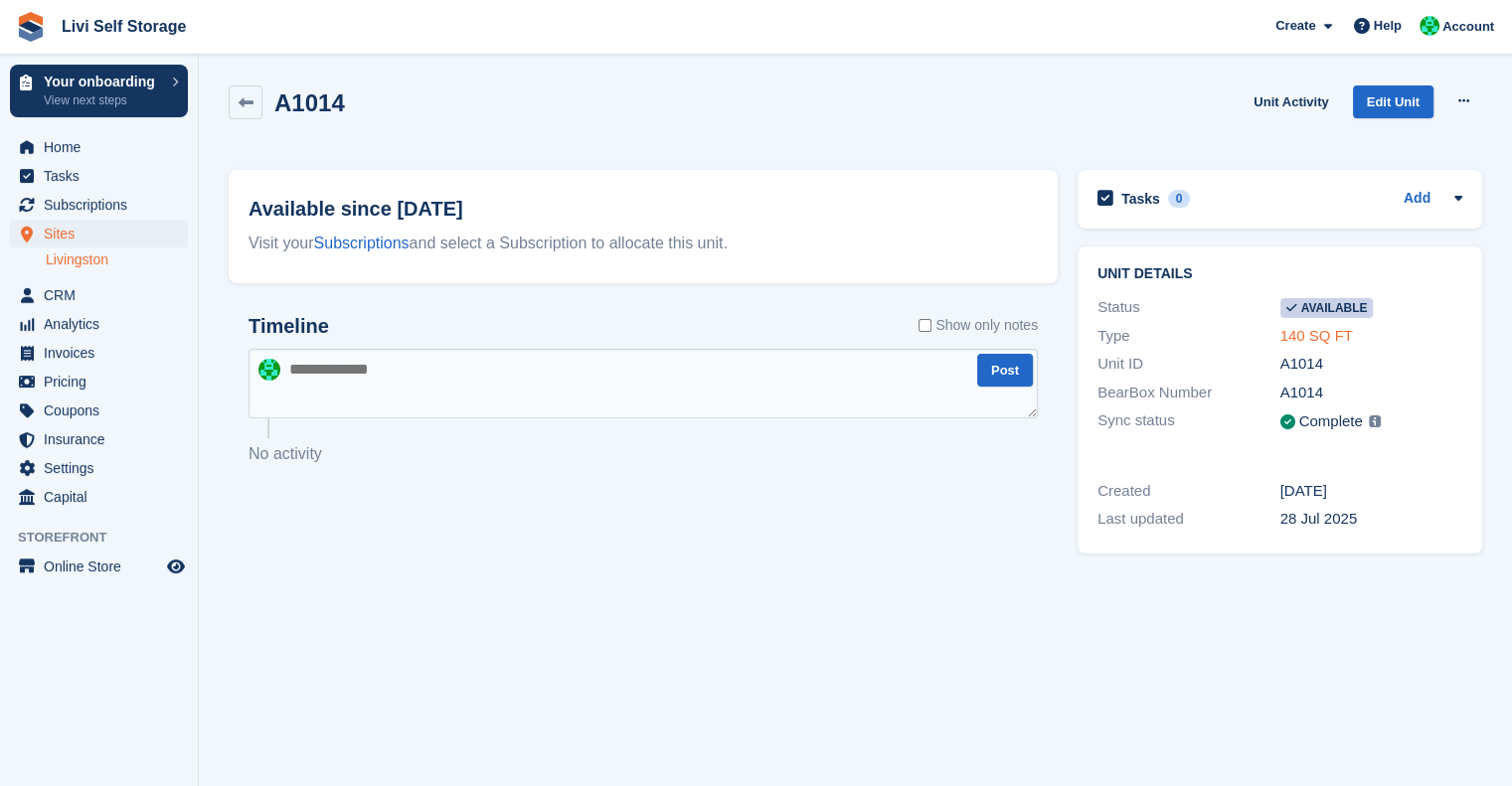 click on "140 SQ FT" at bounding box center [1316, 335] 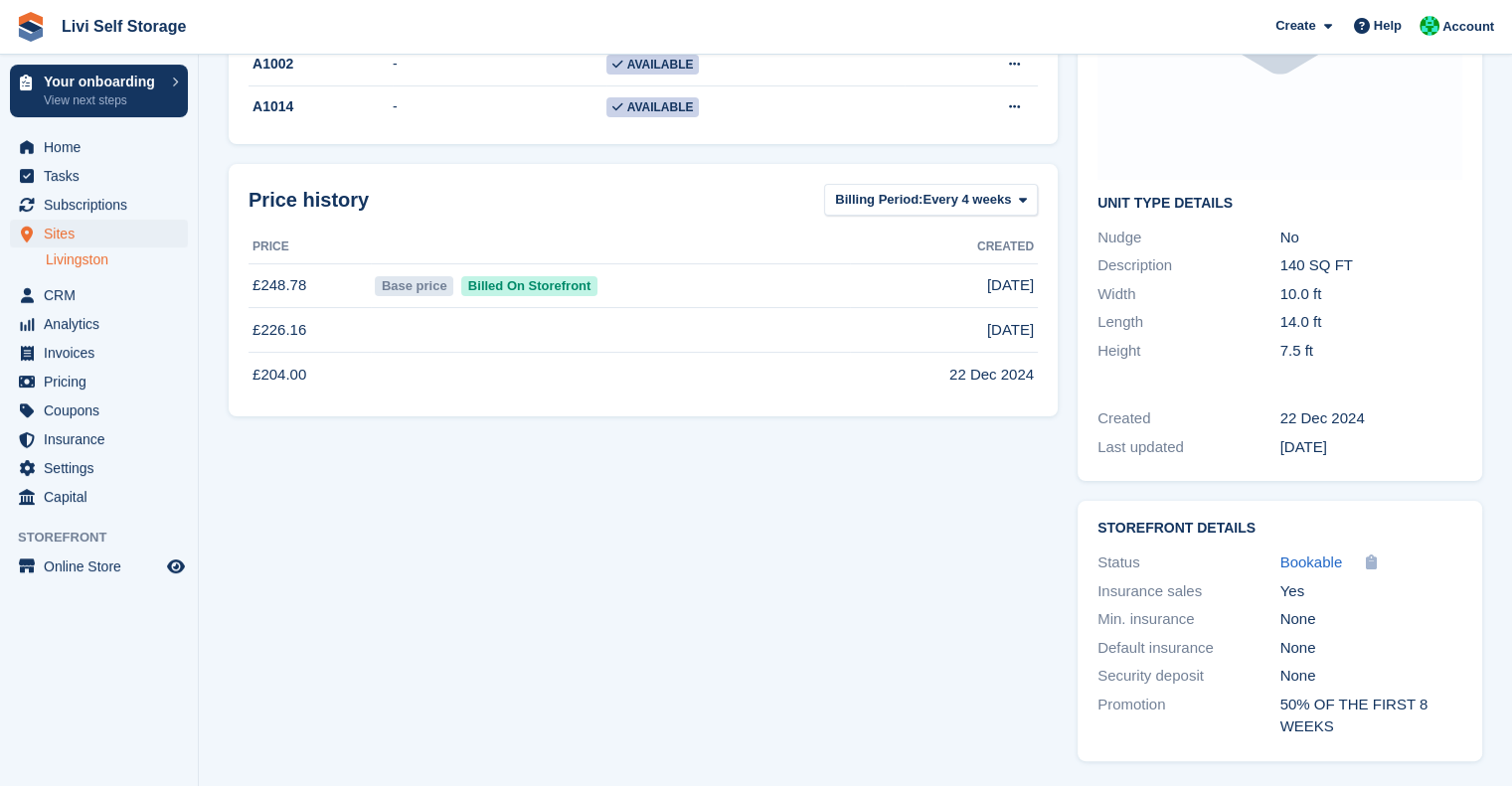scroll, scrollTop: 0, scrollLeft: 0, axis: both 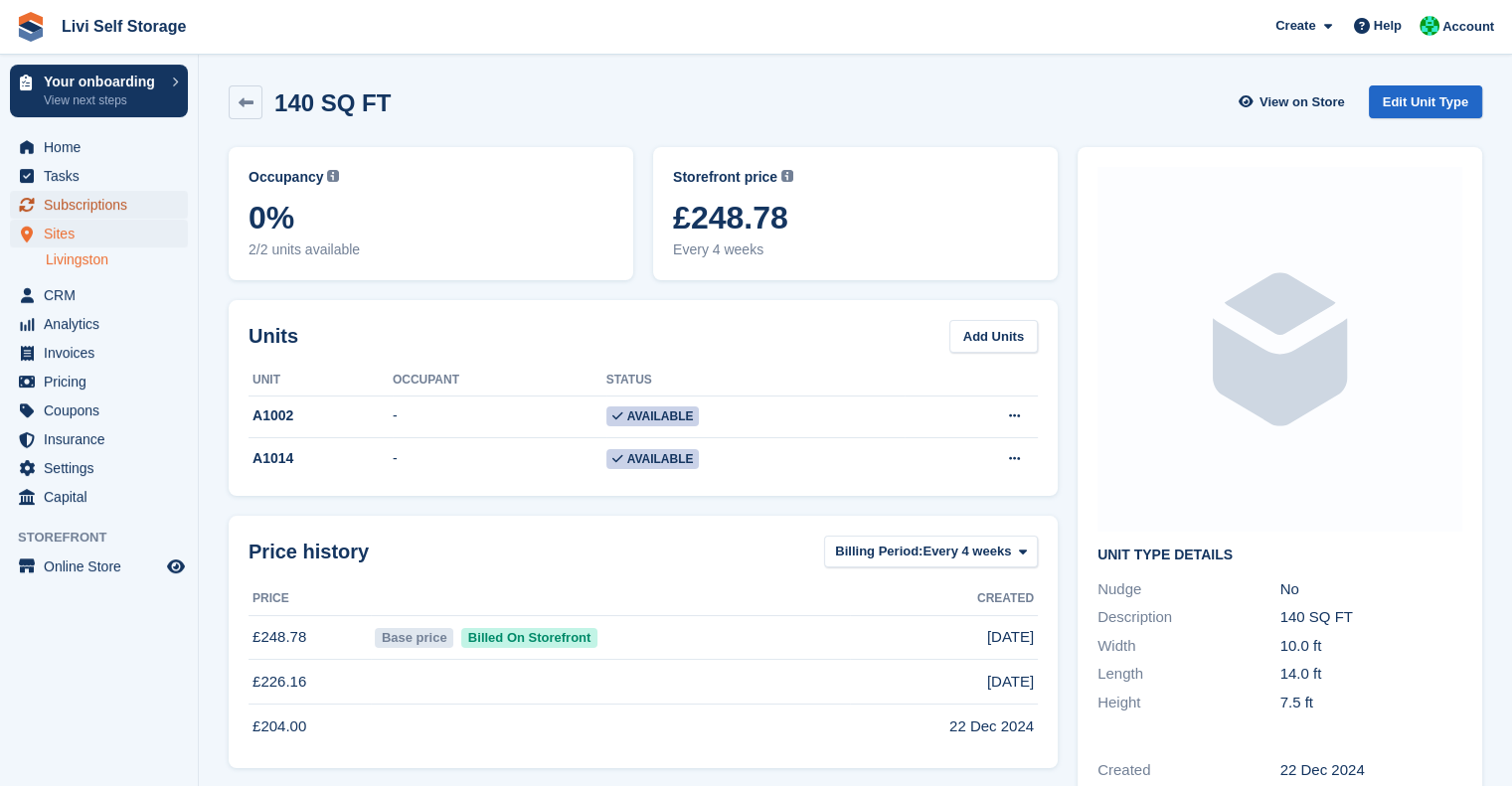 click on "Subscriptions" at bounding box center [103, 205] 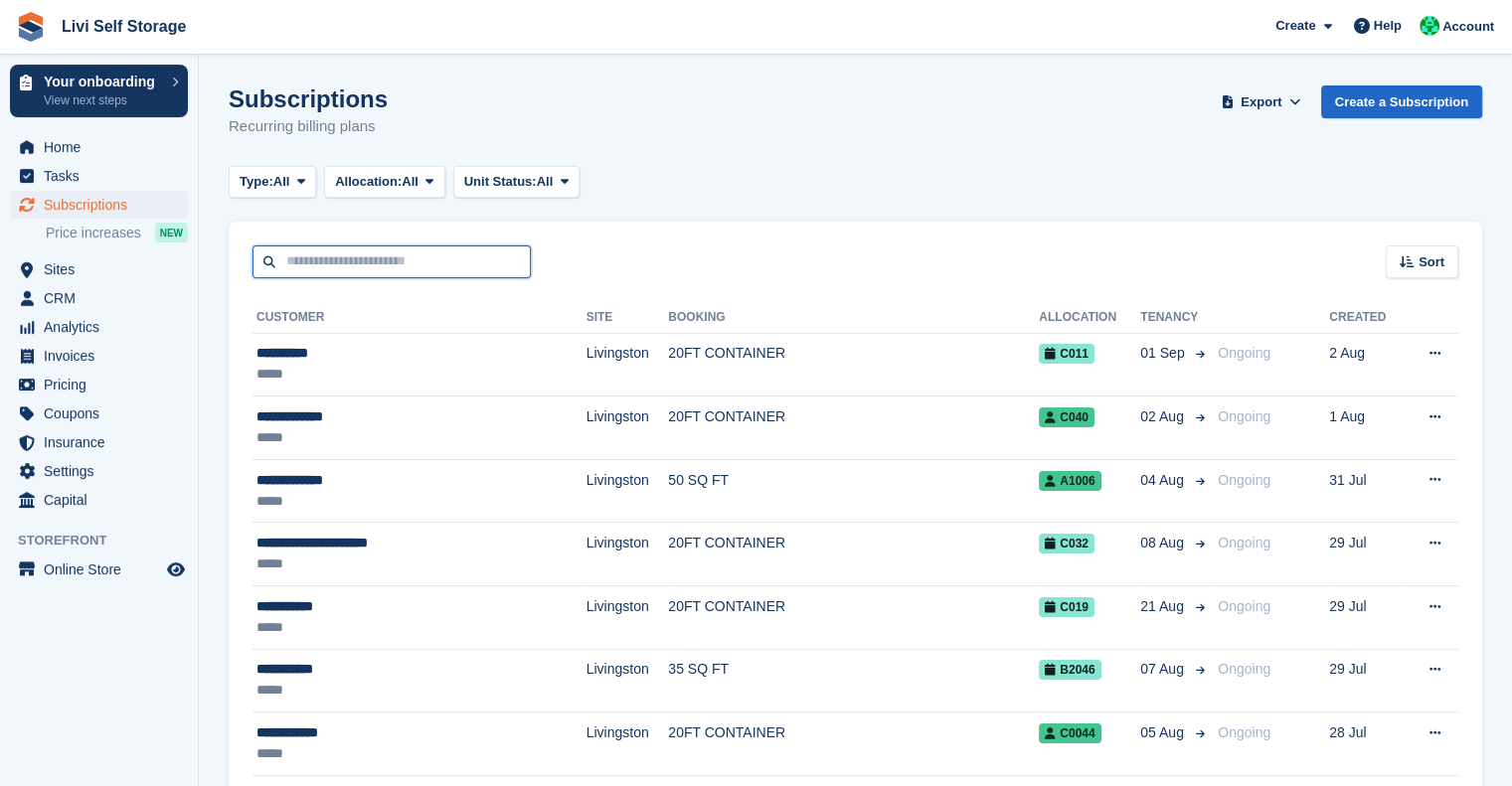 click at bounding box center (392, 261) 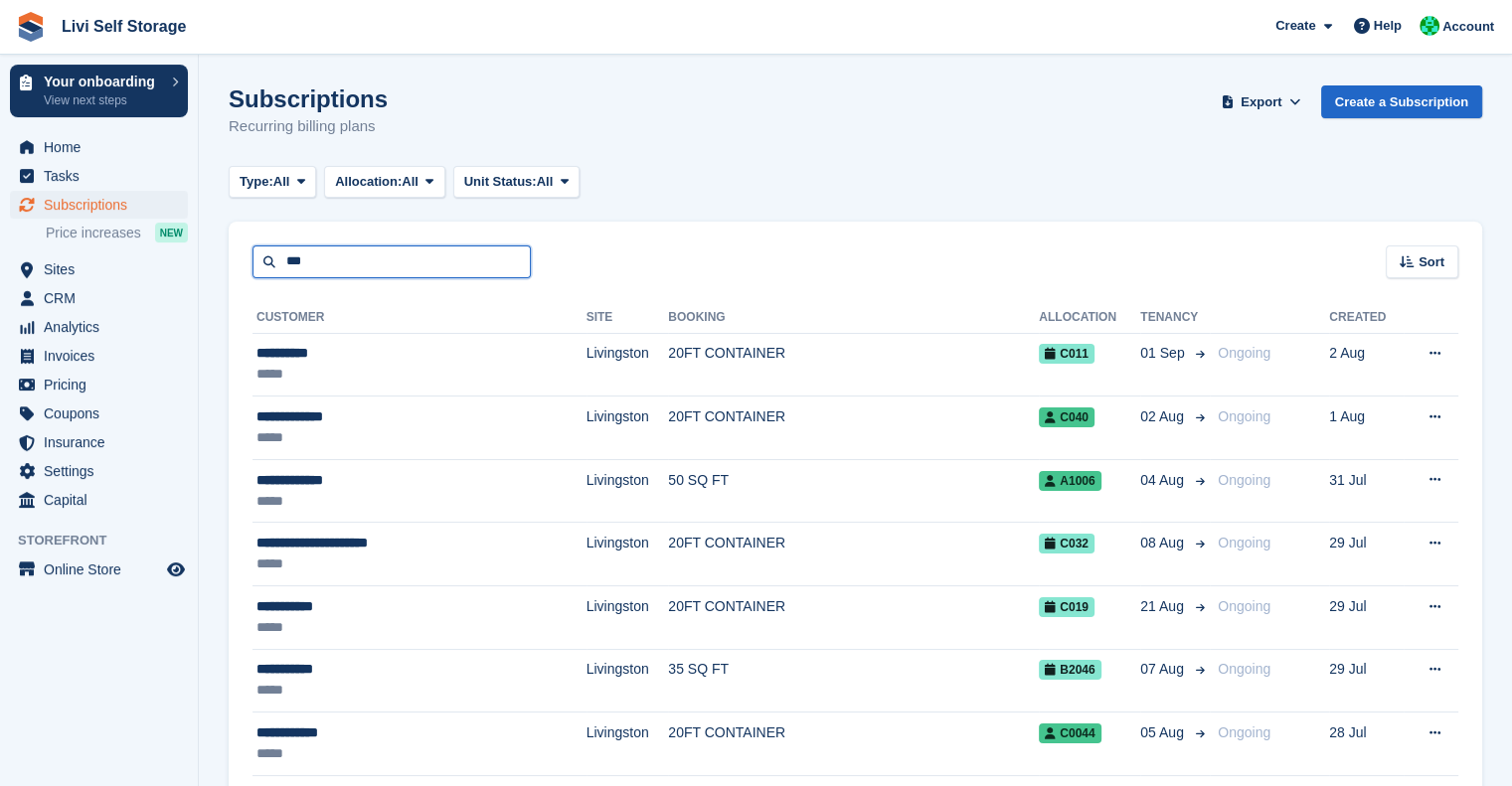 type on "***" 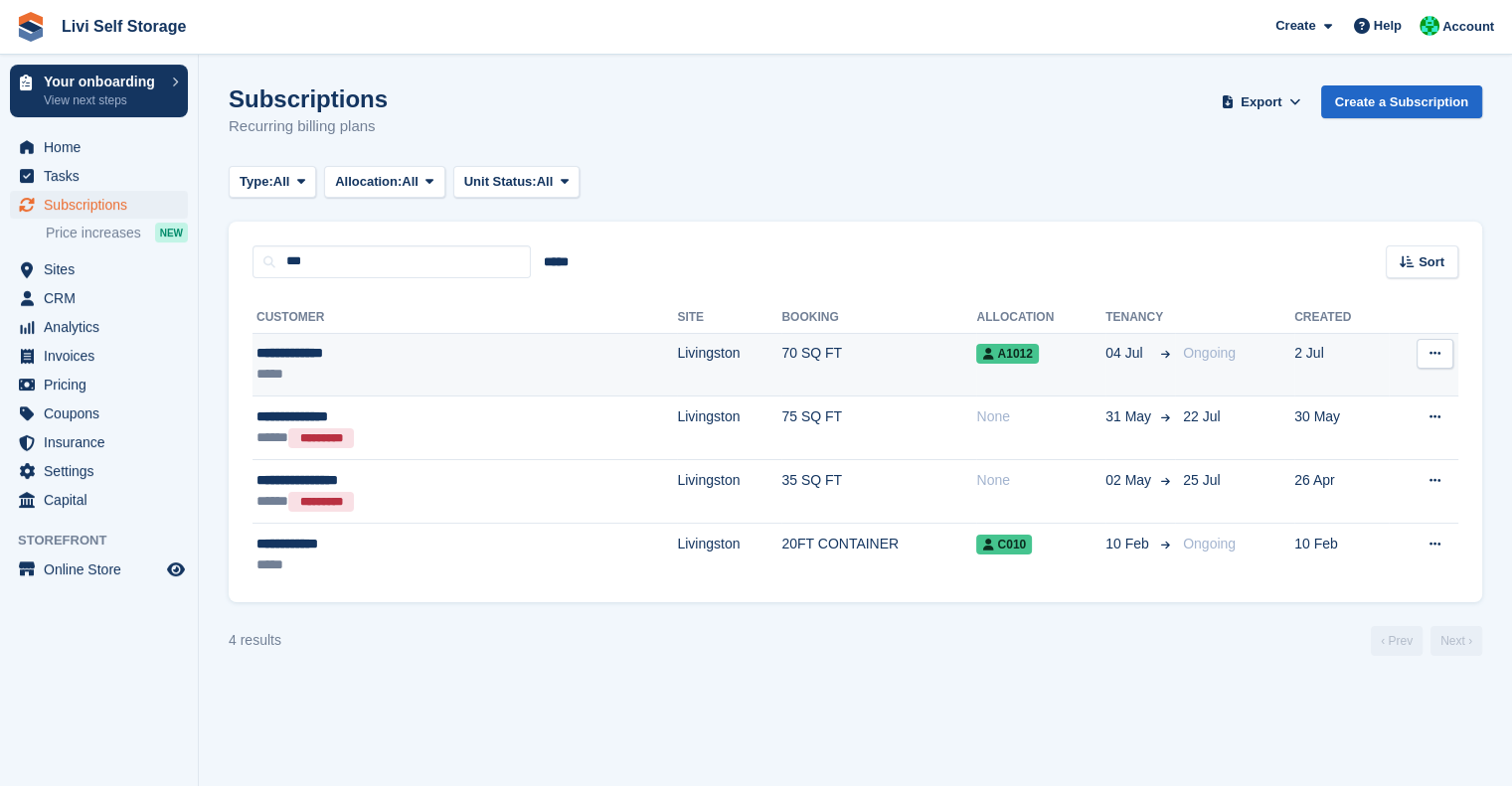 click on "**********" at bounding box center [382, 353] 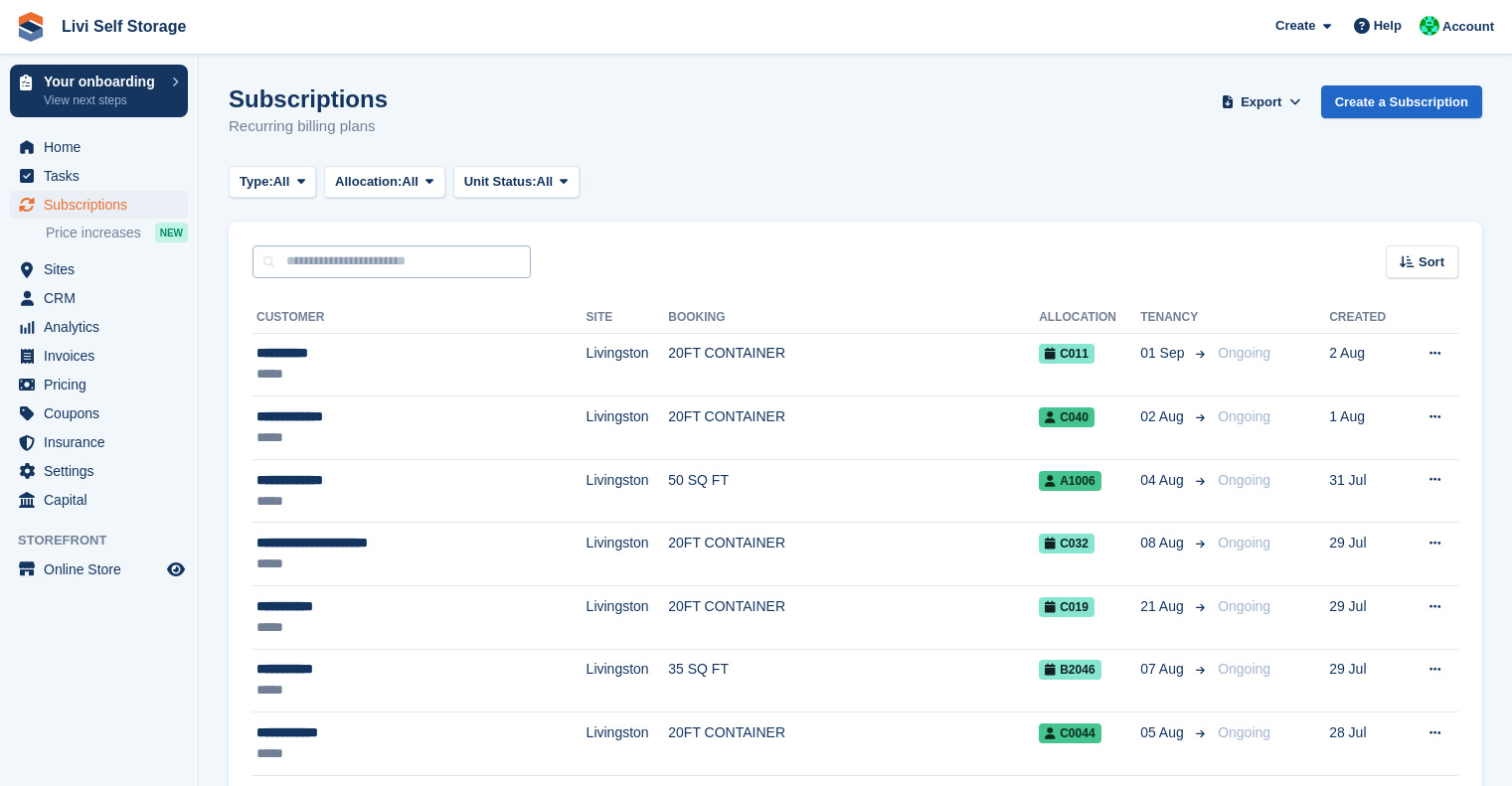 scroll, scrollTop: 0, scrollLeft: 0, axis: both 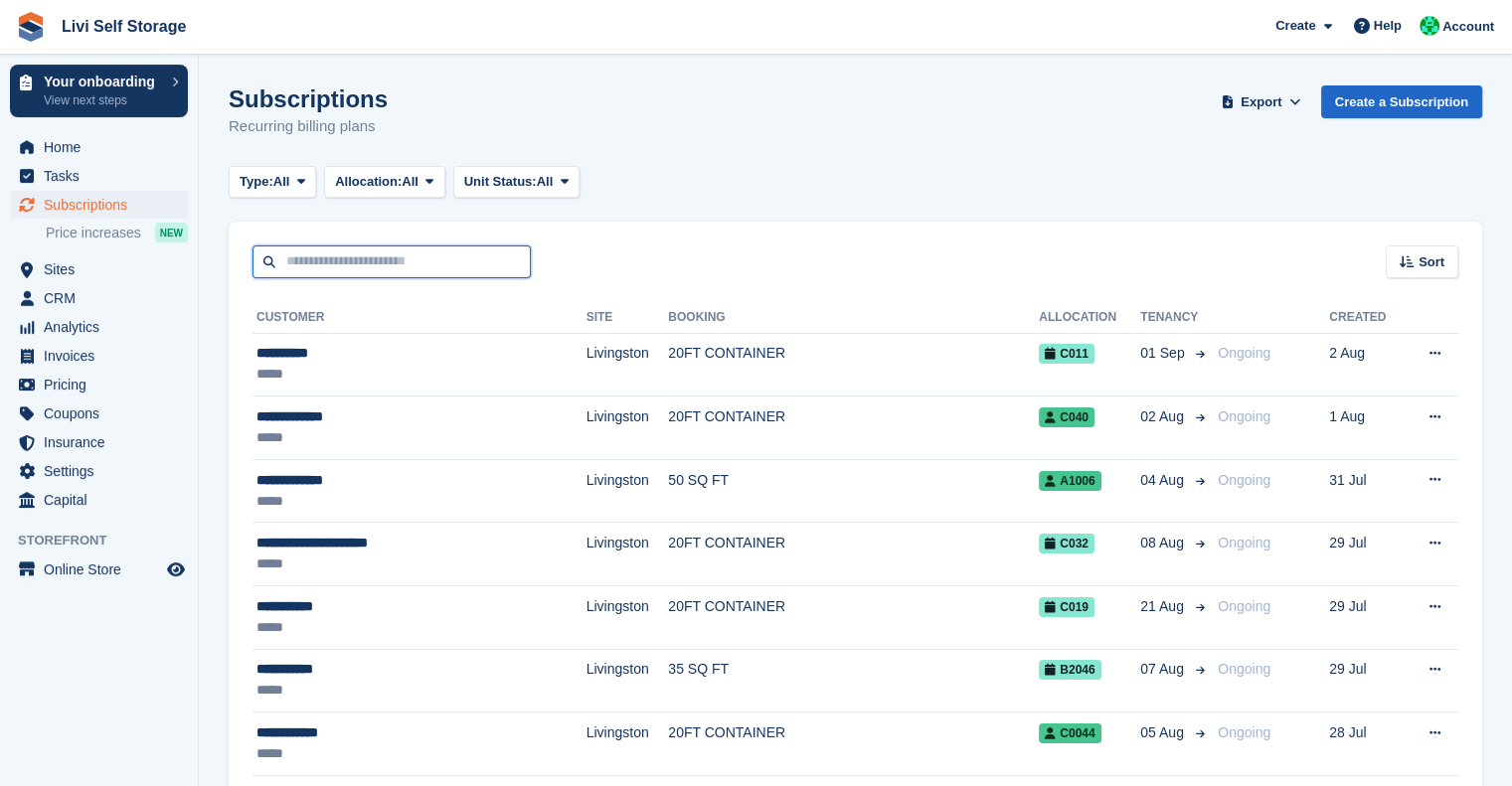 click at bounding box center [392, 261] 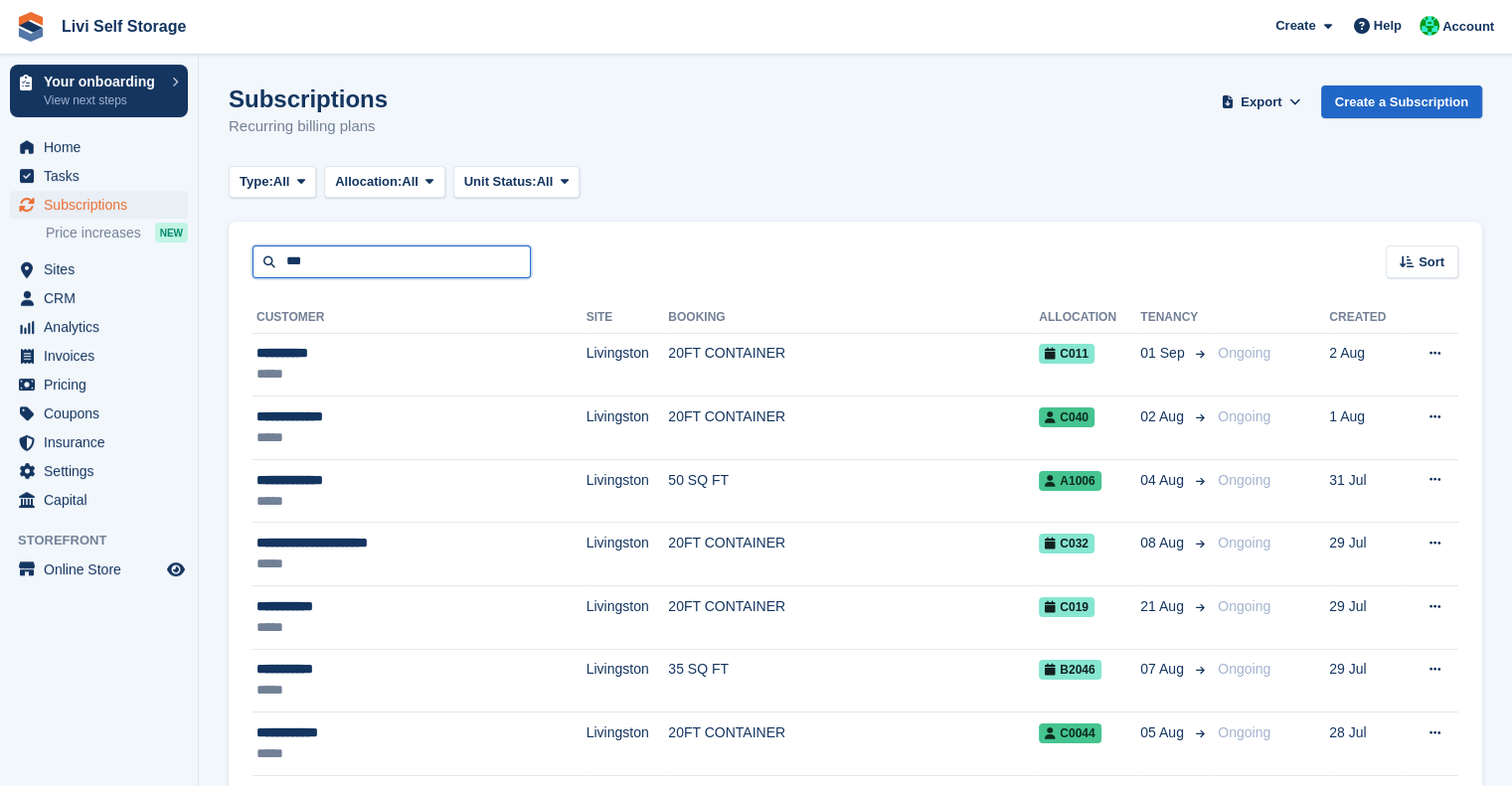 type on "***" 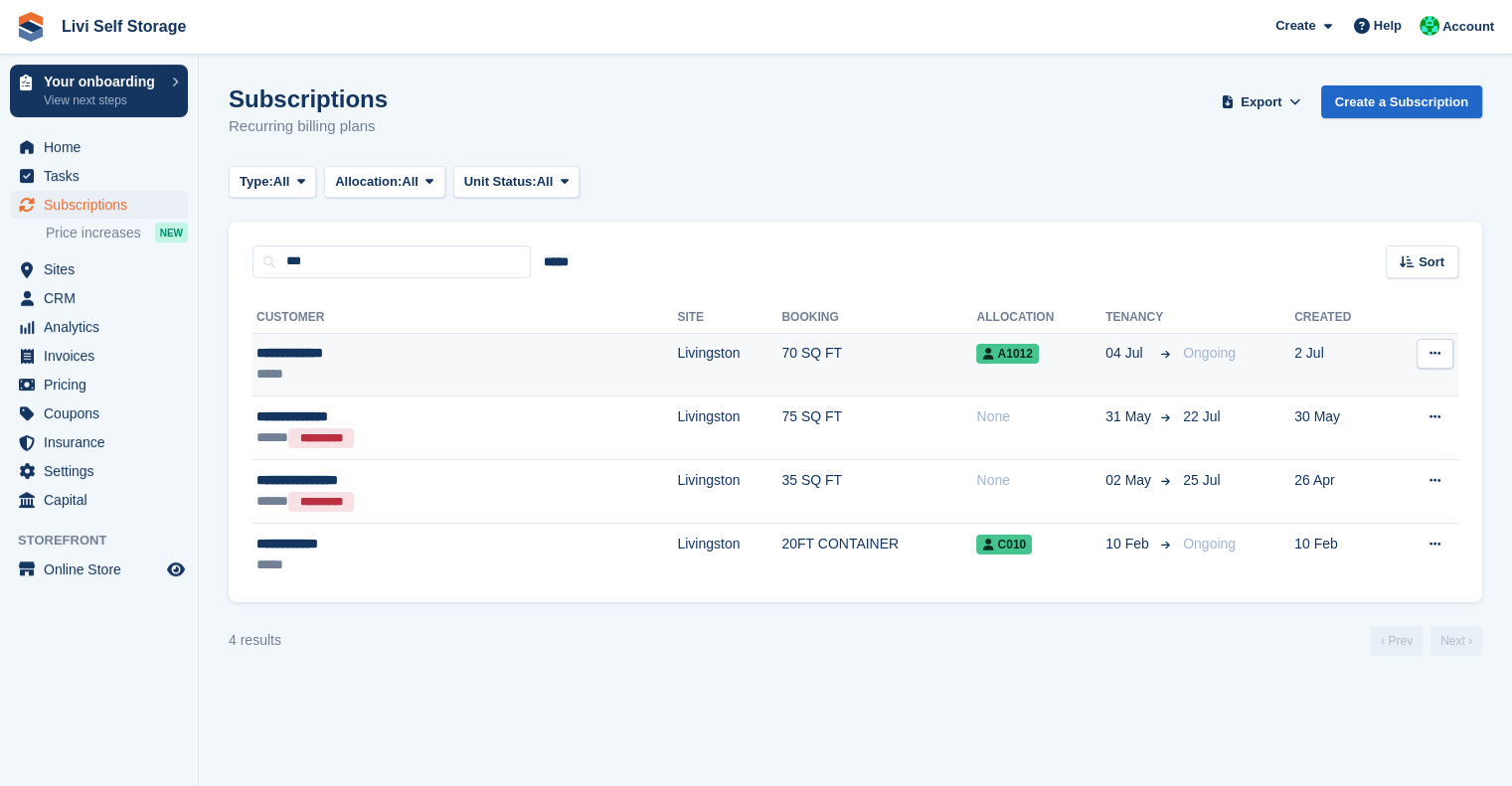click on "**********" at bounding box center (382, 353) 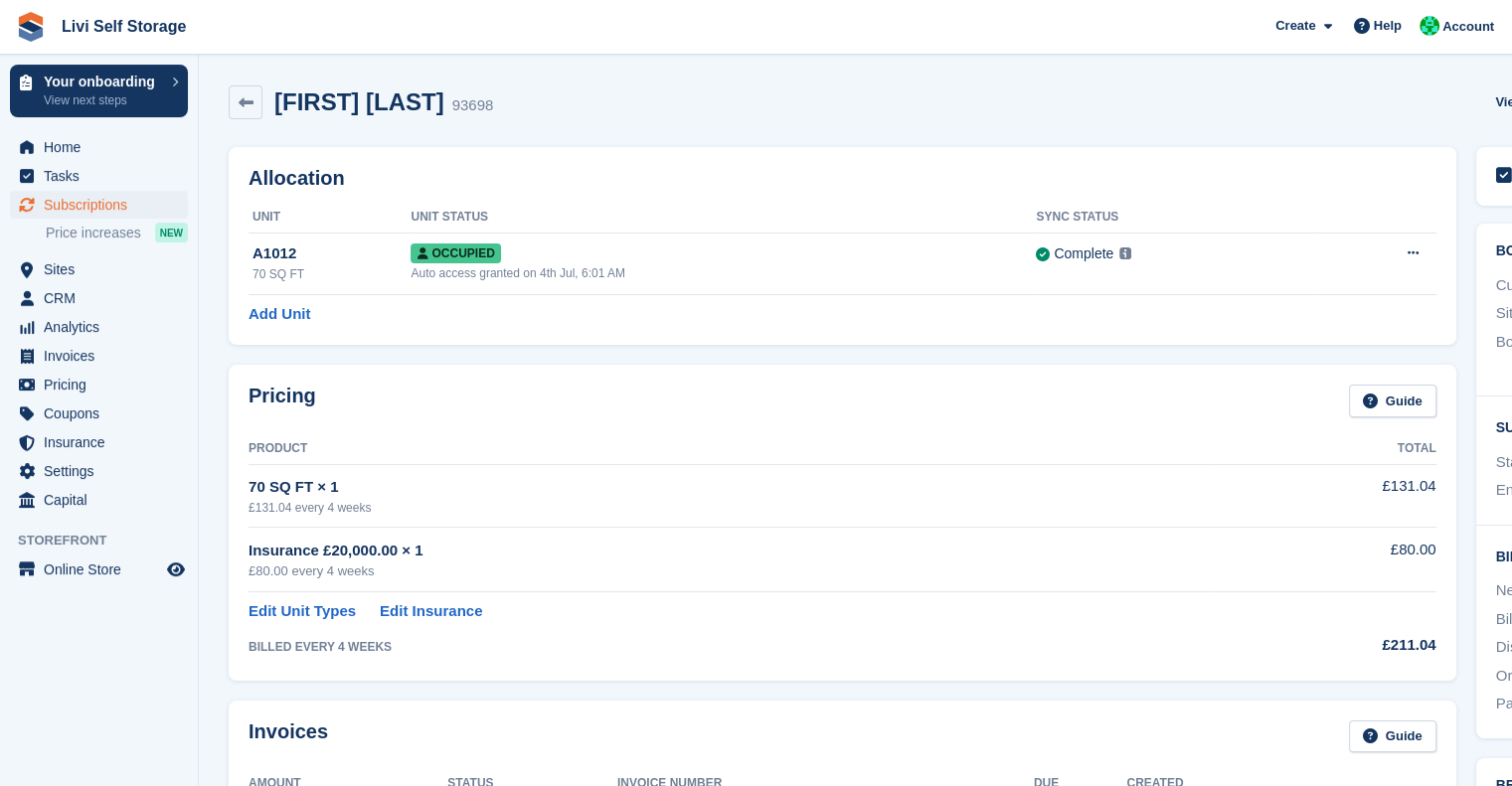 scroll, scrollTop: 16, scrollLeft: 0, axis: vertical 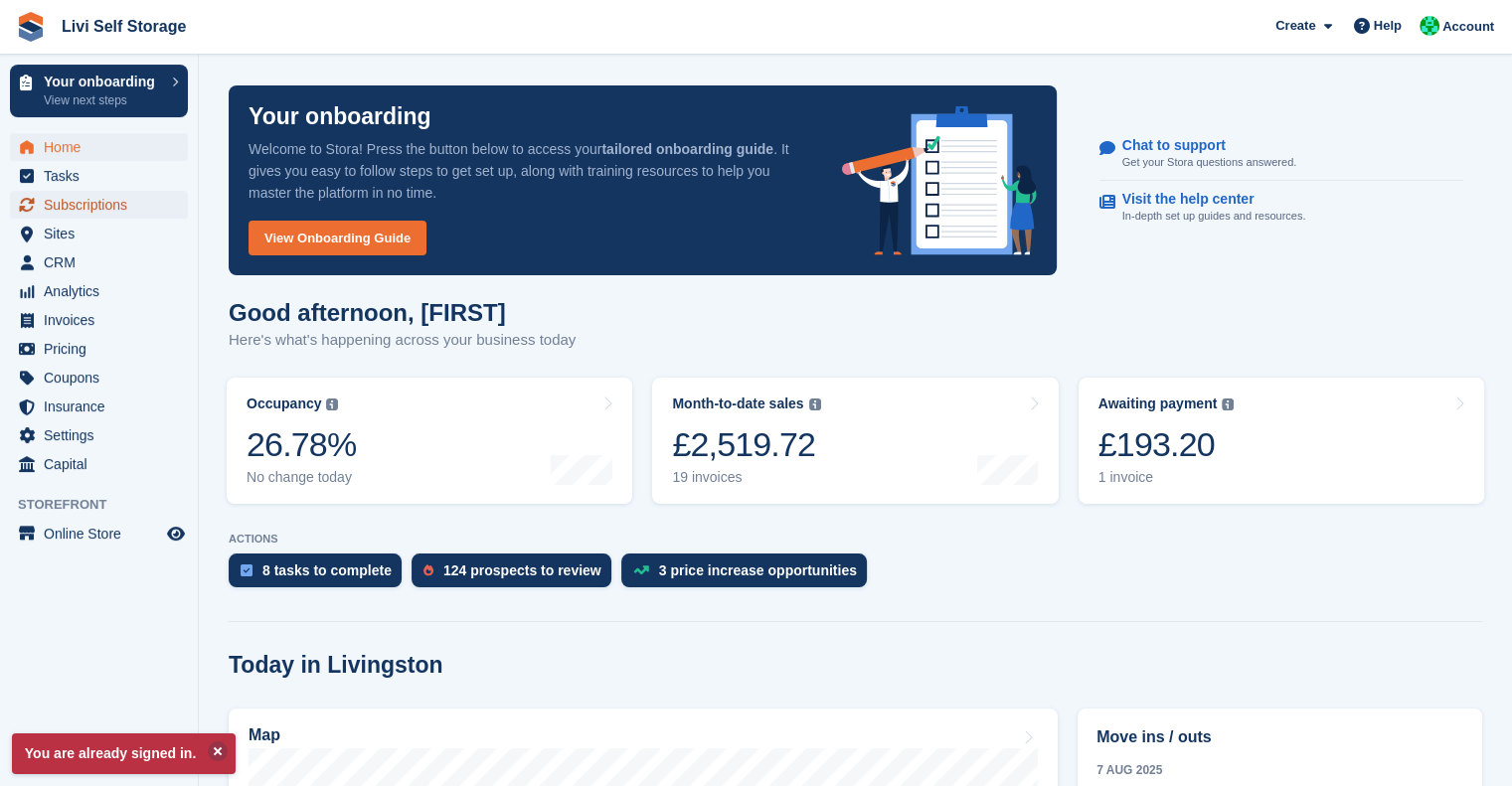 click on "Subscriptions" at bounding box center (103, 205) 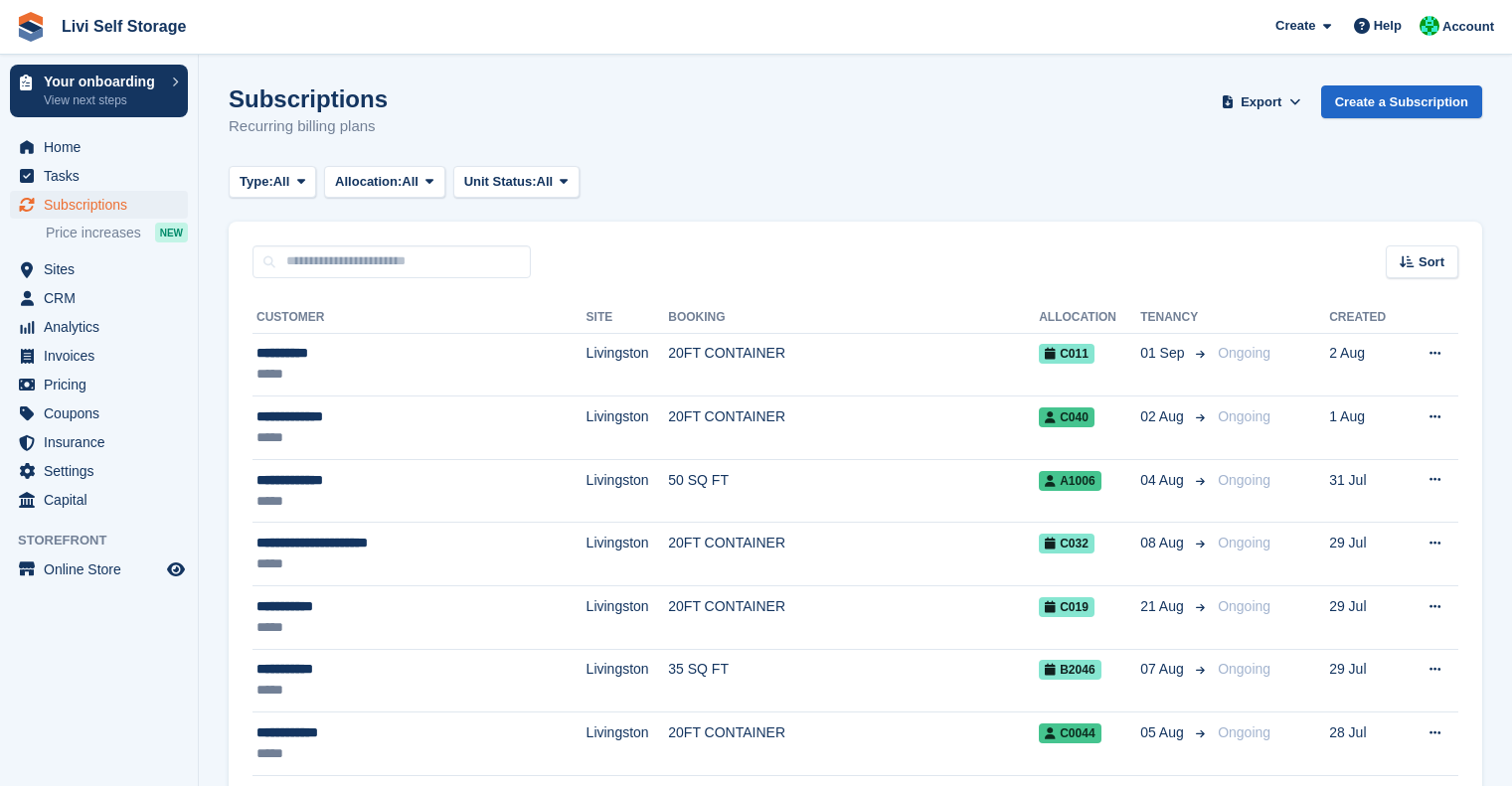 scroll, scrollTop: 0, scrollLeft: 0, axis: both 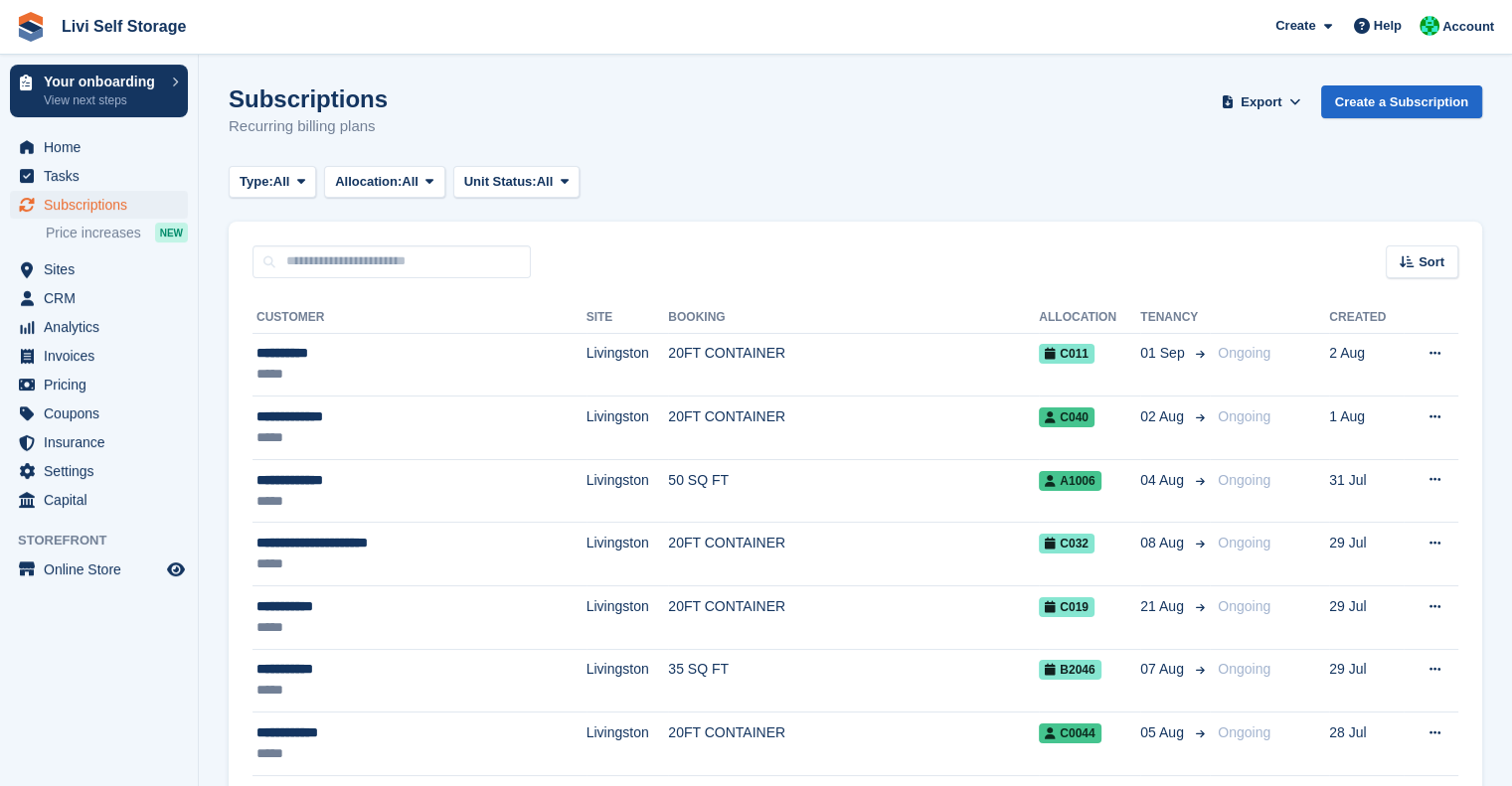 click on "**********" at bounding box center [855, 1896] 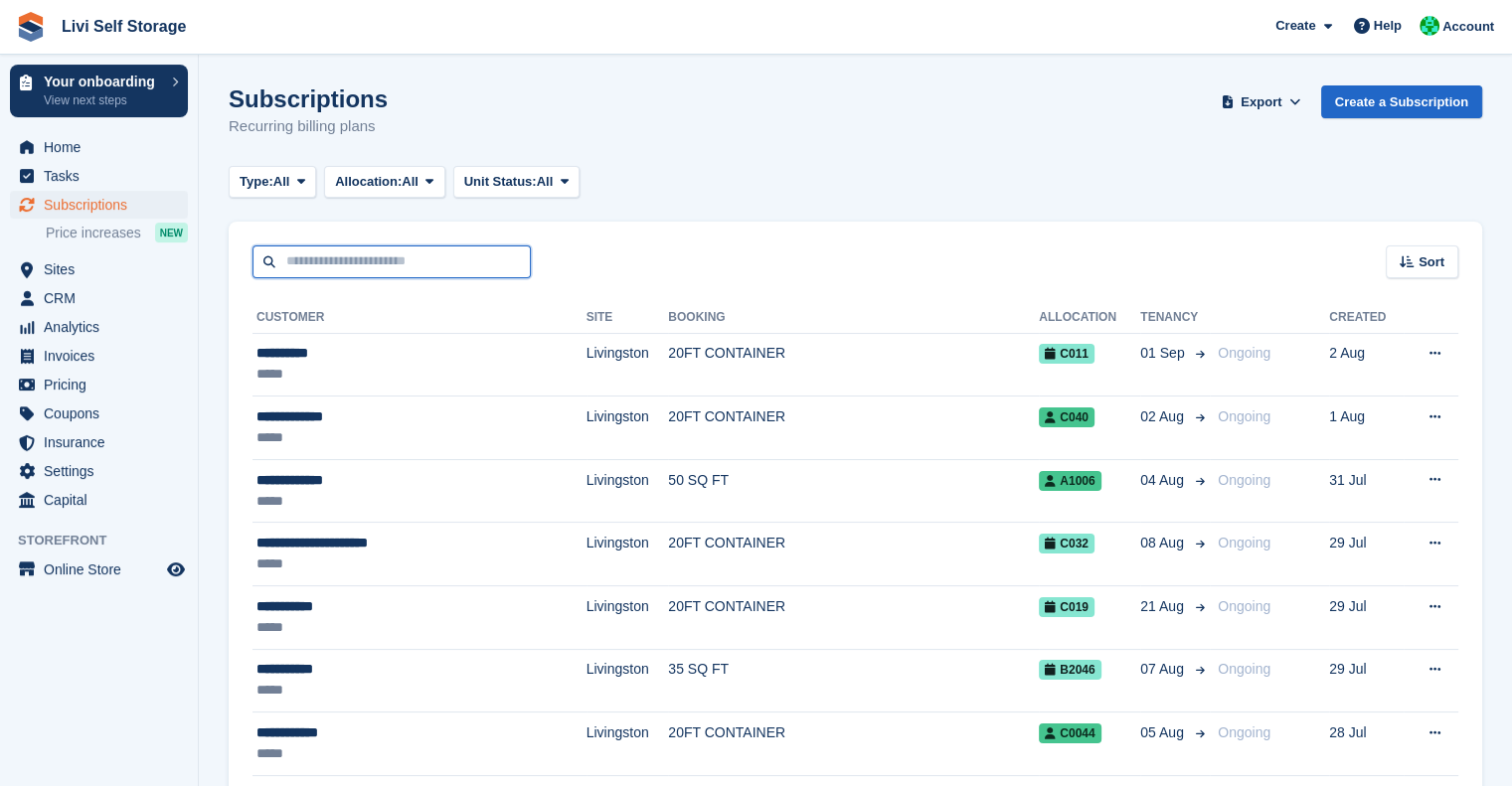 click at bounding box center (392, 261) 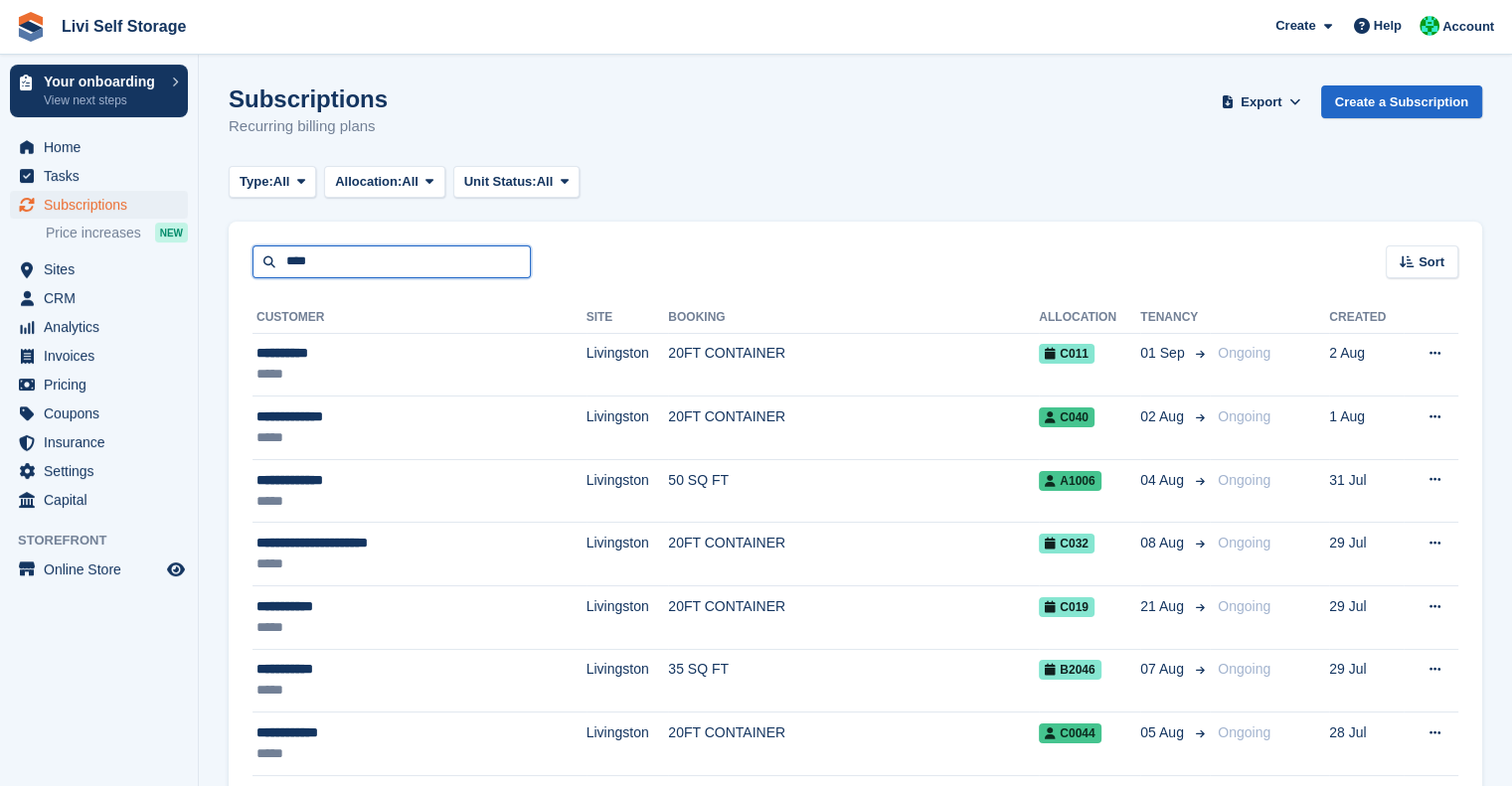 type on "****" 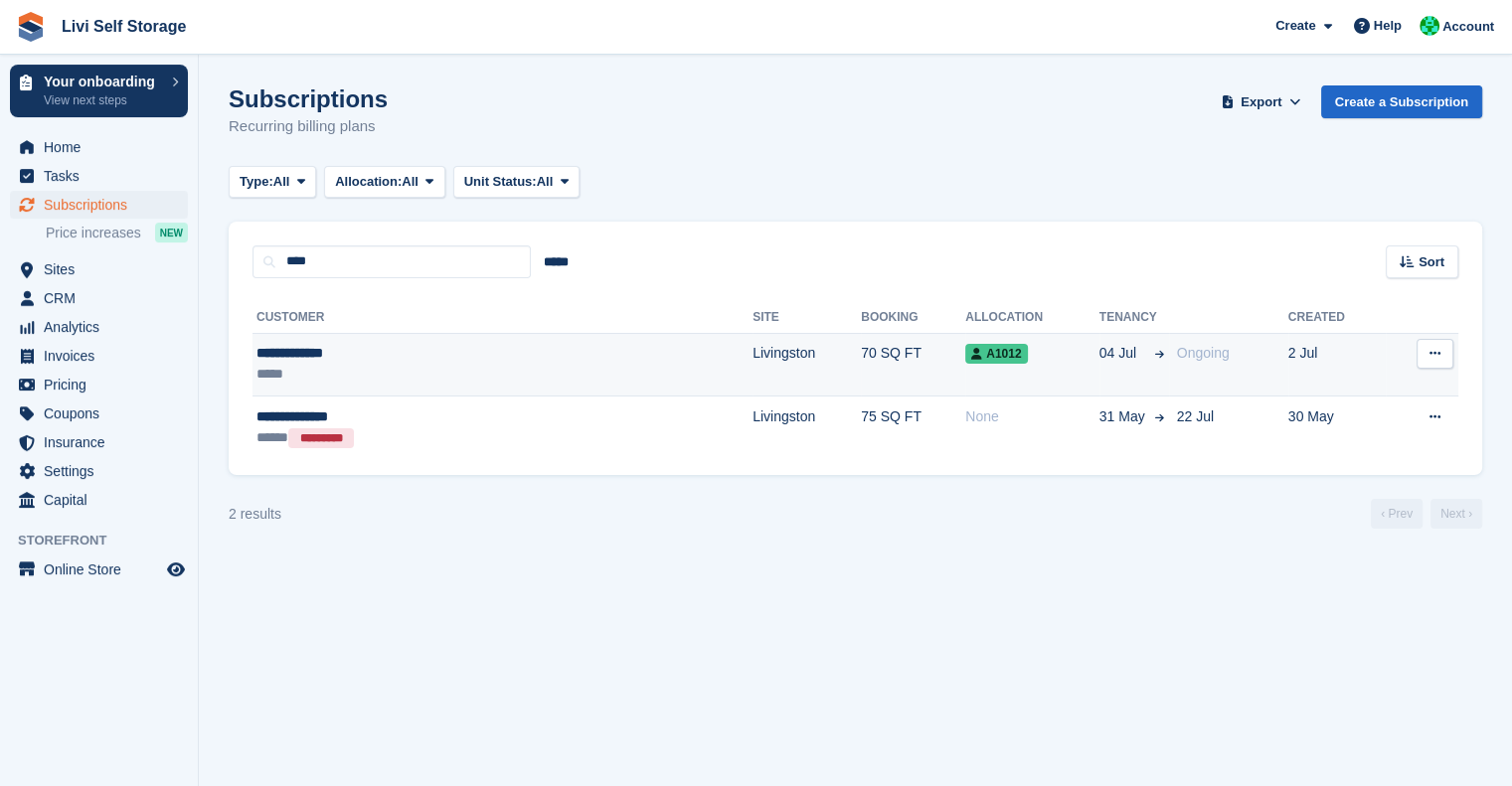 click on "**********" at bounding box center (399, 353) 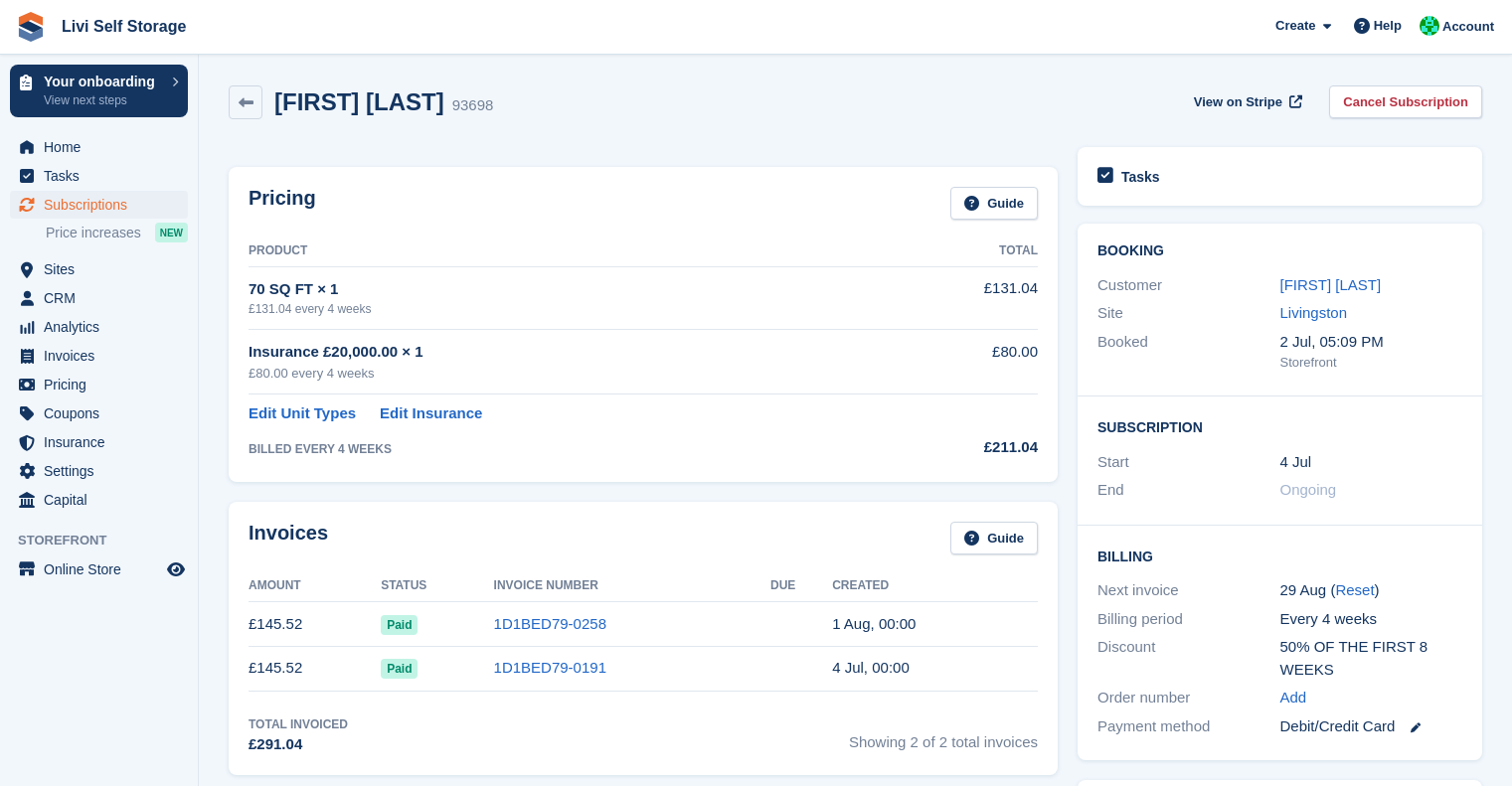 scroll, scrollTop: 0, scrollLeft: 0, axis: both 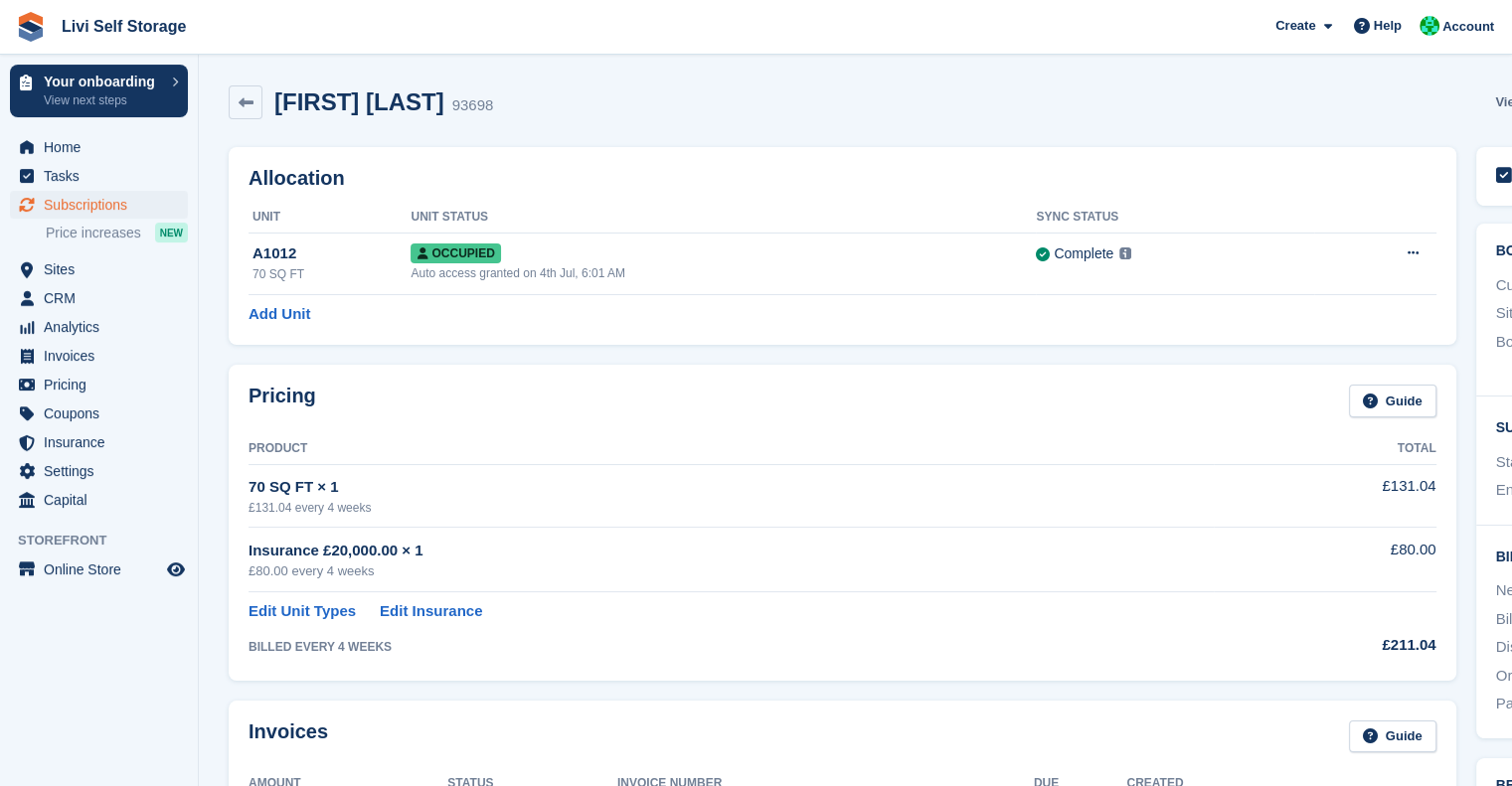 click on "View on Stripe" at bounding box center [1539, 102] 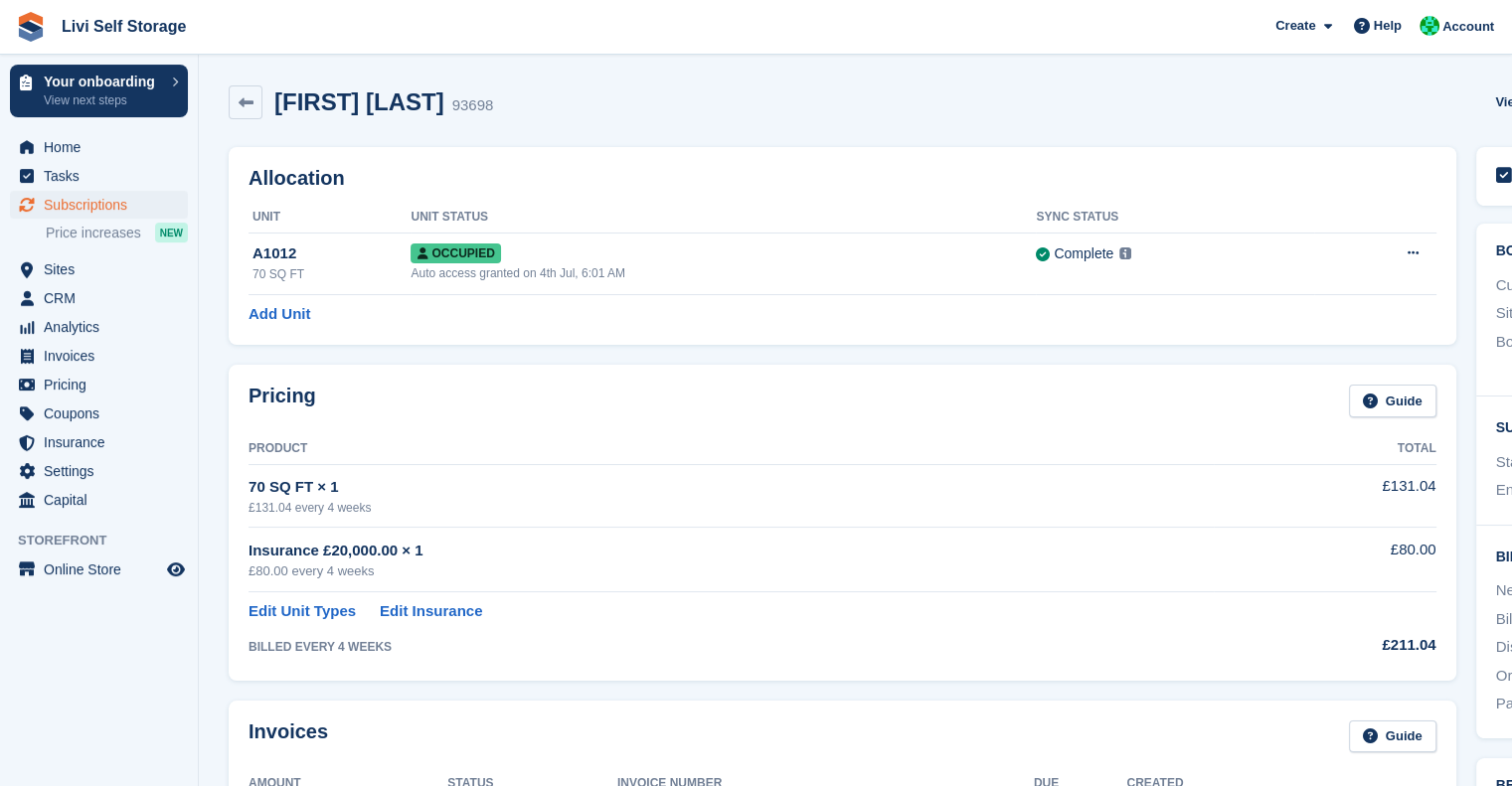 click on "Edit Unit Types
Edit Insurance" at bounding box center (731, 607) 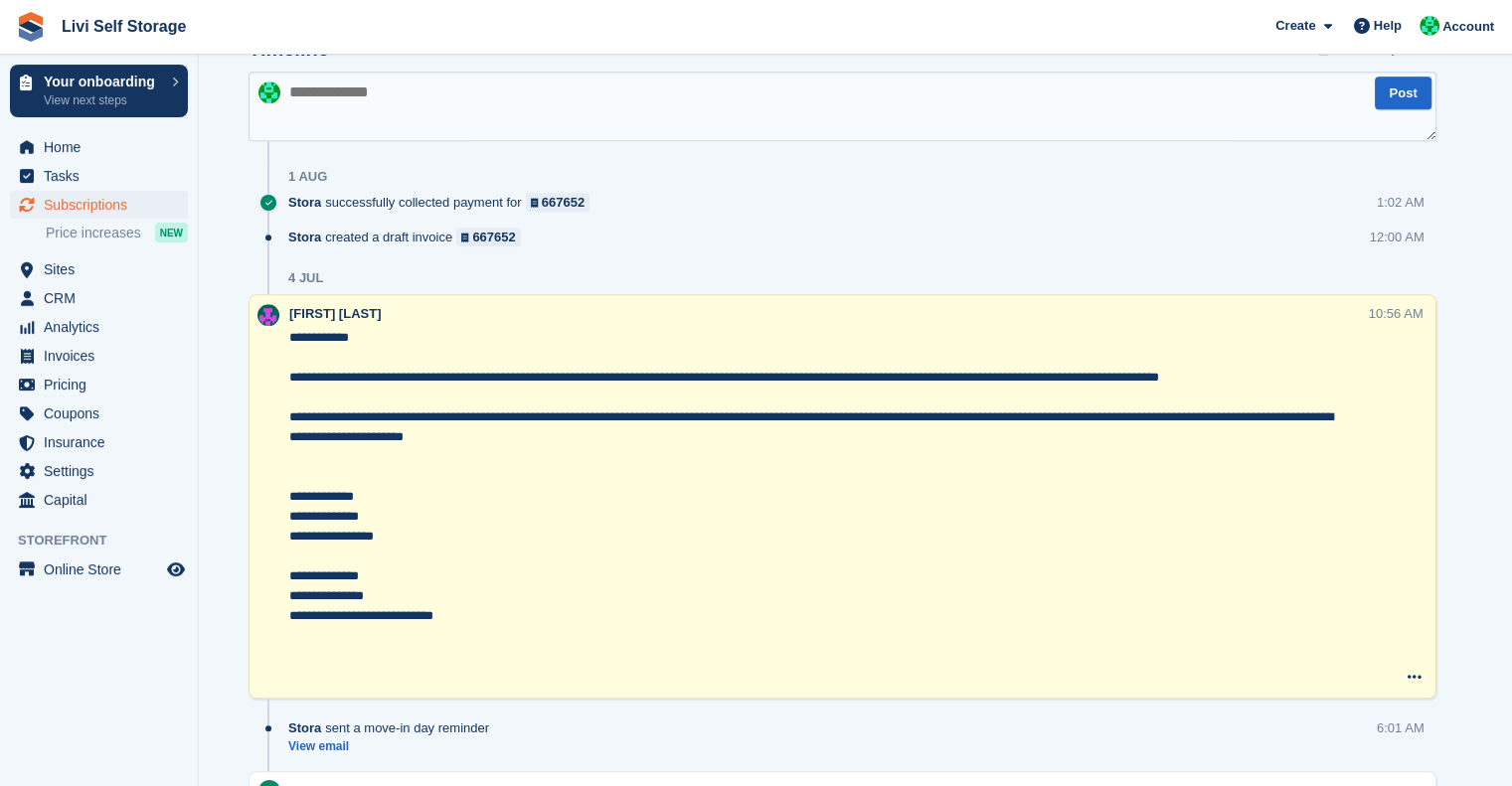 scroll, scrollTop: 1159, scrollLeft: 0, axis: vertical 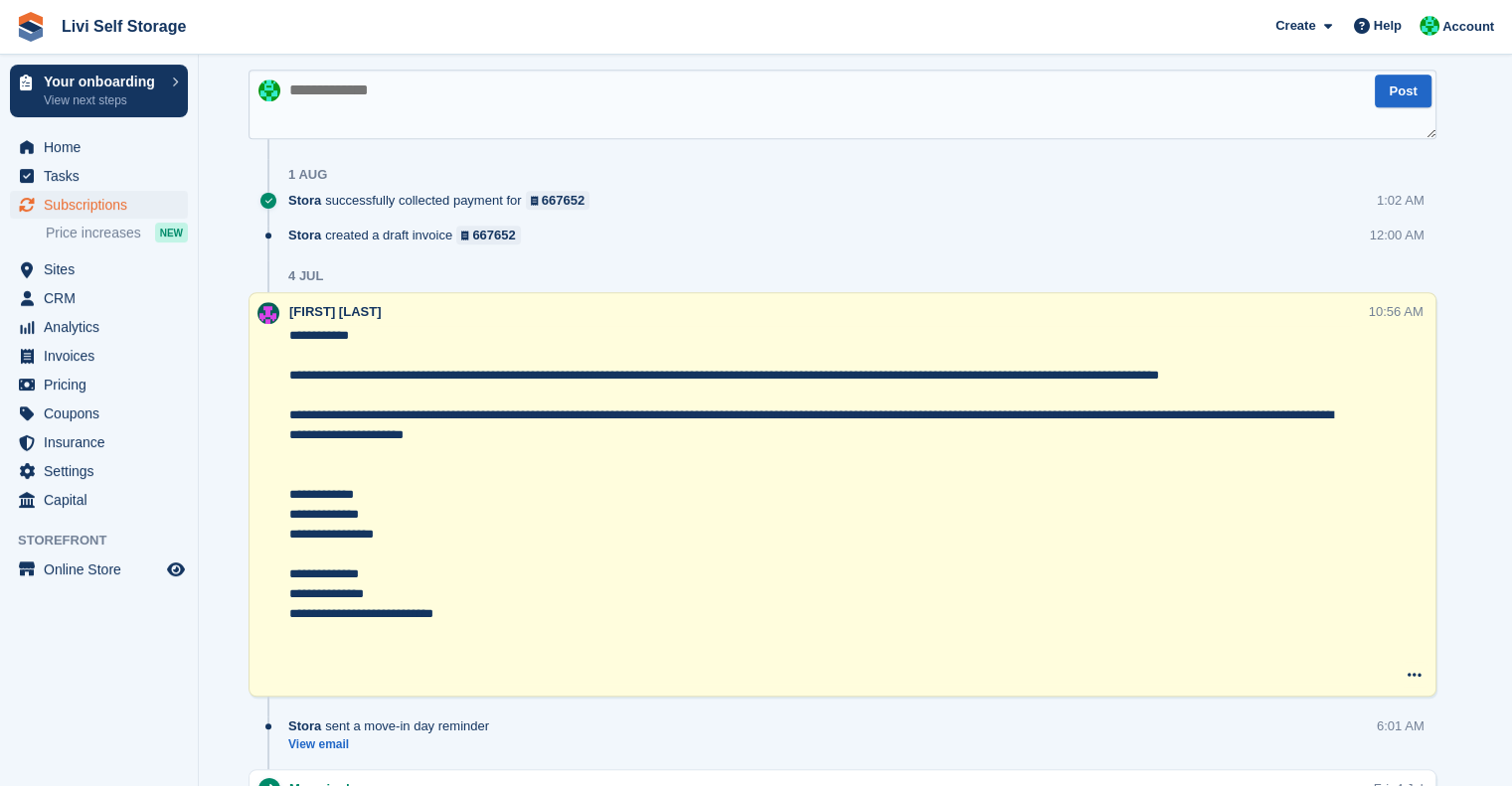 drag, startPoint x: 622, startPoint y: 464, endPoint x: 636, endPoint y: 485, distance: 25.23886 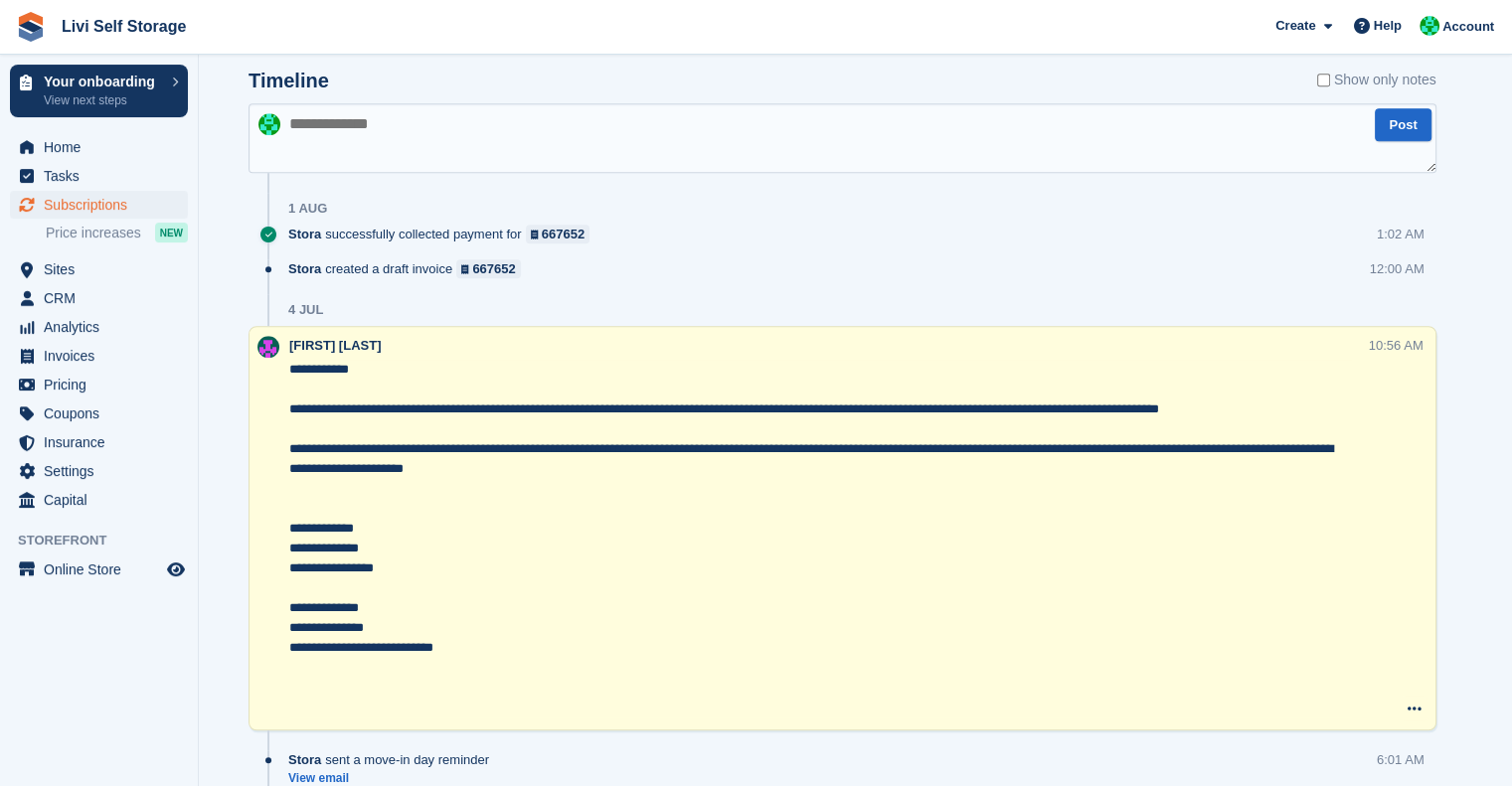 scroll, scrollTop: 1127, scrollLeft: 0, axis: vertical 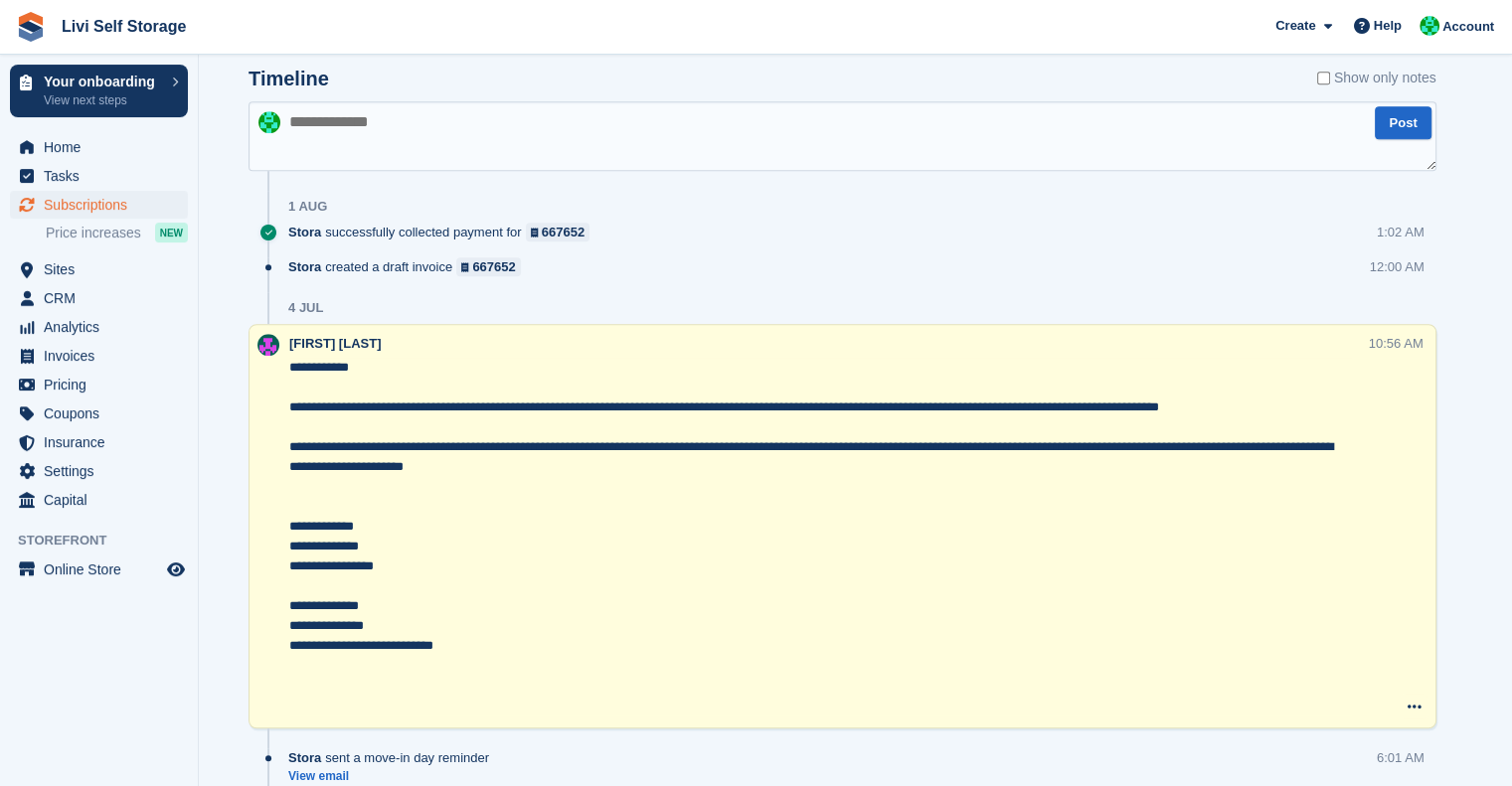 click on "**********" at bounding box center (820, 537) 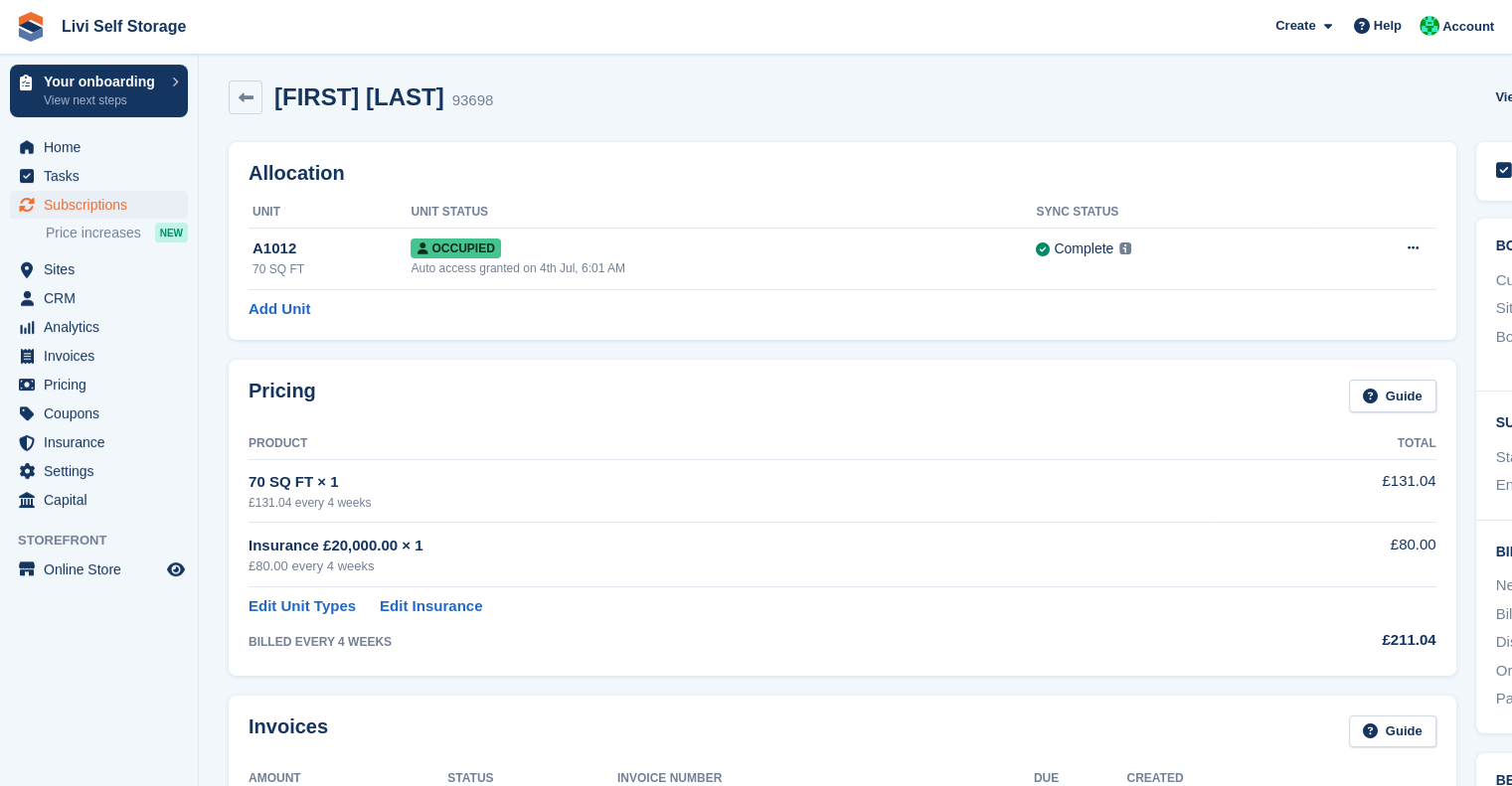 scroll, scrollTop: 0, scrollLeft: 0, axis: both 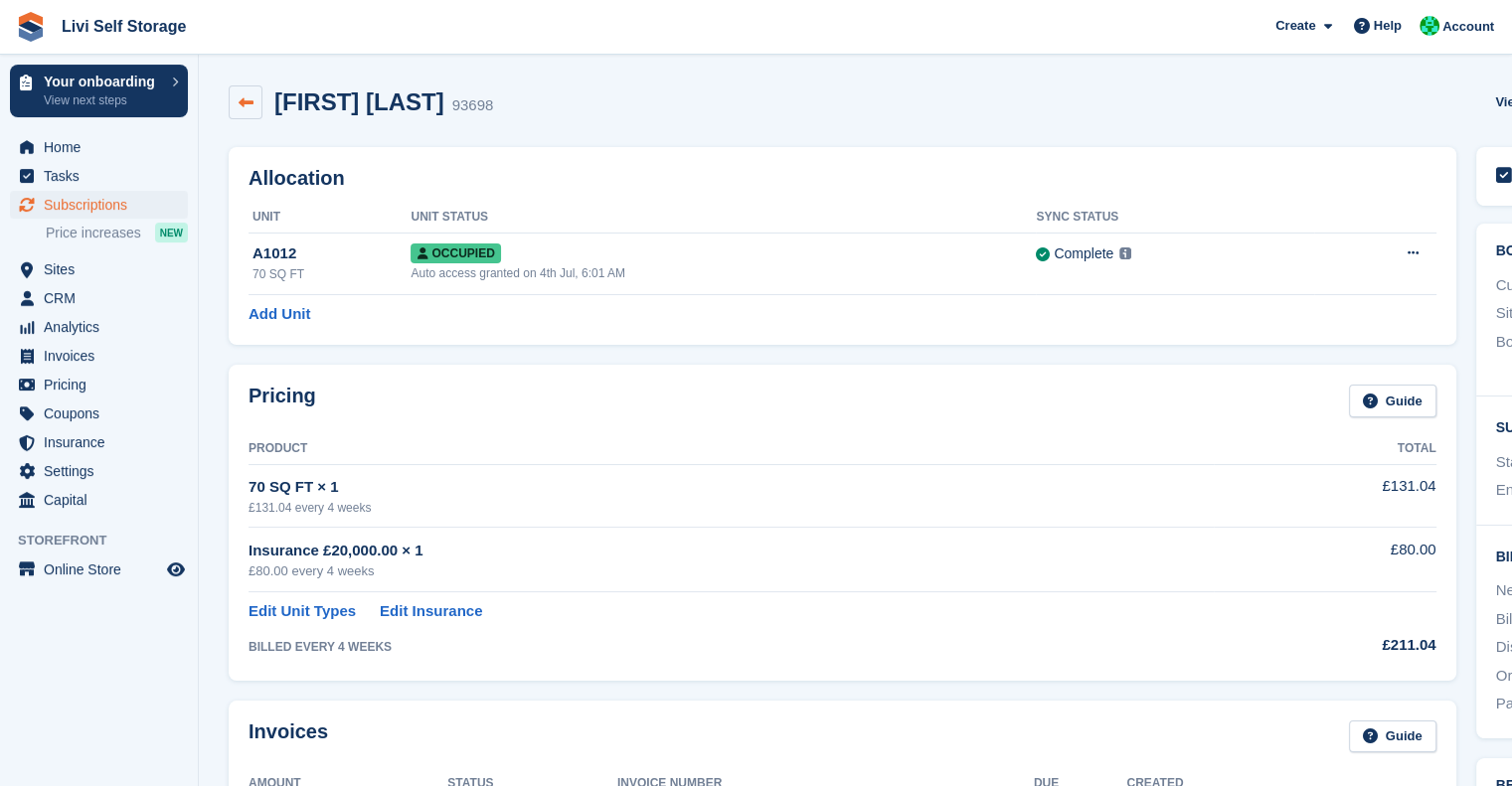 click at bounding box center (246, 102) 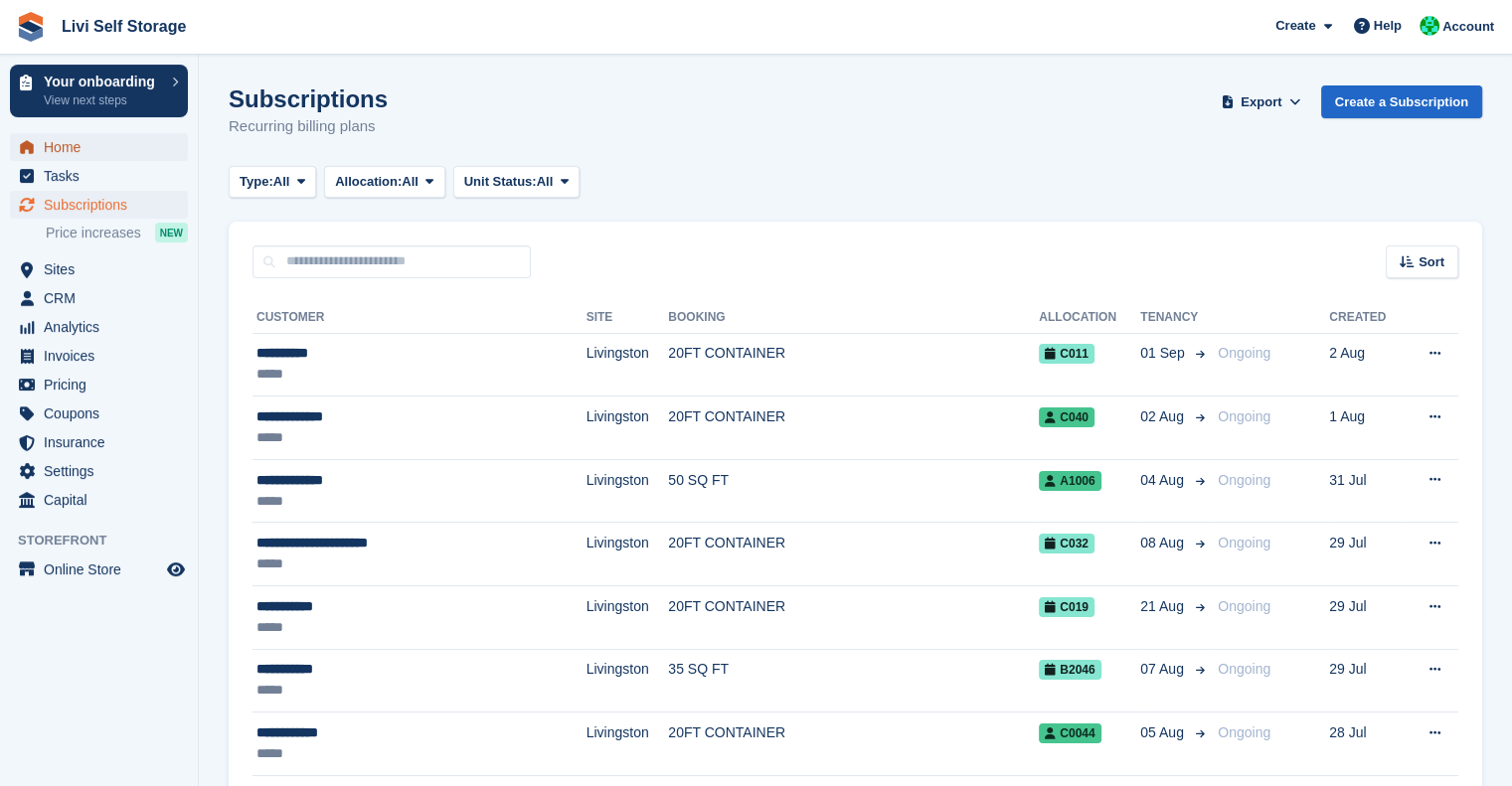 click on "Home" at bounding box center [103, 147] 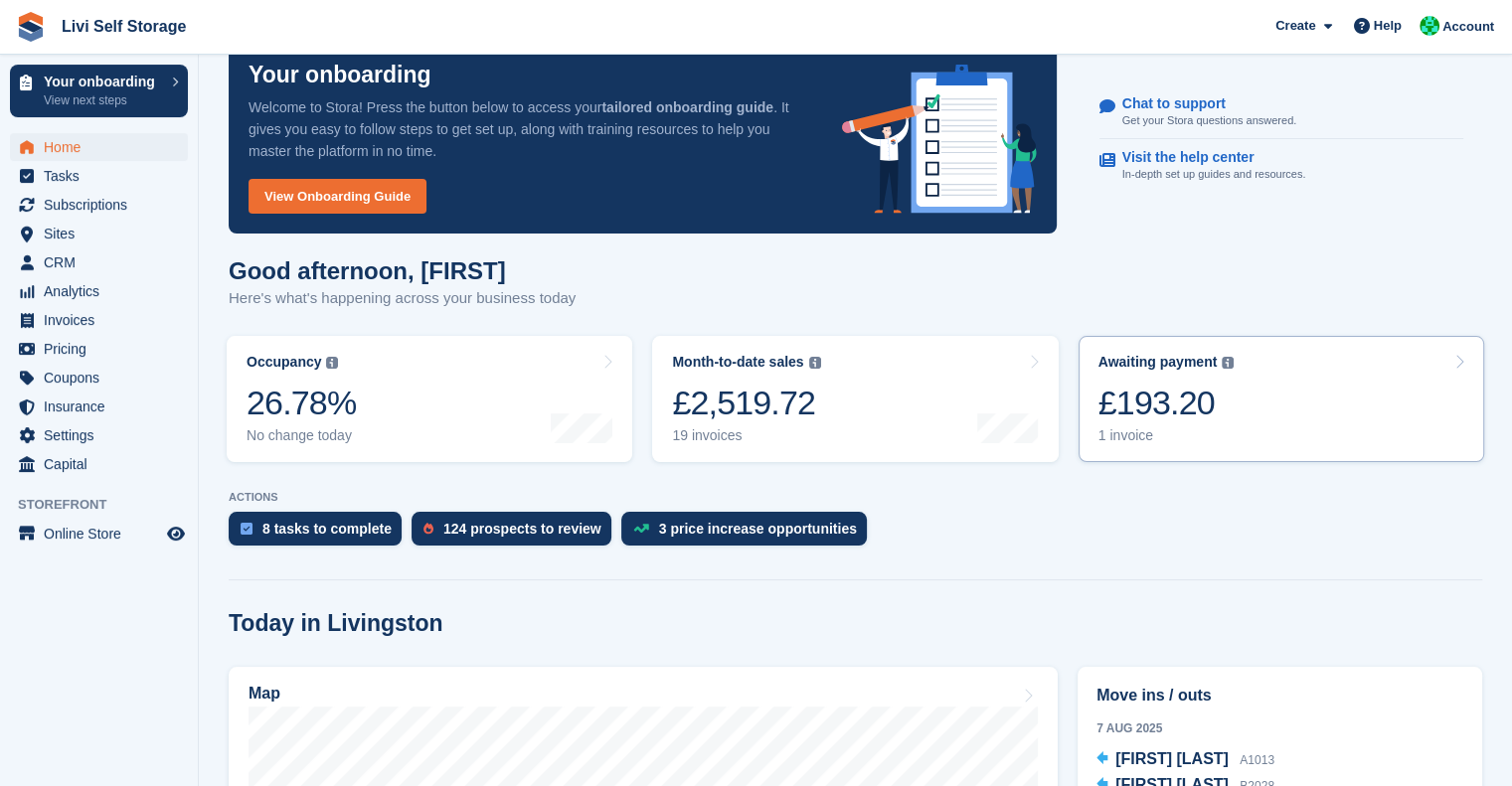 scroll, scrollTop: 416, scrollLeft: 0, axis: vertical 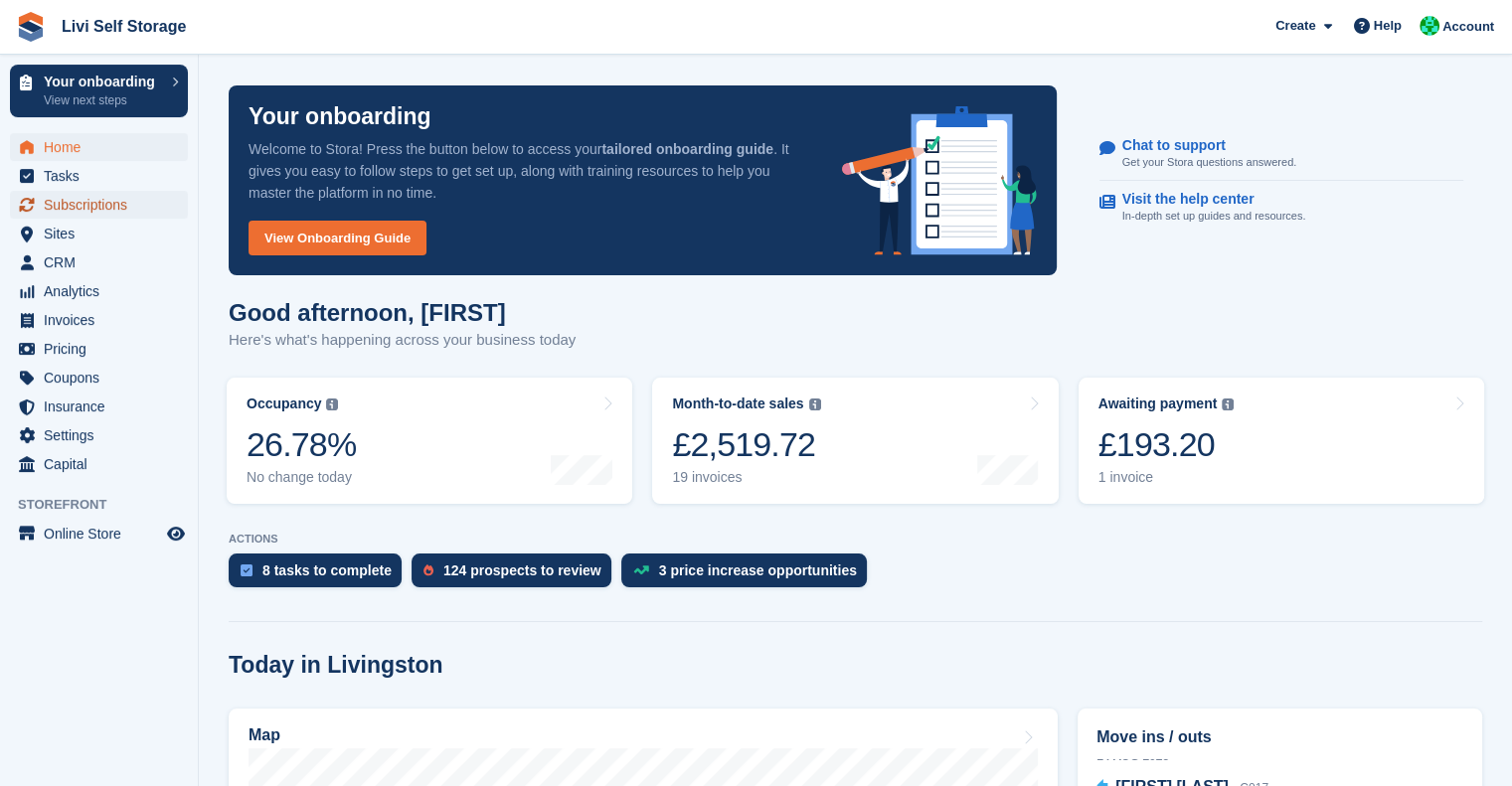 click on "Subscriptions" at bounding box center (103, 205) 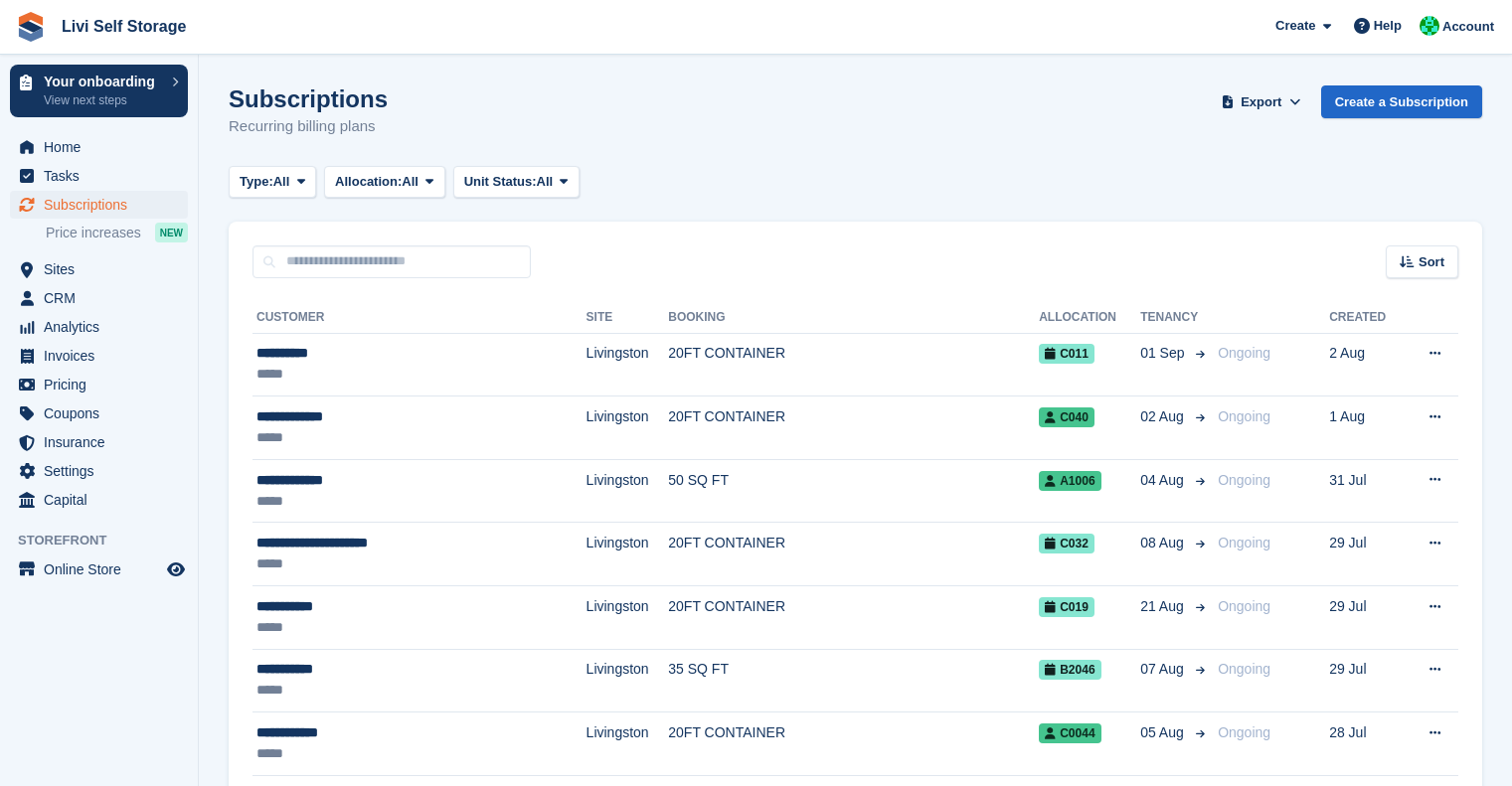 scroll, scrollTop: 0, scrollLeft: 0, axis: both 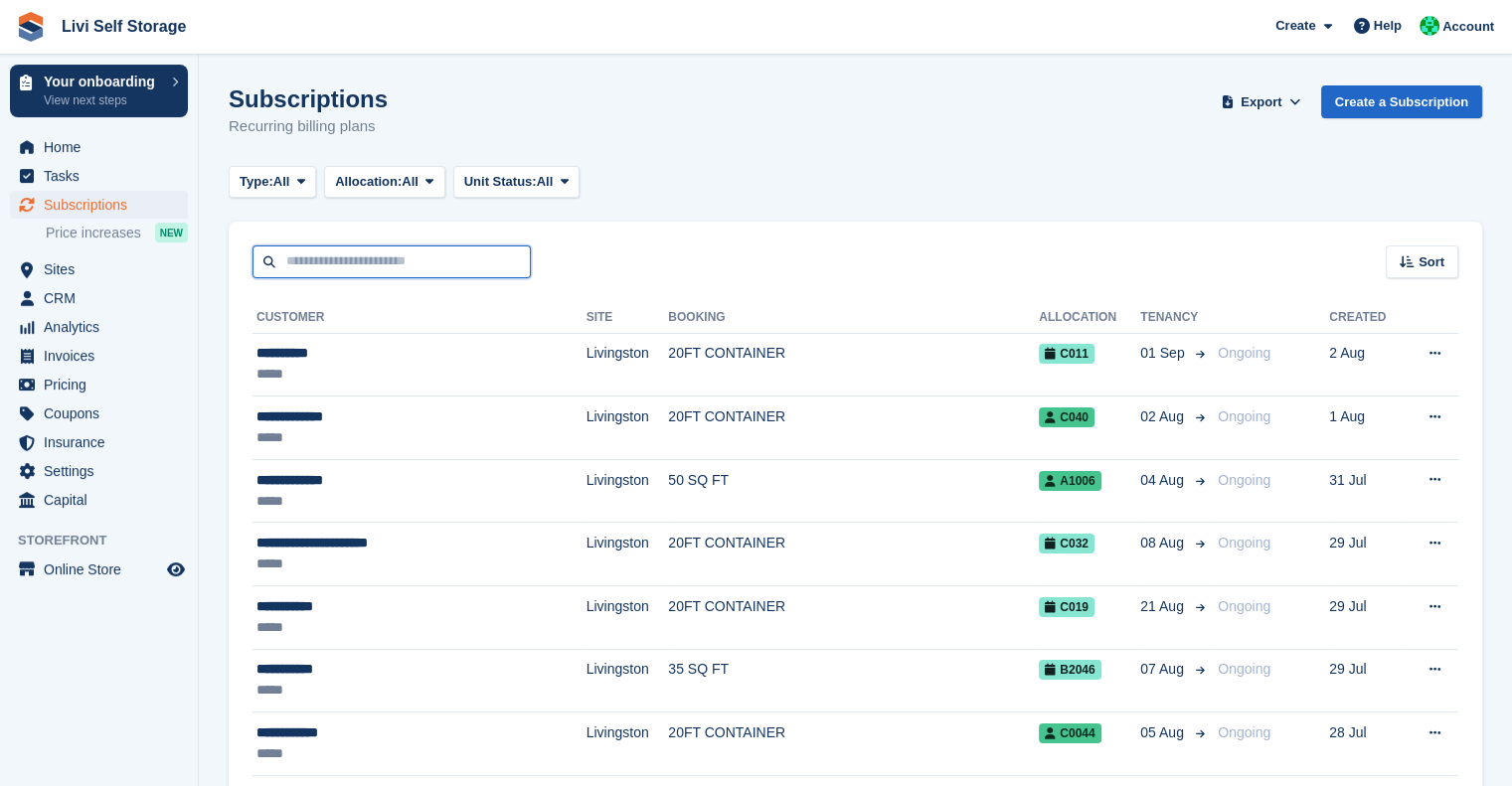 click at bounding box center [392, 261] 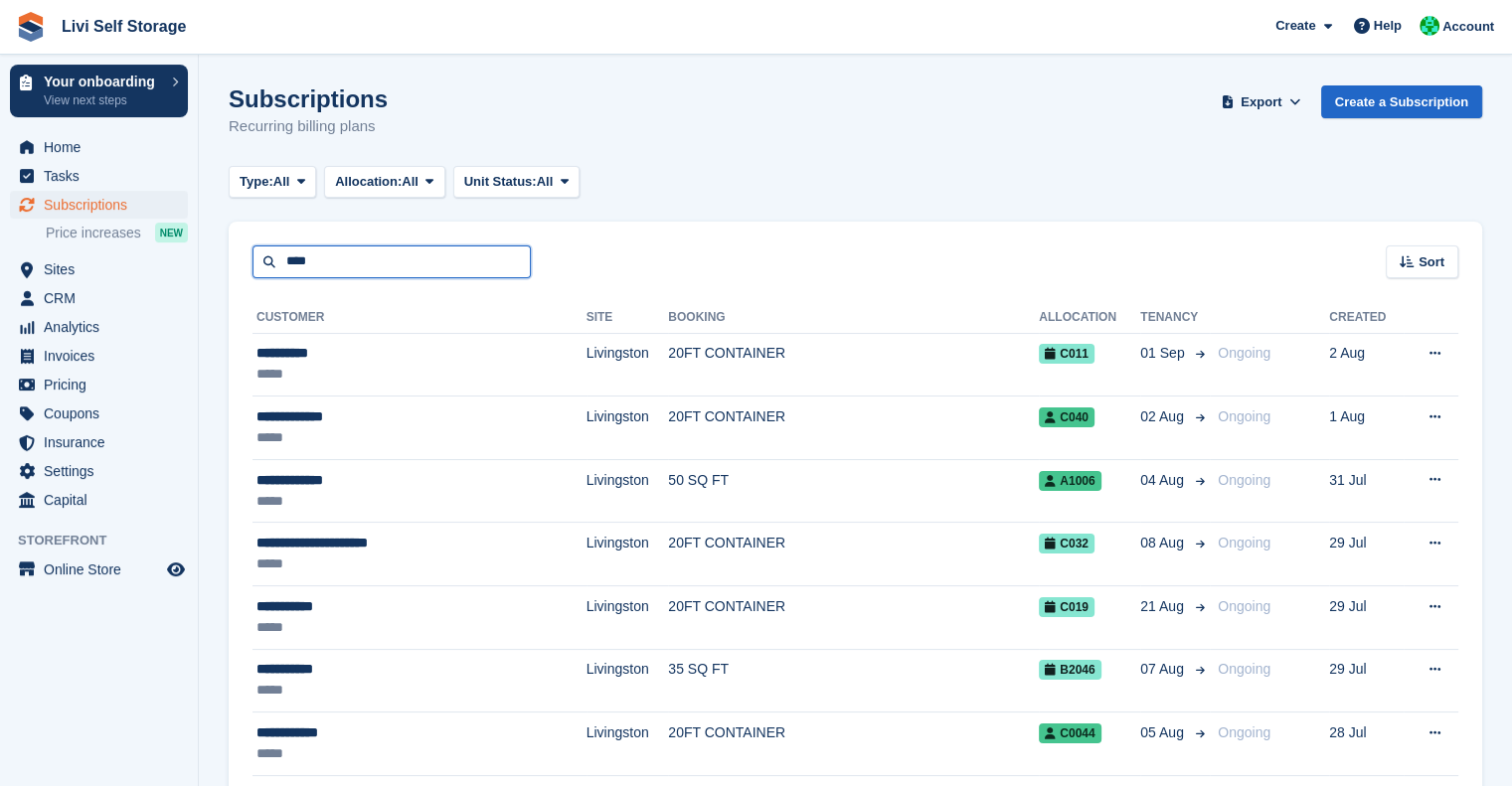type on "****" 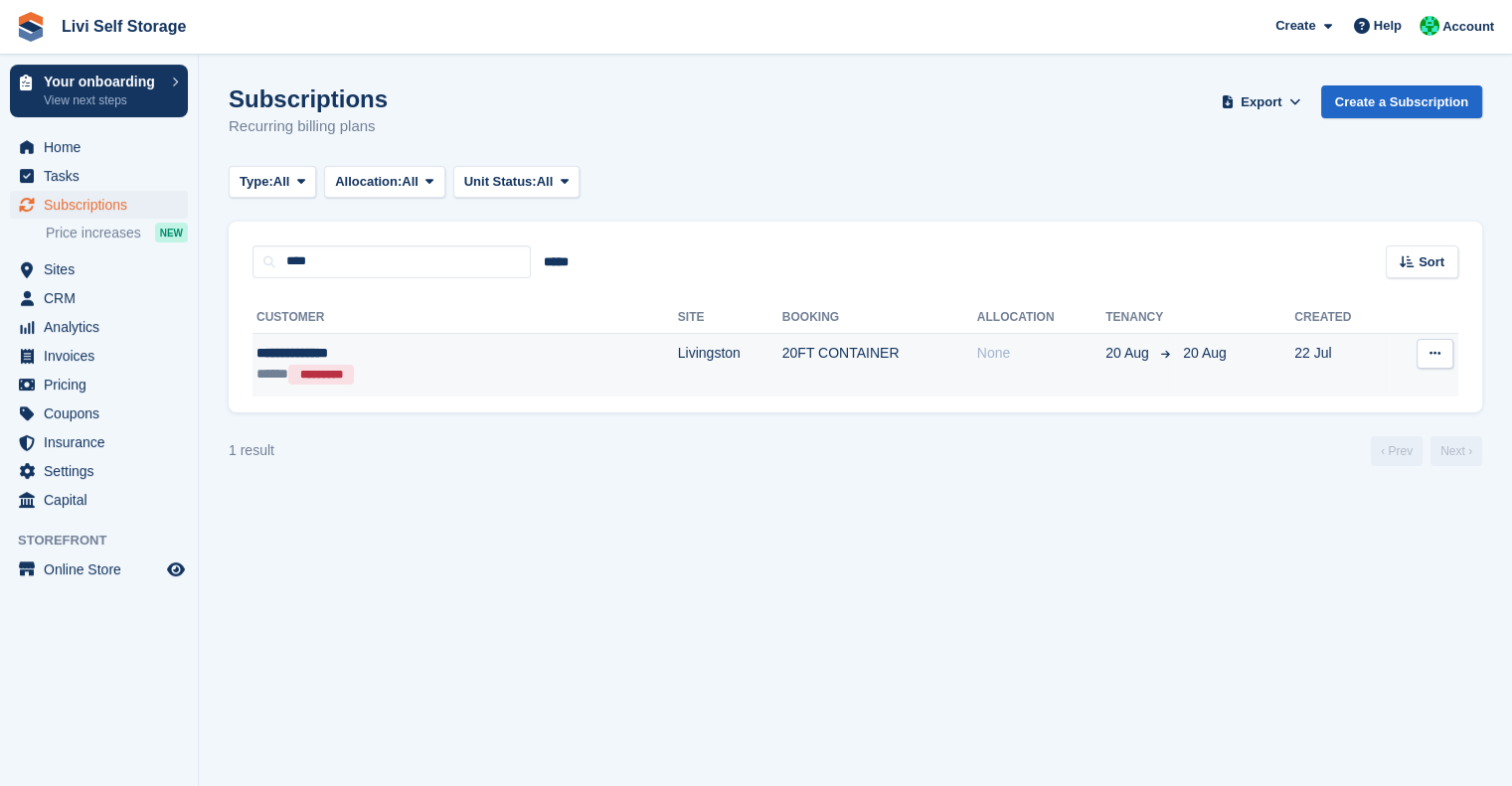 click on "***** *********" at bounding box center (382, 374) 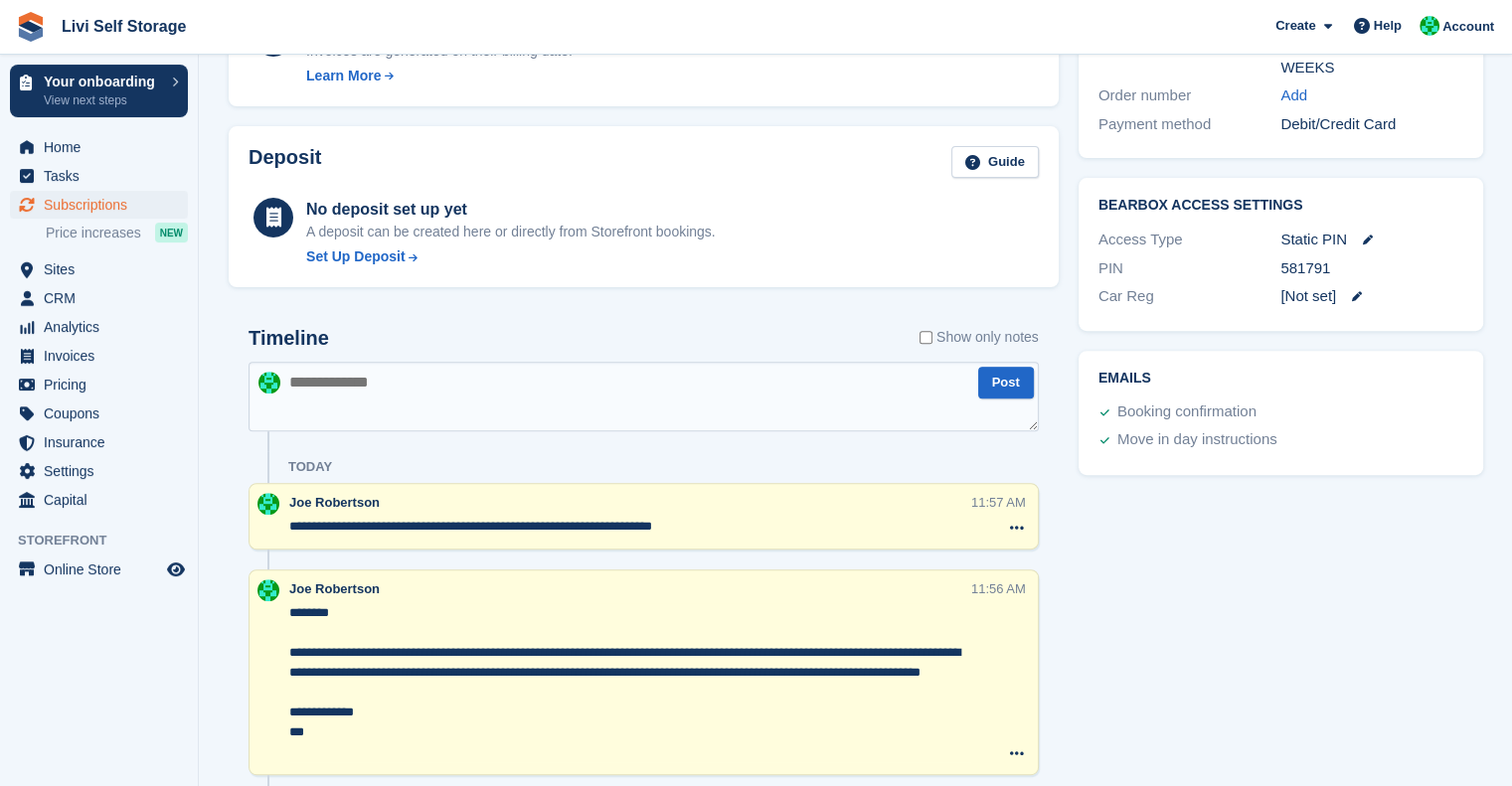 scroll, scrollTop: 1007, scrollLeft: 0, axis: vertical 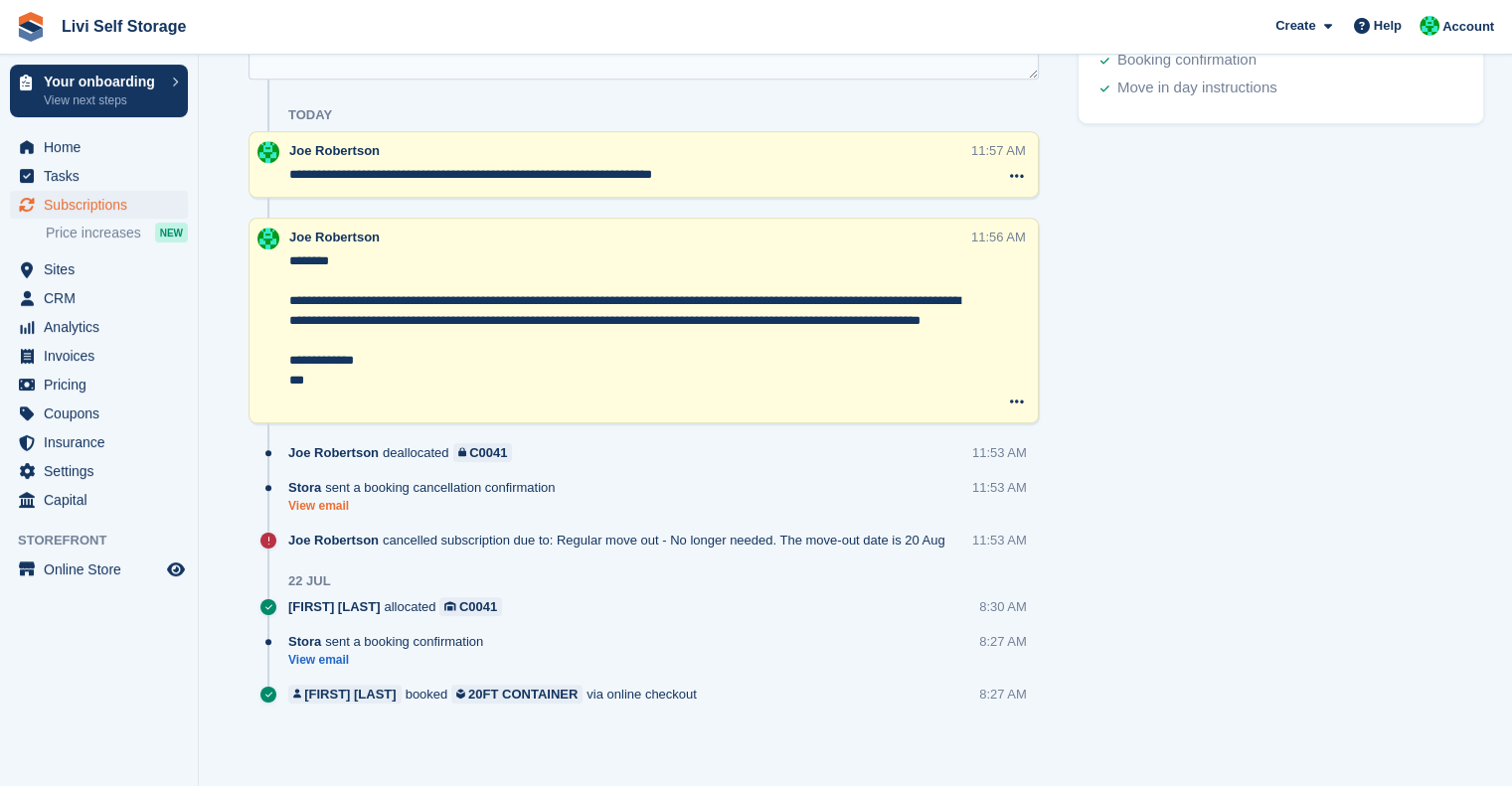 click on "View email" at bounding box center [426, 506] 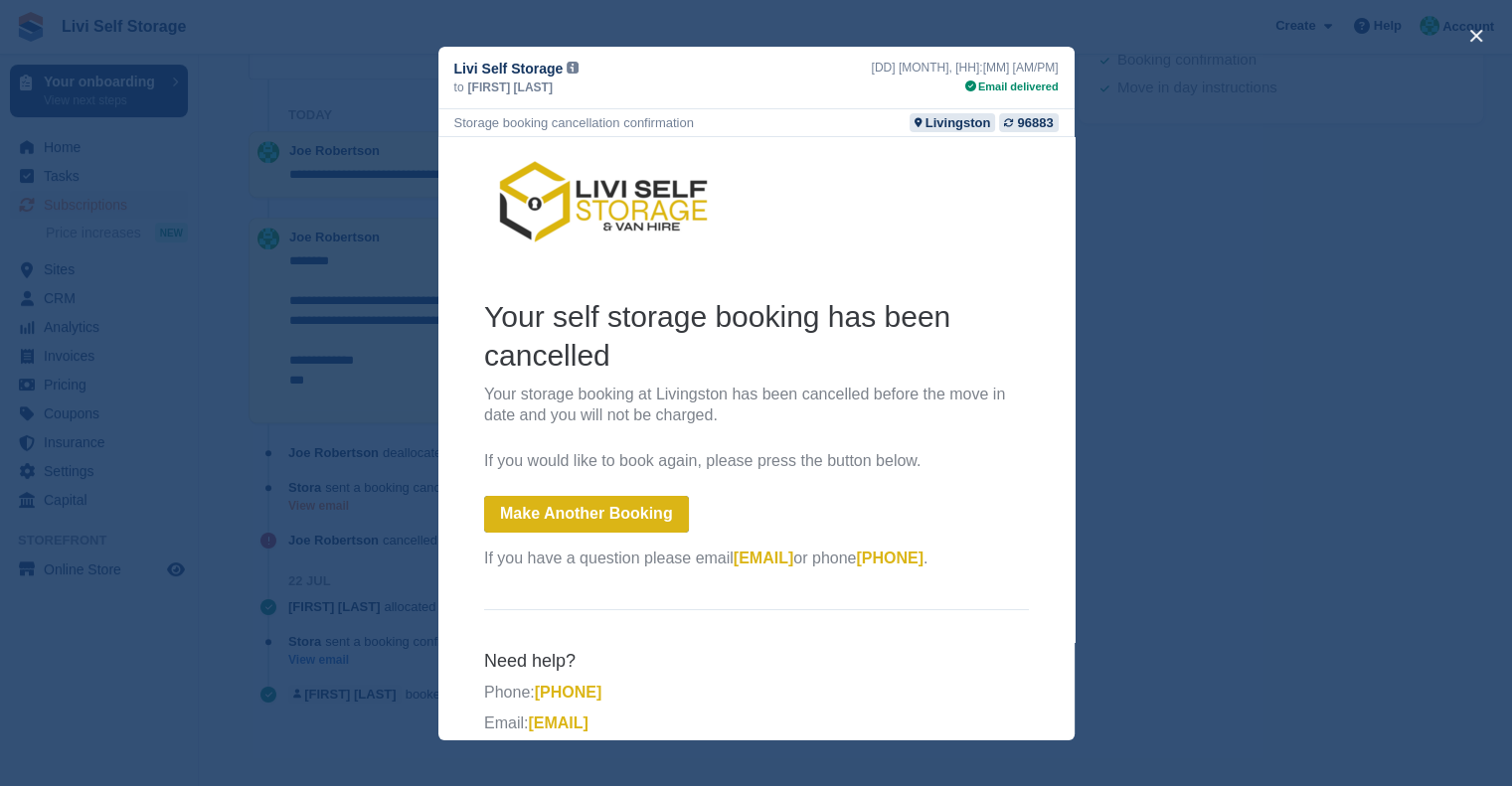scroll, scrollTop: 0, scrollLeft: 0, axis: both 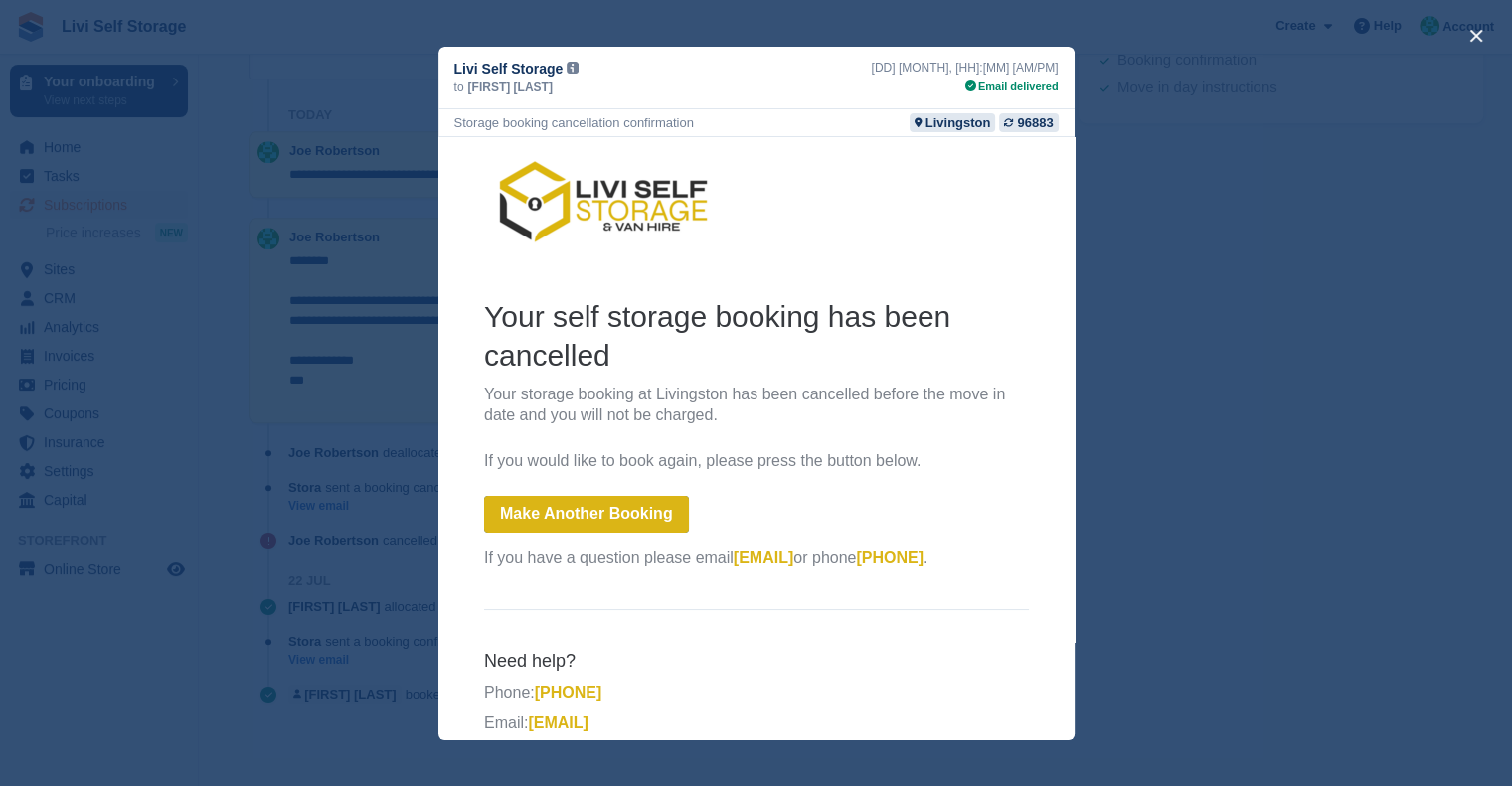 click at bounding box center (756, 393) 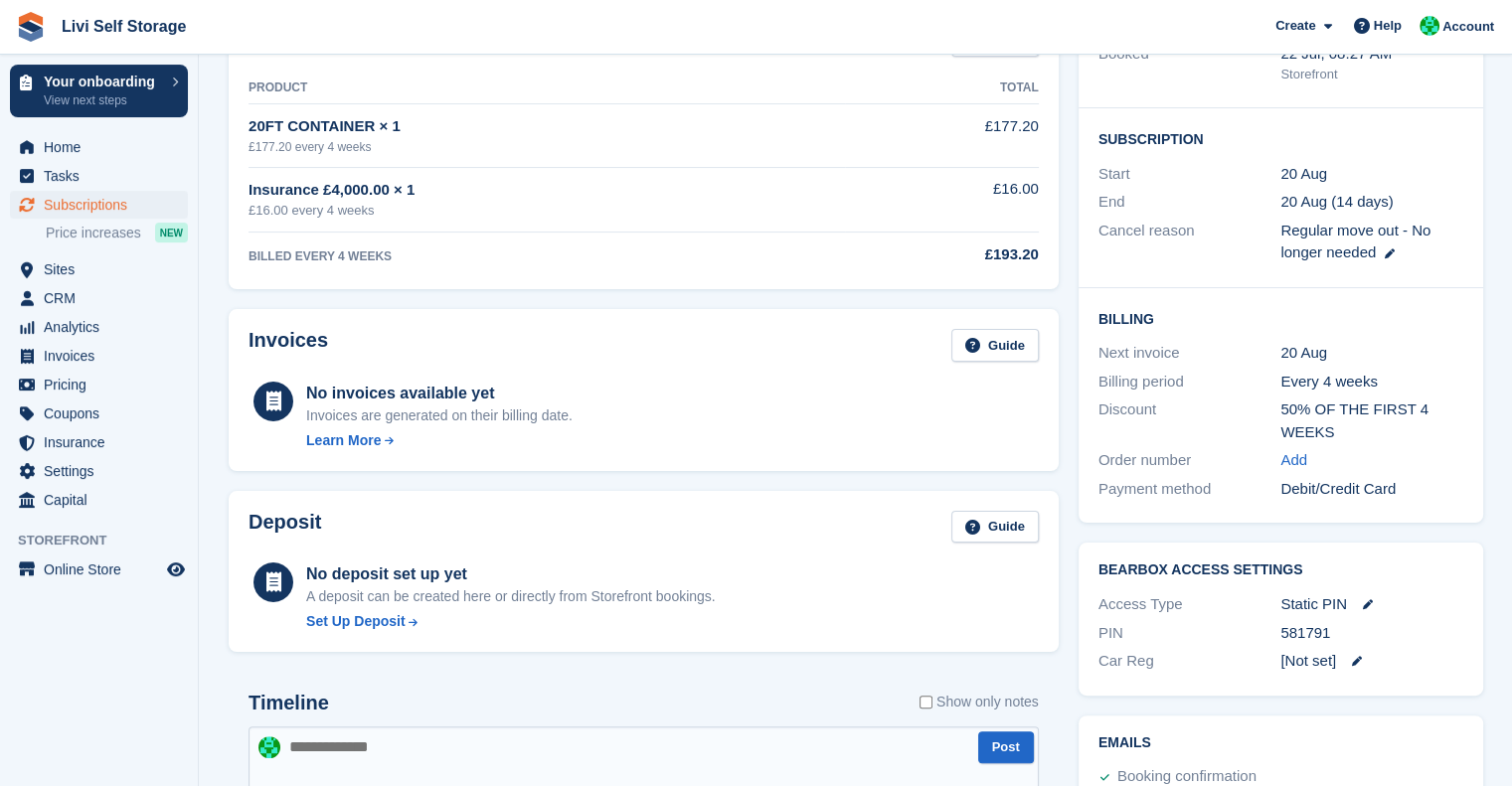 scroll, scrollTop: 290, scrollLeft: 0, axis: vertical 